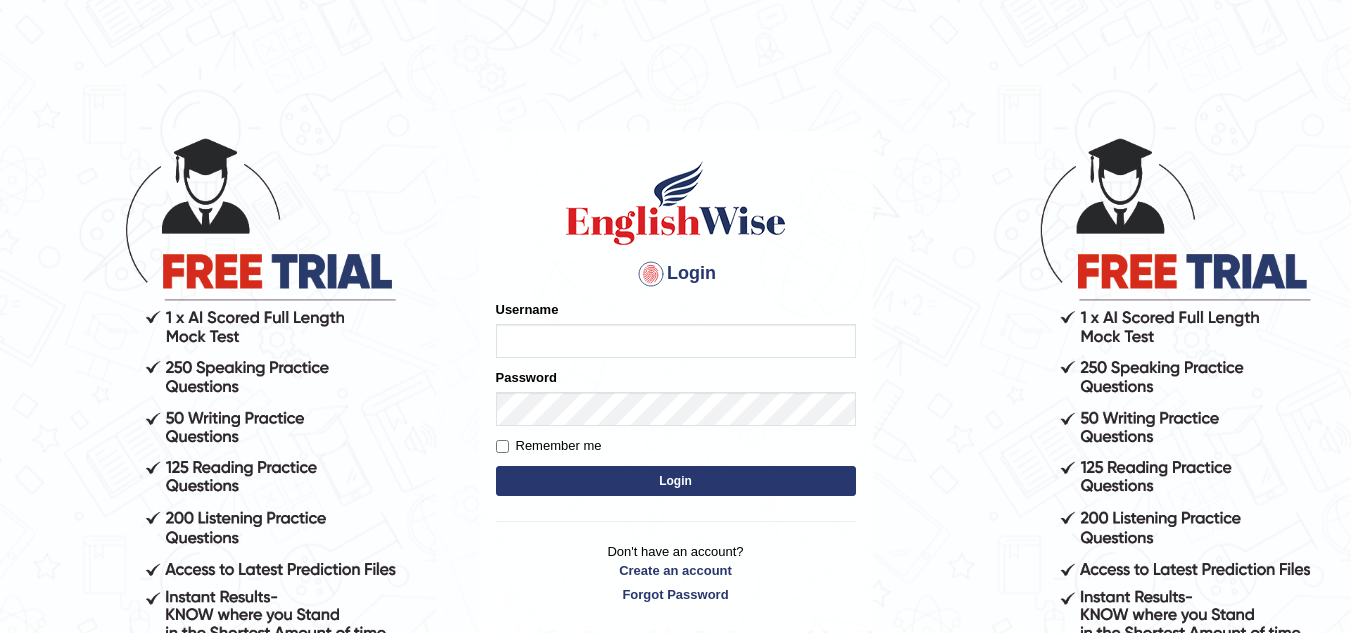 scroll, scrollTop: 0, scrollLeft: 0, axis: both 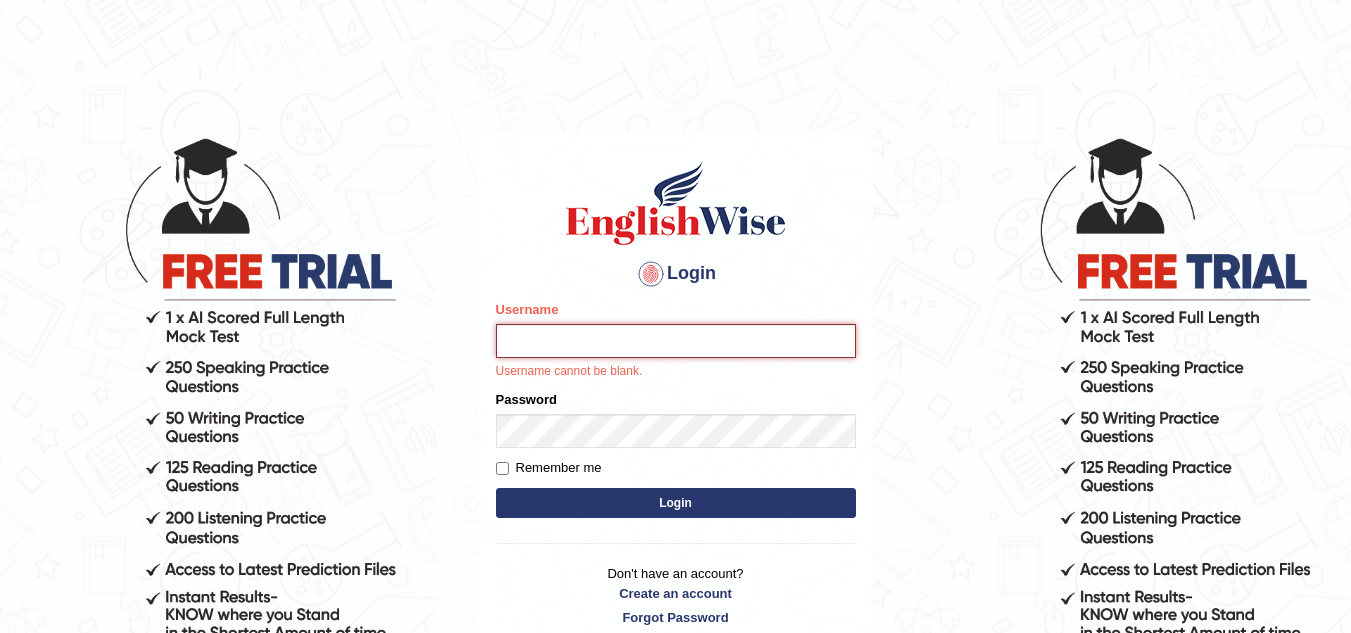 type on "Sureshkumar" 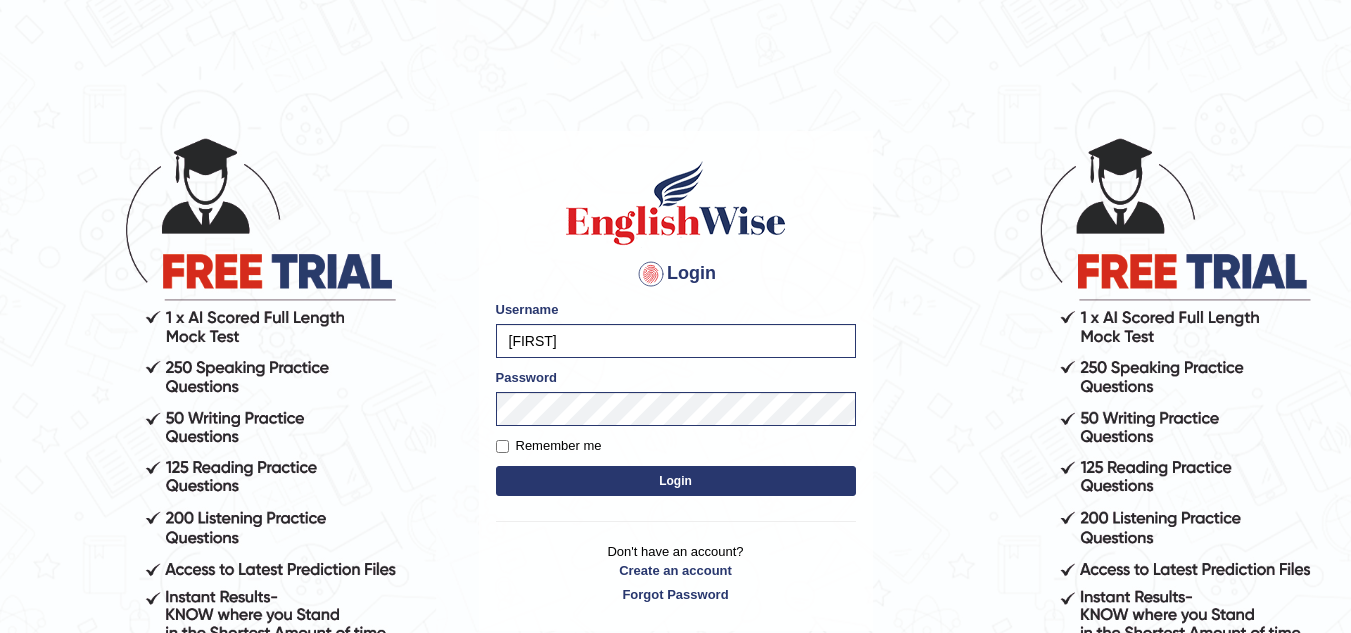 click on "Login" at bounding box center [676, 481] 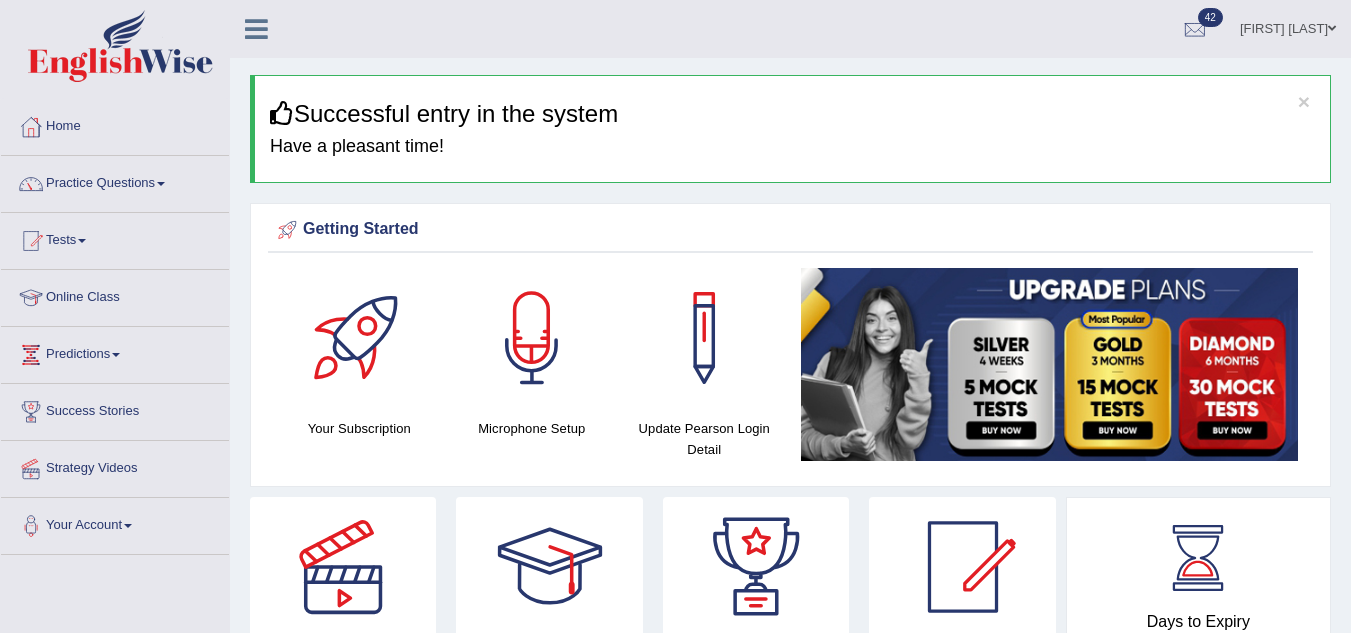 scroll, scrollTop: 0, scrollLeft: 0, axis: both 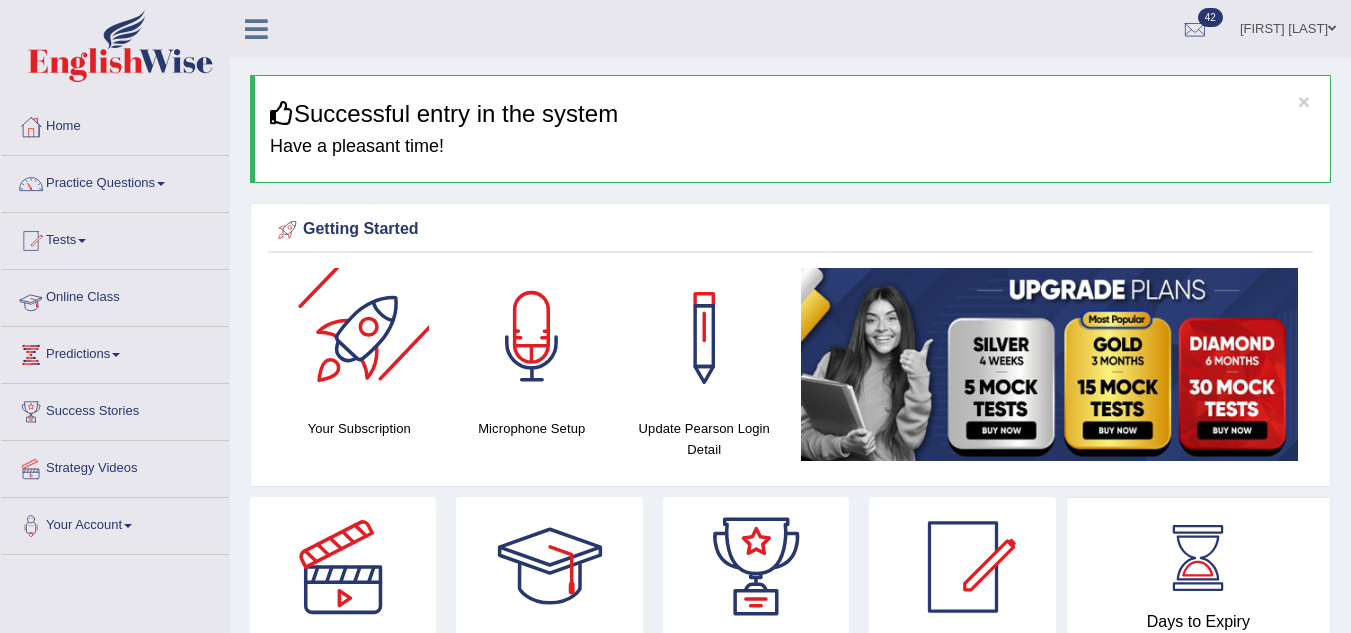 click on "Online Class" at bounding box center [115, 295] 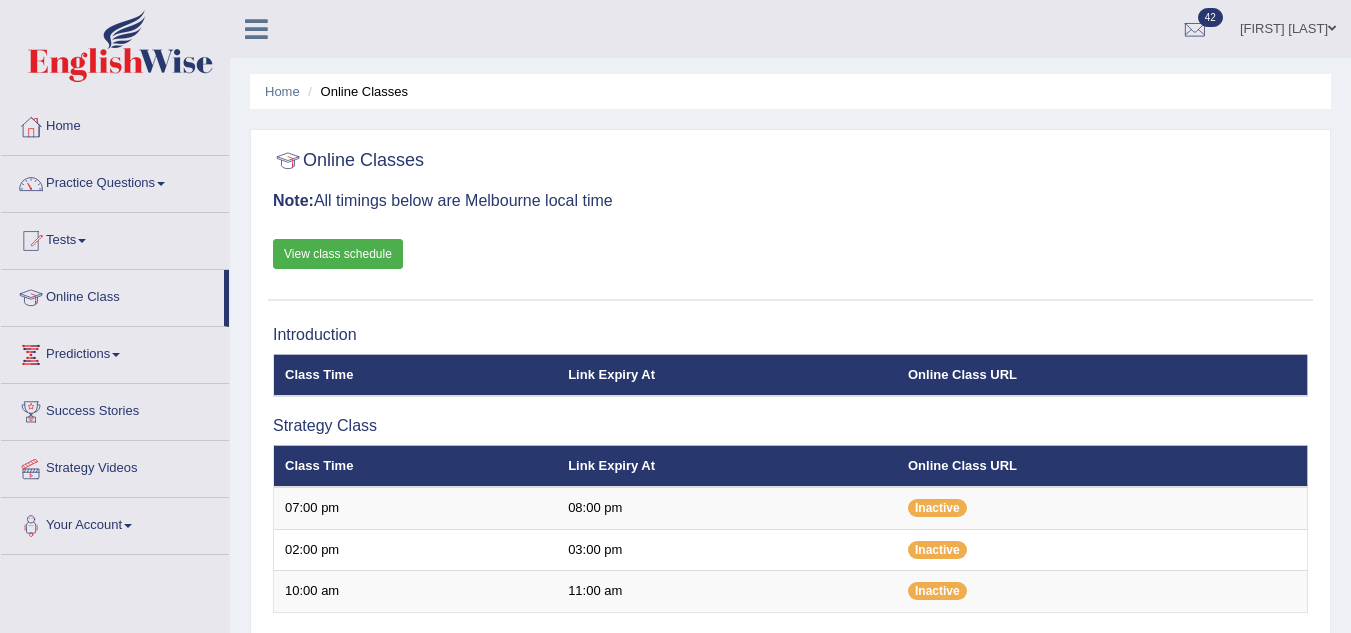 scroll, scrollTop: 0, scrollLeft: 0, axis: both 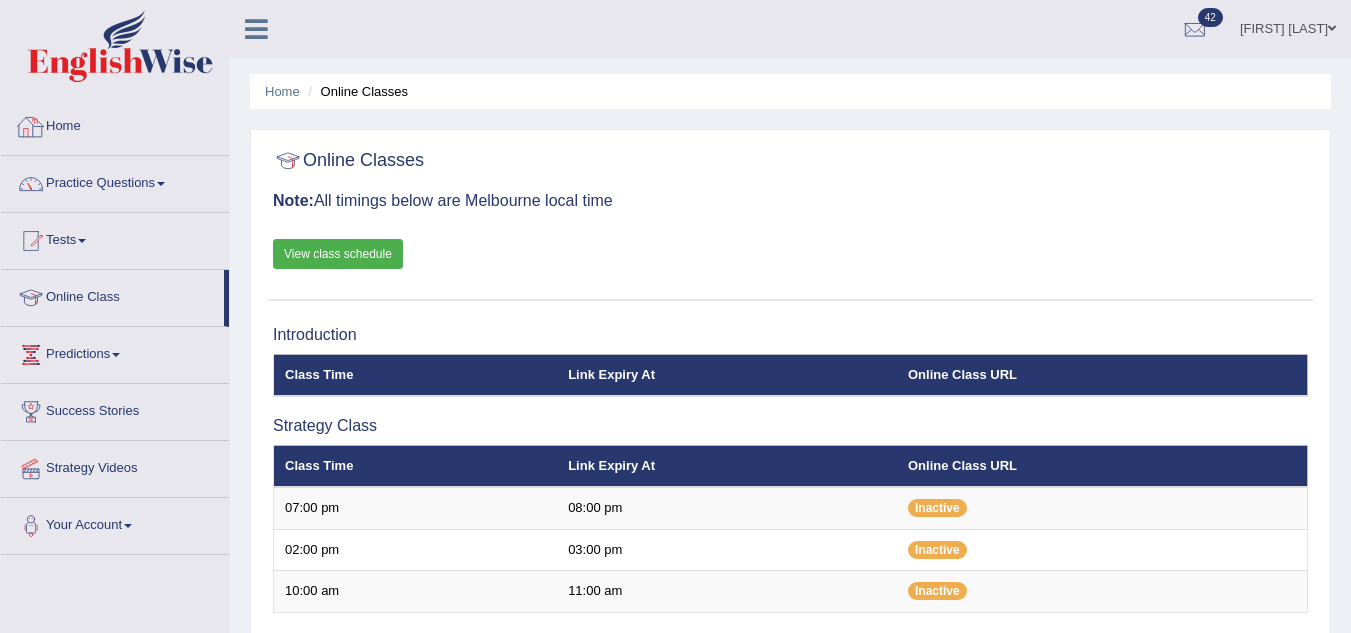 click on "Home" at bounding box center (115, 124) 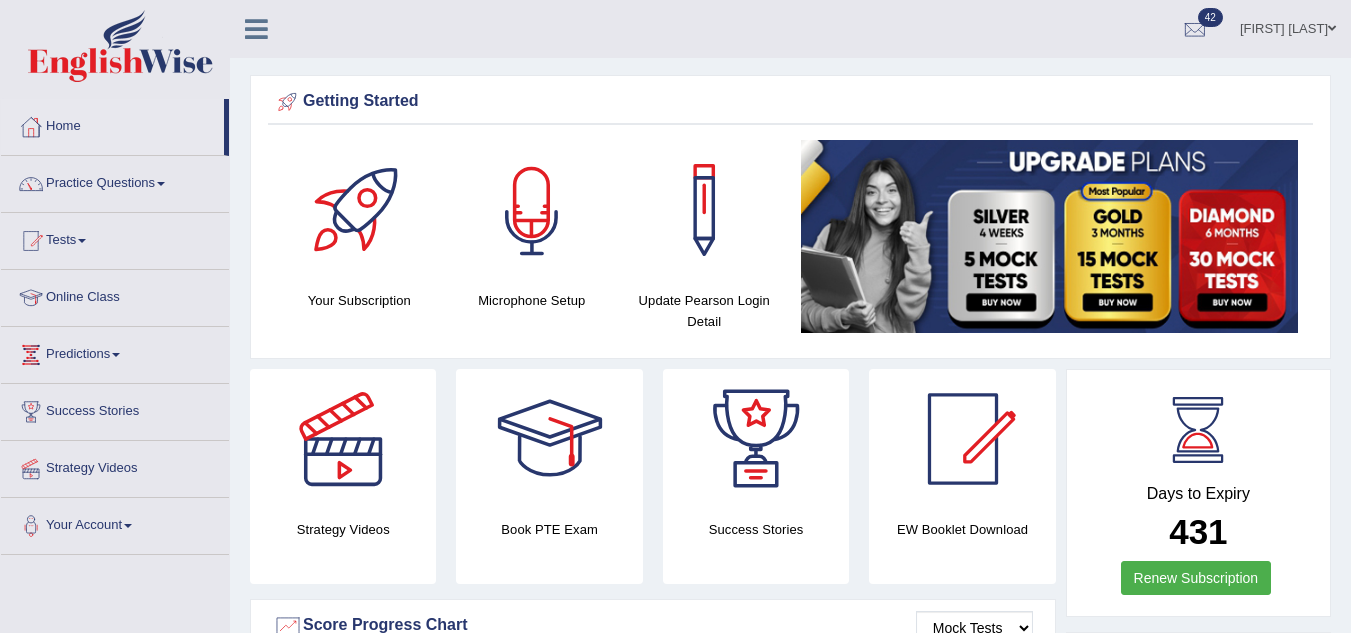 scroll, scrollTop: 0, scrollLeft: 0, axis: both 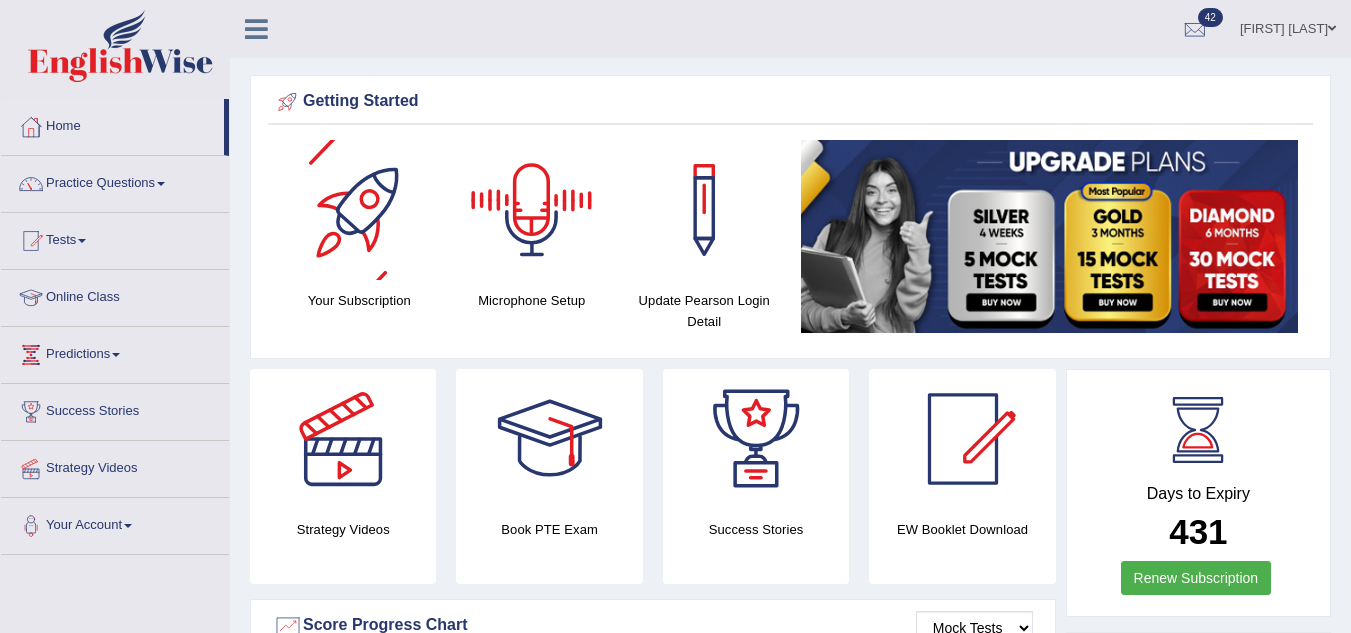 click at bounding box center [532, 210] 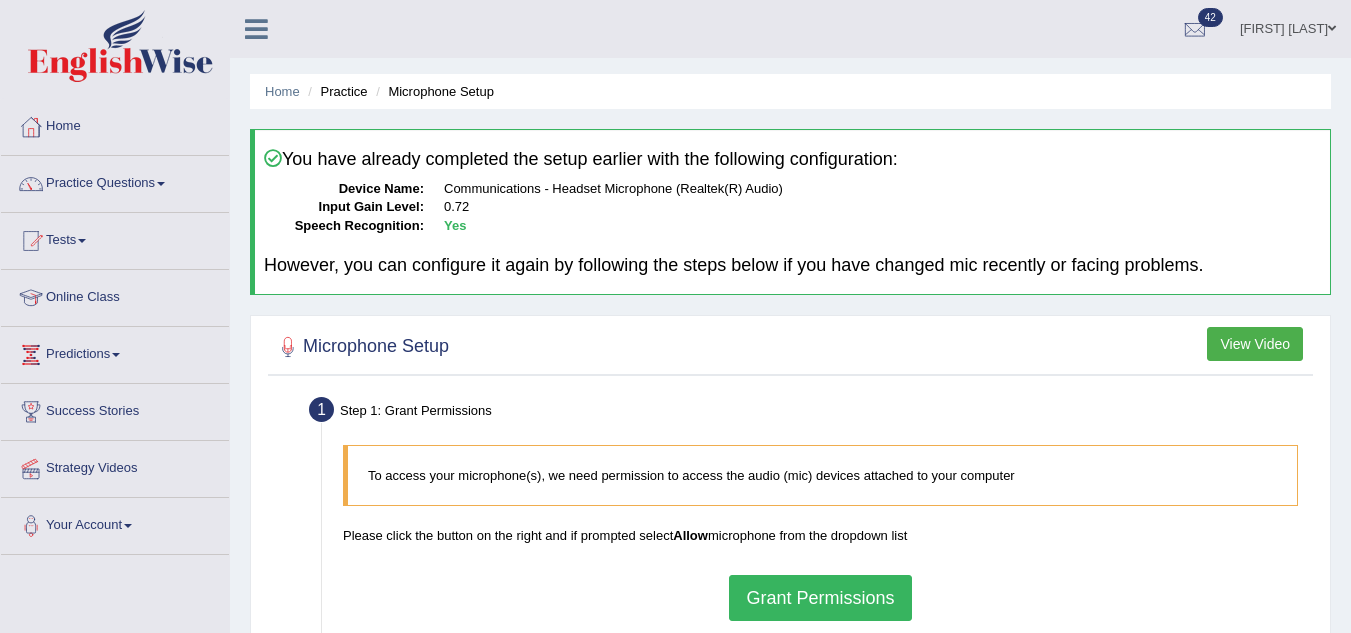 scroll, scrollTop: 0, scrollLeft: 0, axis: both 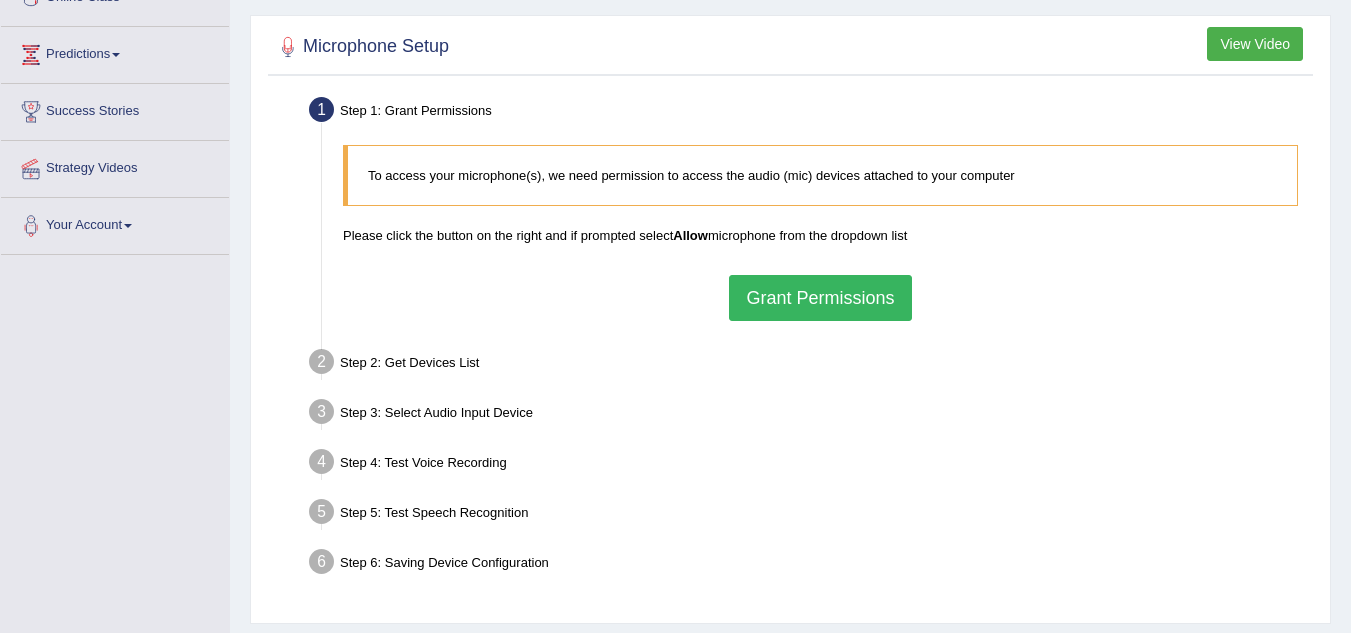 click on "Grant Permissions" at bounding box center (820, 298) 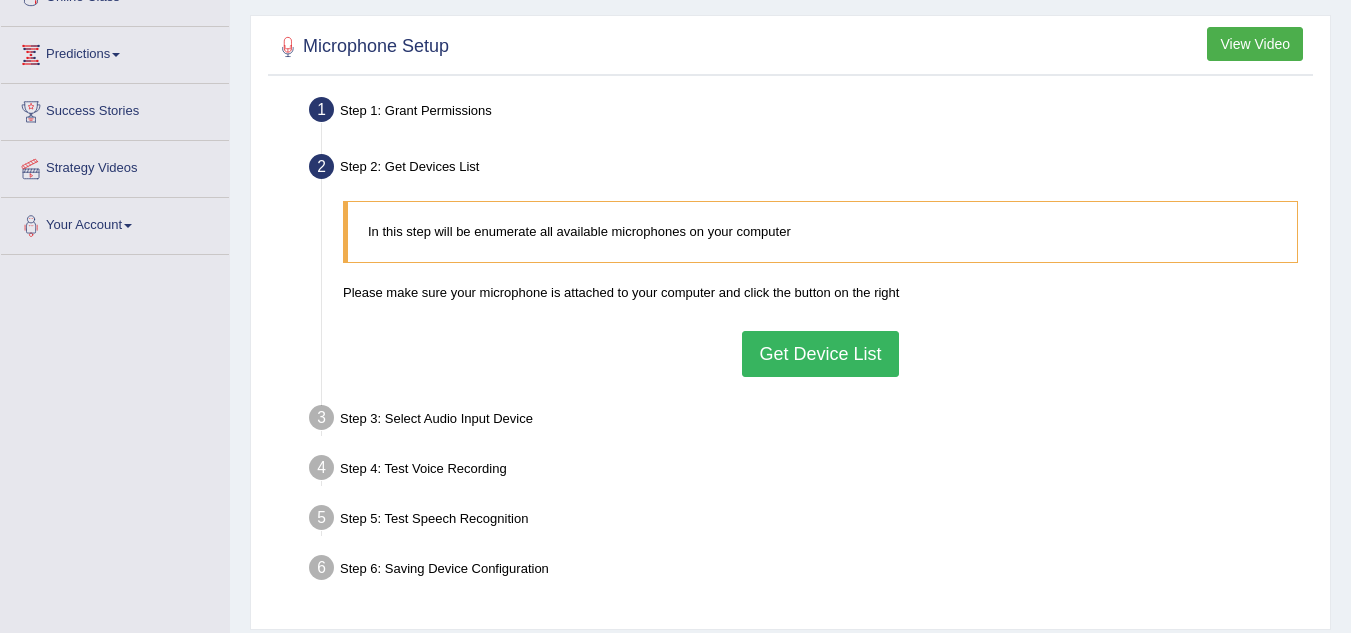 click on "Get Device List" at bounding box center [820, 354] 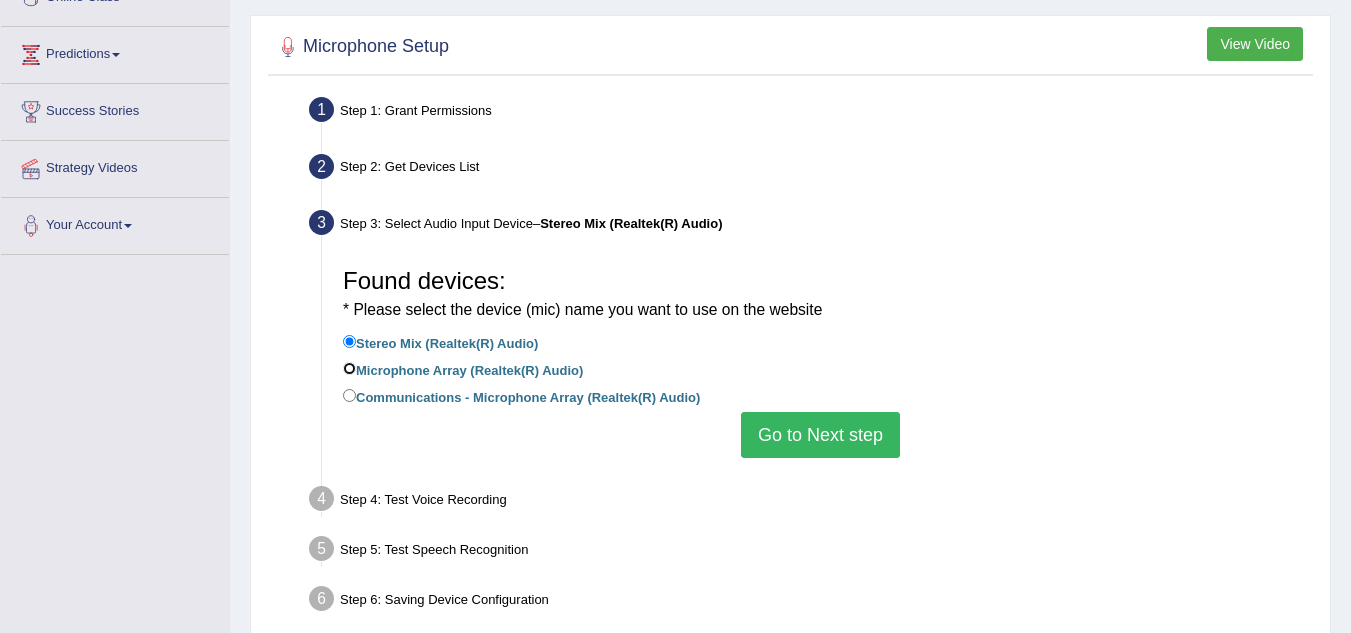 click on "Microphone Array (Realtek(R) Audio)" at bounding box center (349, 368) 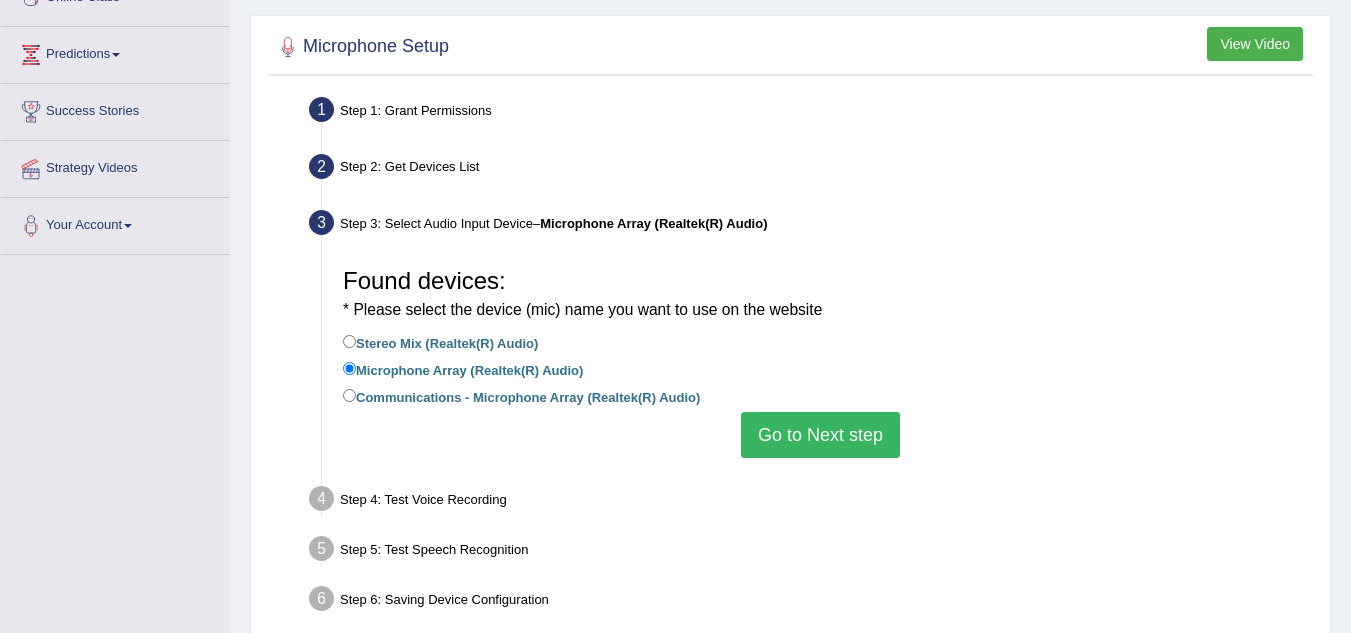 click on "Go to Next step" at bounding box center (820, 435) 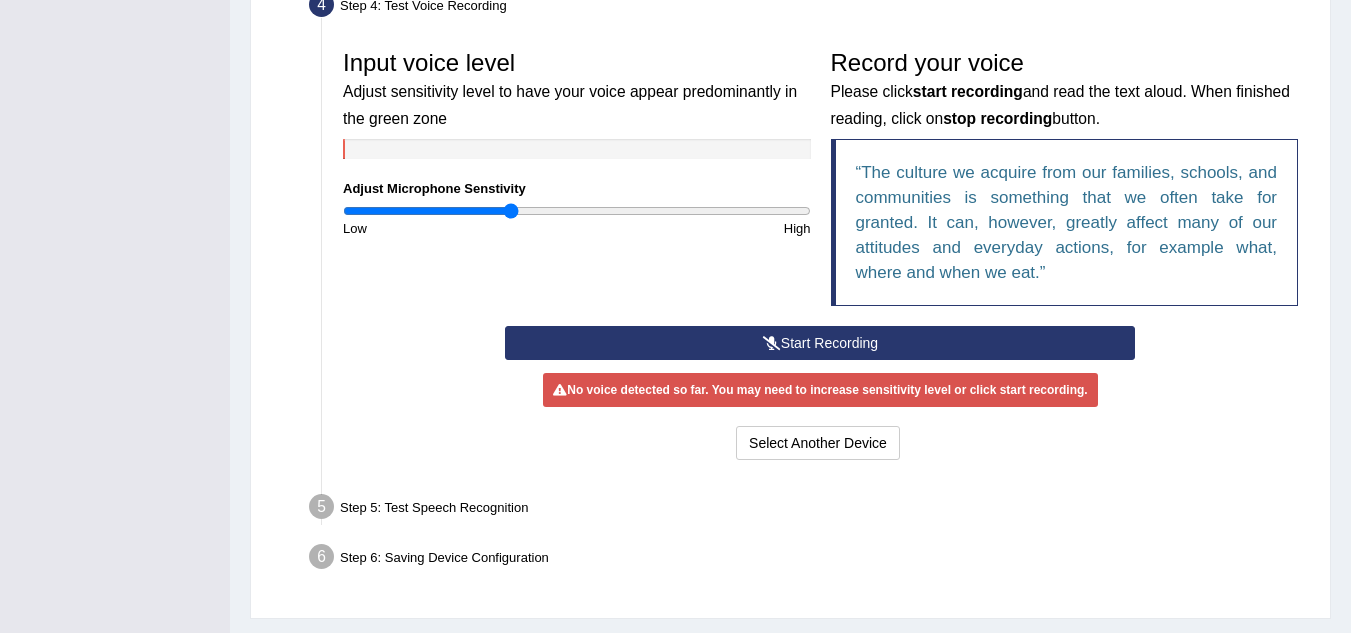 scroll, scrollTop: 600, scrollLeft: 0, axis: vertical 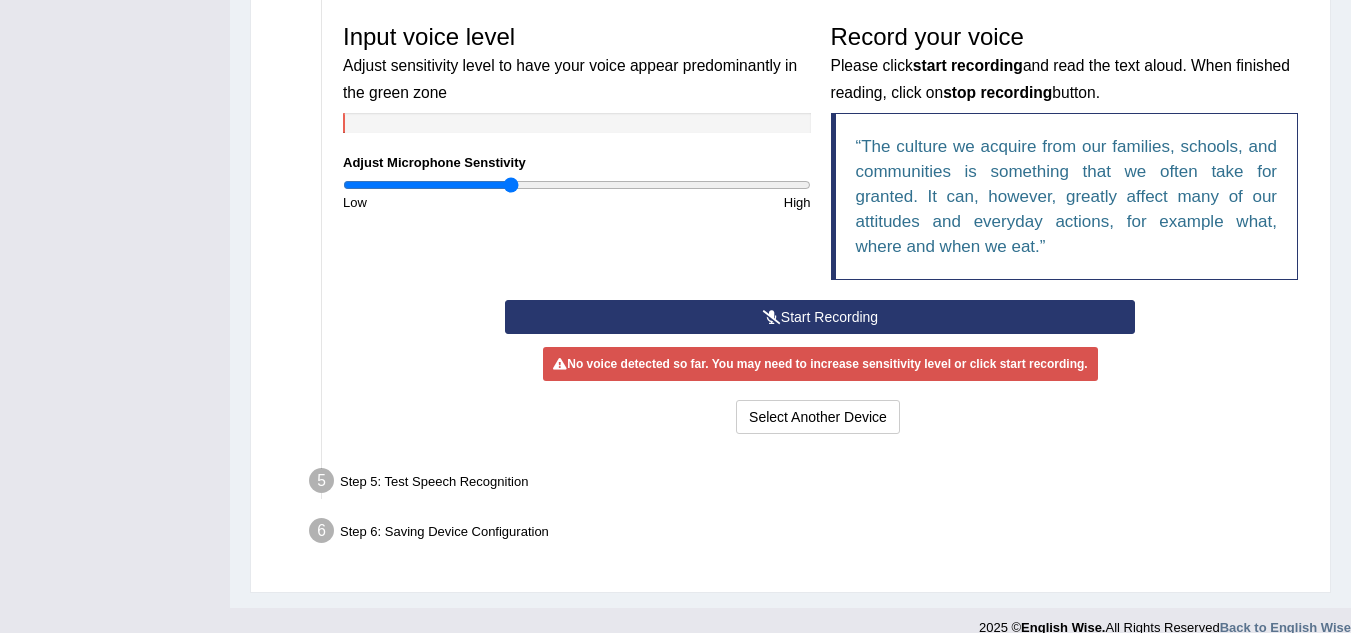 click on "Start Recording" at bounding box center (820, 317) 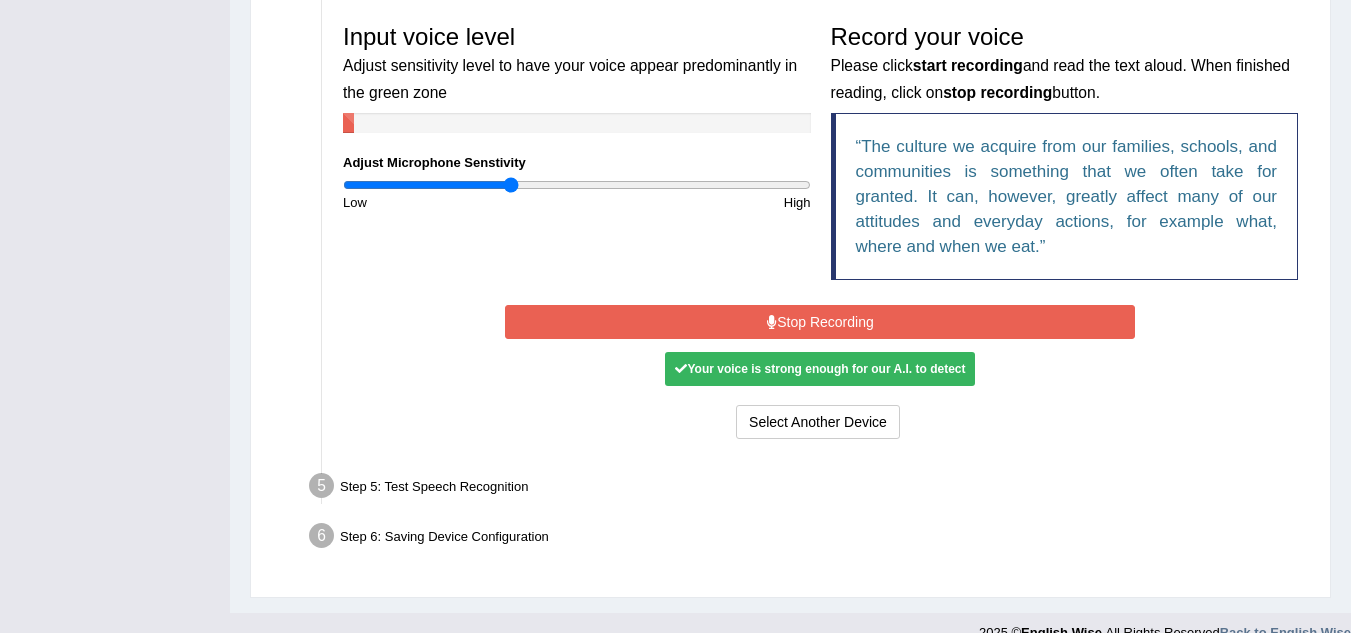 click on "Stop Recording" at bounding box center [820, 322] 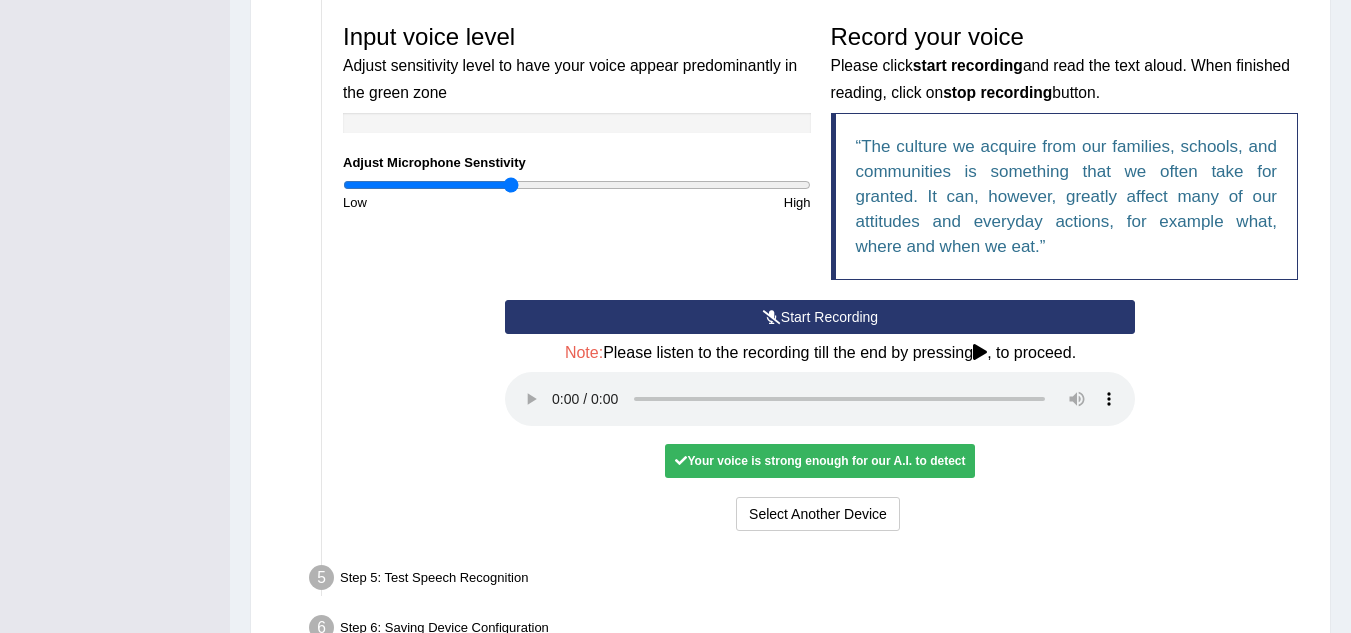 click on "Start Recording    Stop Recording   Note:  Please listen to the recording till the end by pressing  , to proceed.       No voice detected so far. You may need to increase sensitivity level or click start recording.     Voice level is too low yet. Please increase the sensitivity level from the bar on the left.     Your voice is strong enough for our A.I. to detect    Voice level is too high. Please reduce the sensitivity level from the bar on the left.     Select Another Device   Voice is ok. Go to Next step" at bounding box center (820, 418) 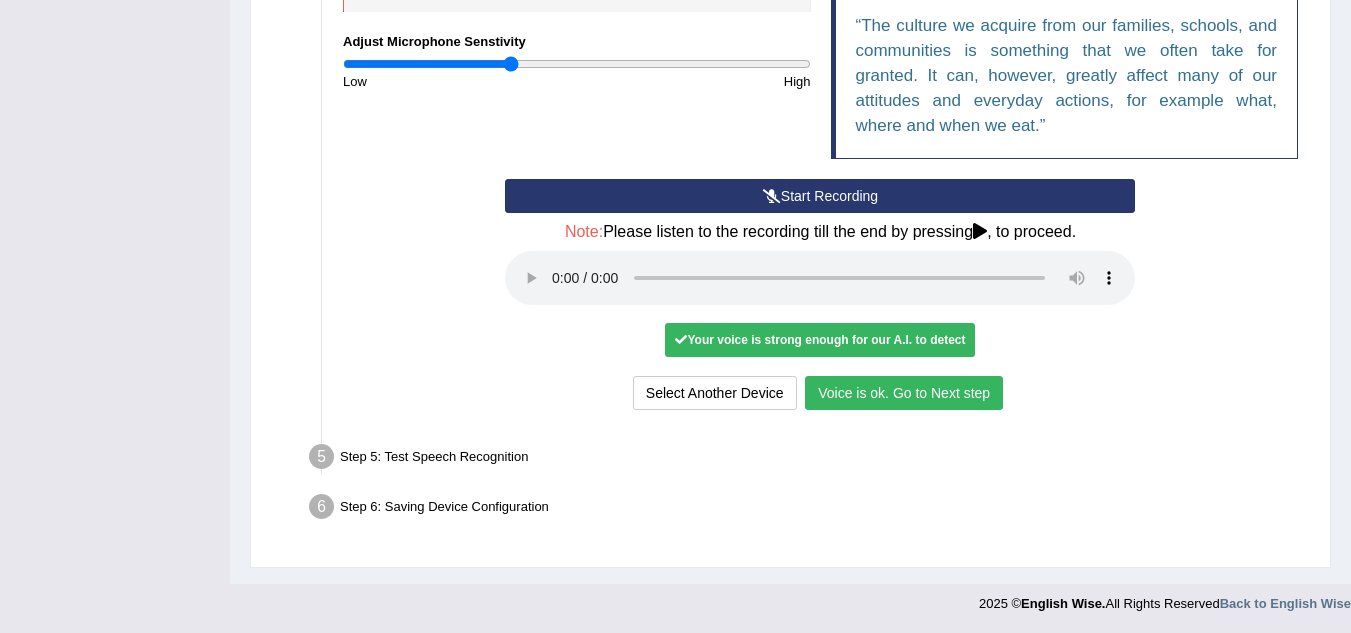 scroll, scrollTop: 722, scrollLeft: 0, axis: vertical 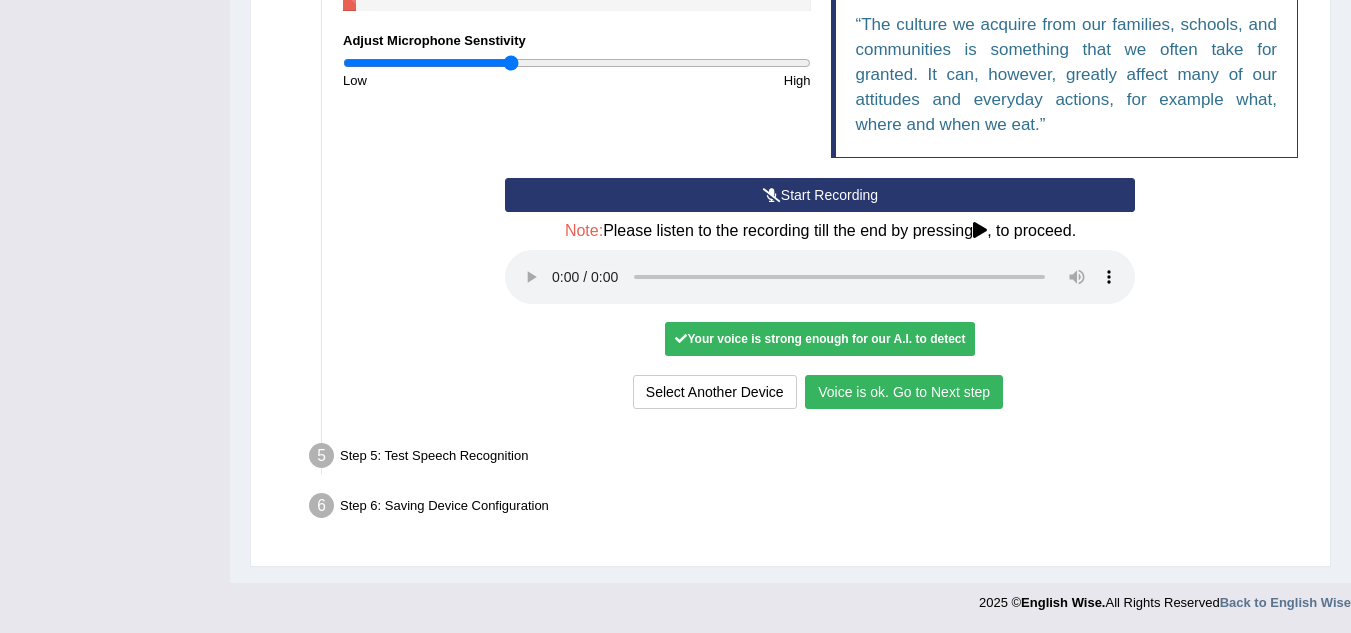 click on "Voice is ok. Go to Next step" at bounding box center [904, 392] 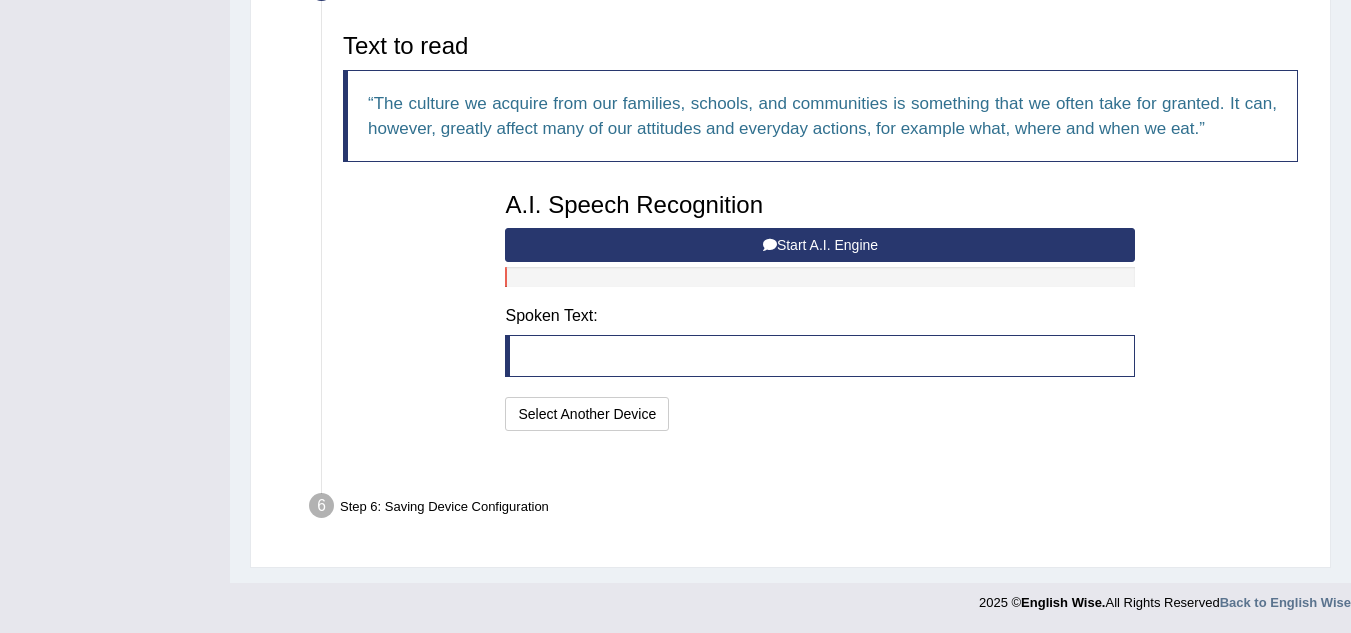 scroll, scrollTop: 618, scrollLeft: 0, axis: vertical 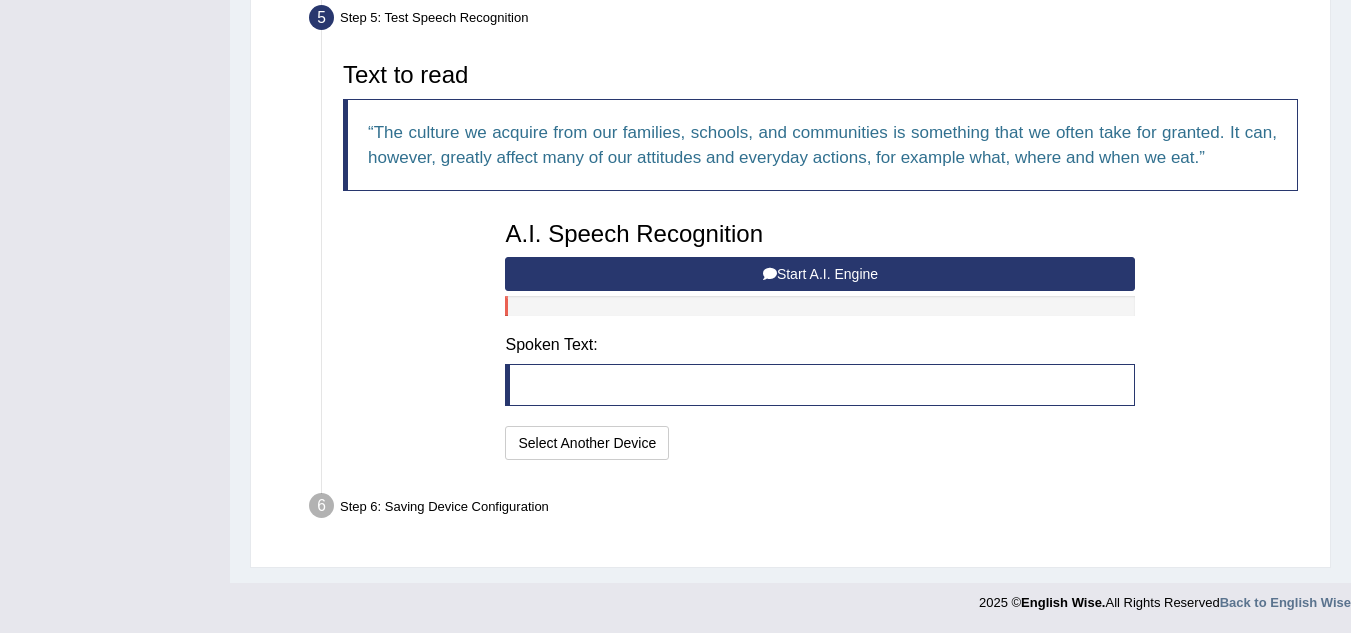 click on "Start A.I. Engine" at bounding box center (820, 274) 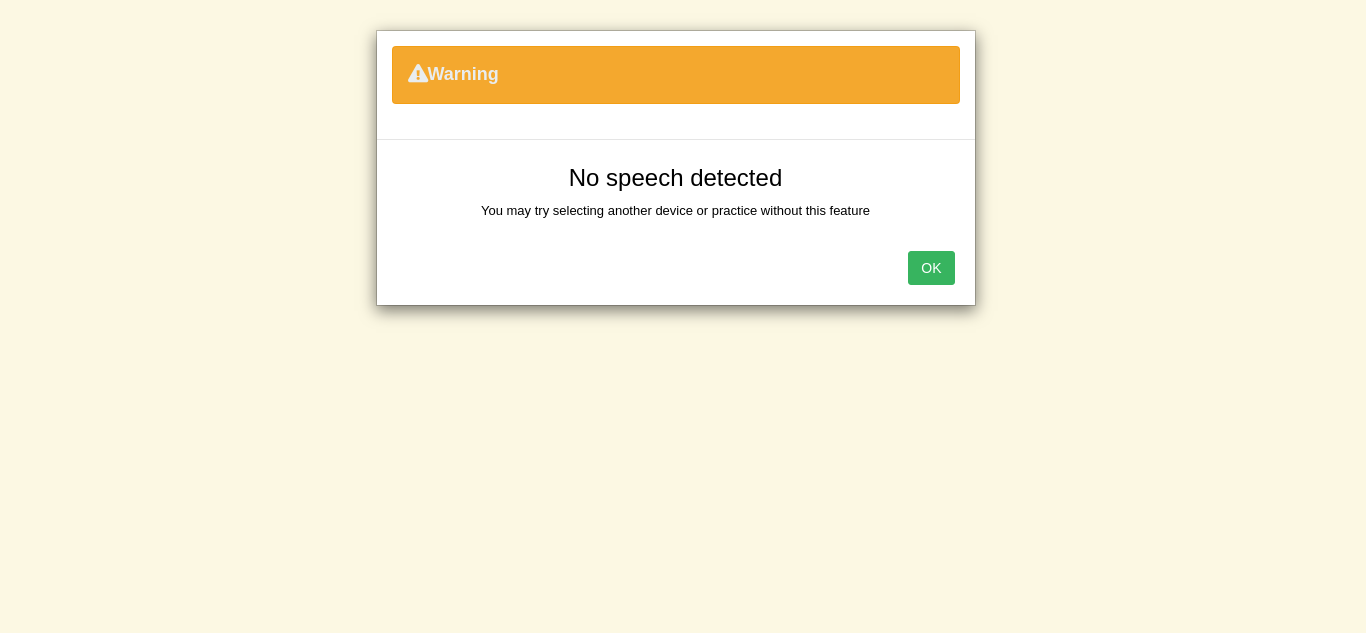 click on "OK" at bounding box center [931, 268] 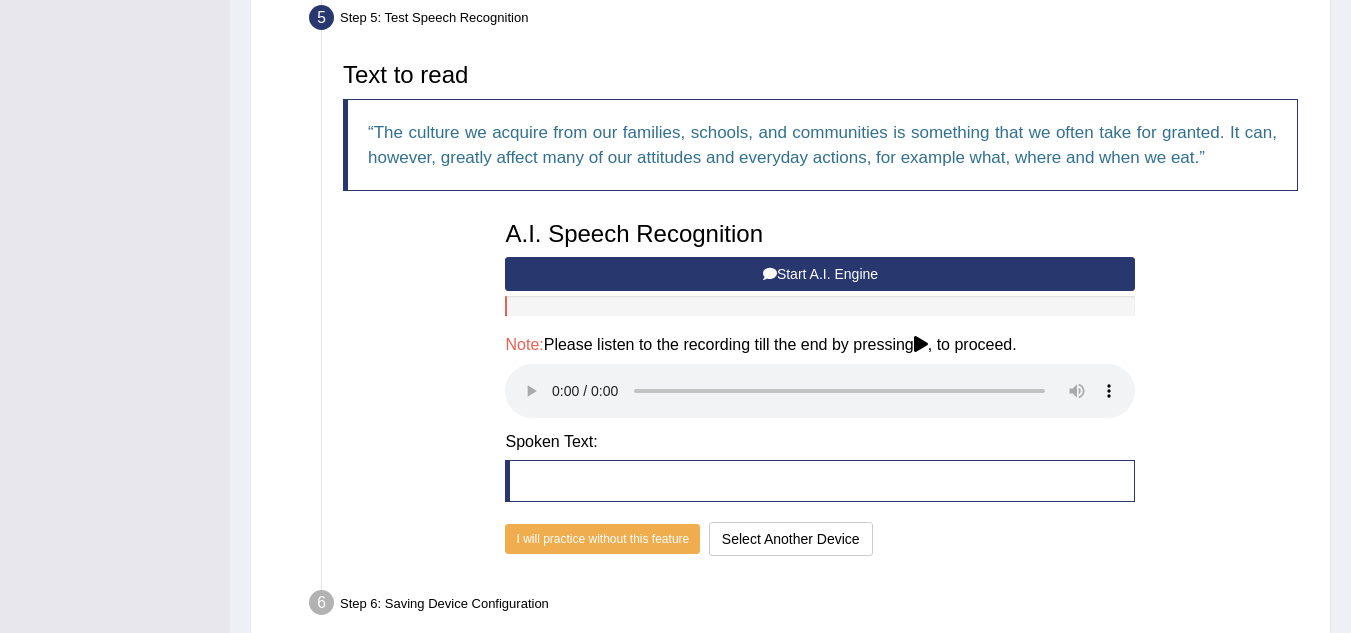 click on "Start A.I. Engine" at bounding box center (820, 274) 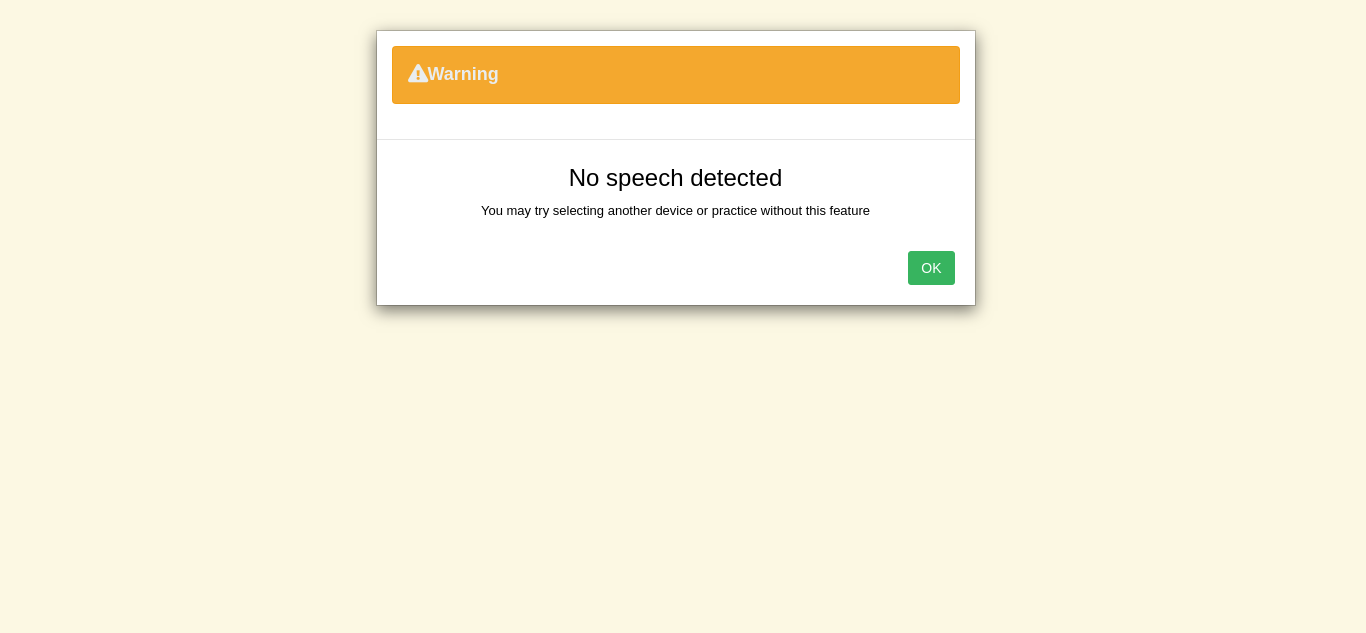 click on "OK" at bounding box center (931, 268) 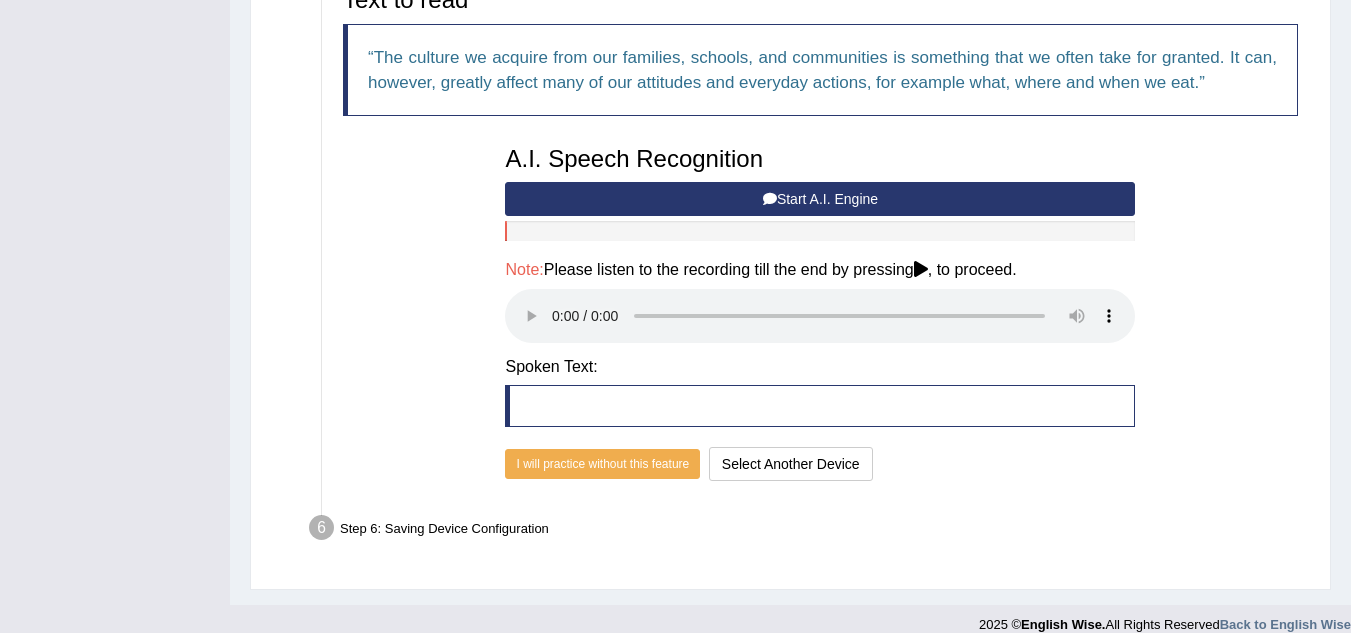 scroll, scrollTop: 715, scrollLeft: 0, axis: vertical 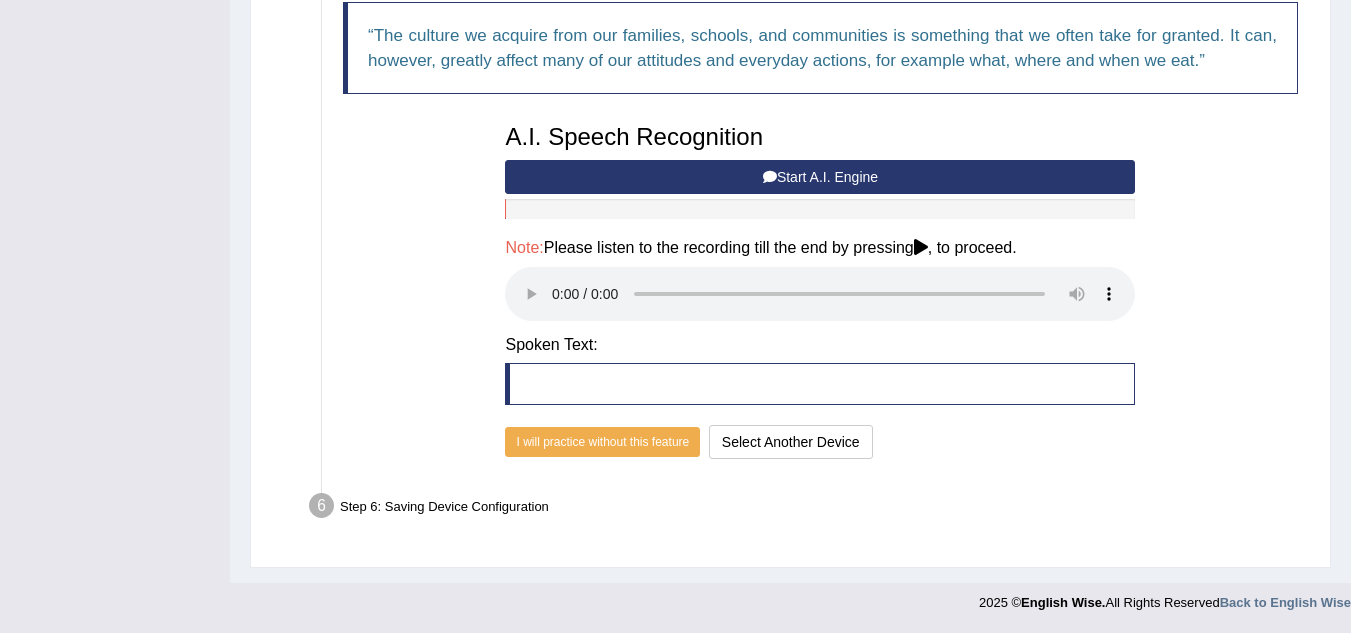 click at bounding box center (820, 384) 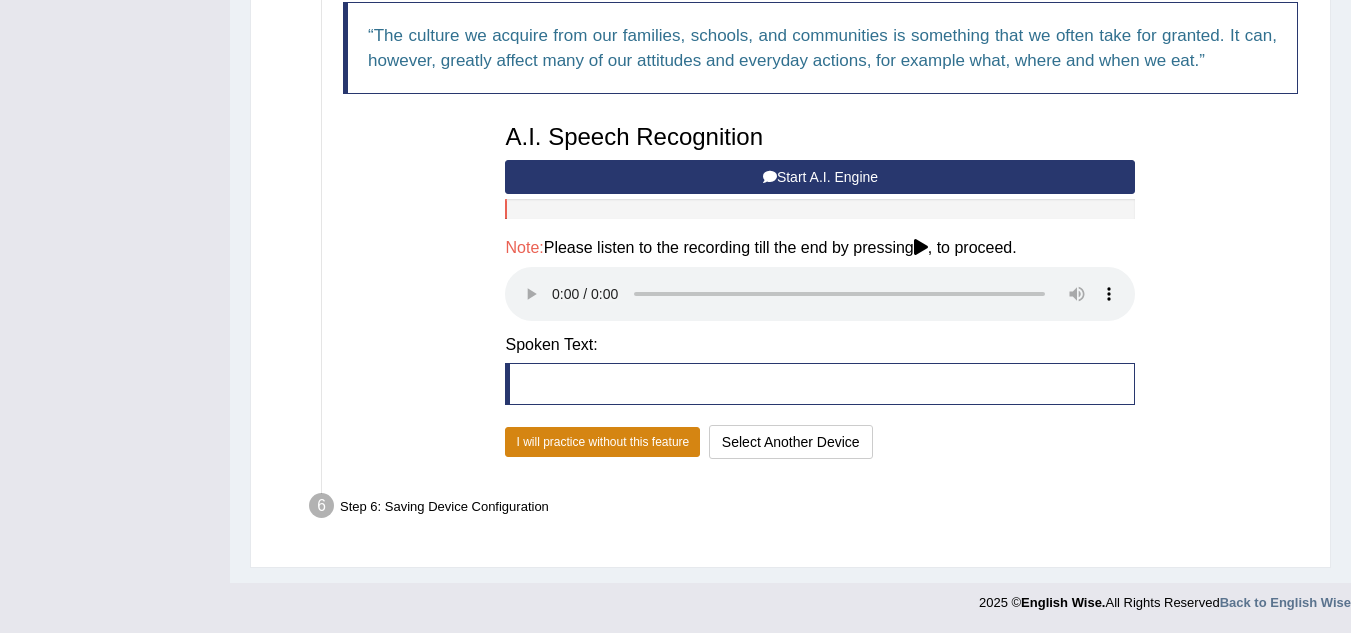 click on "I will practice without this feature" at bounding box center (602, 442) 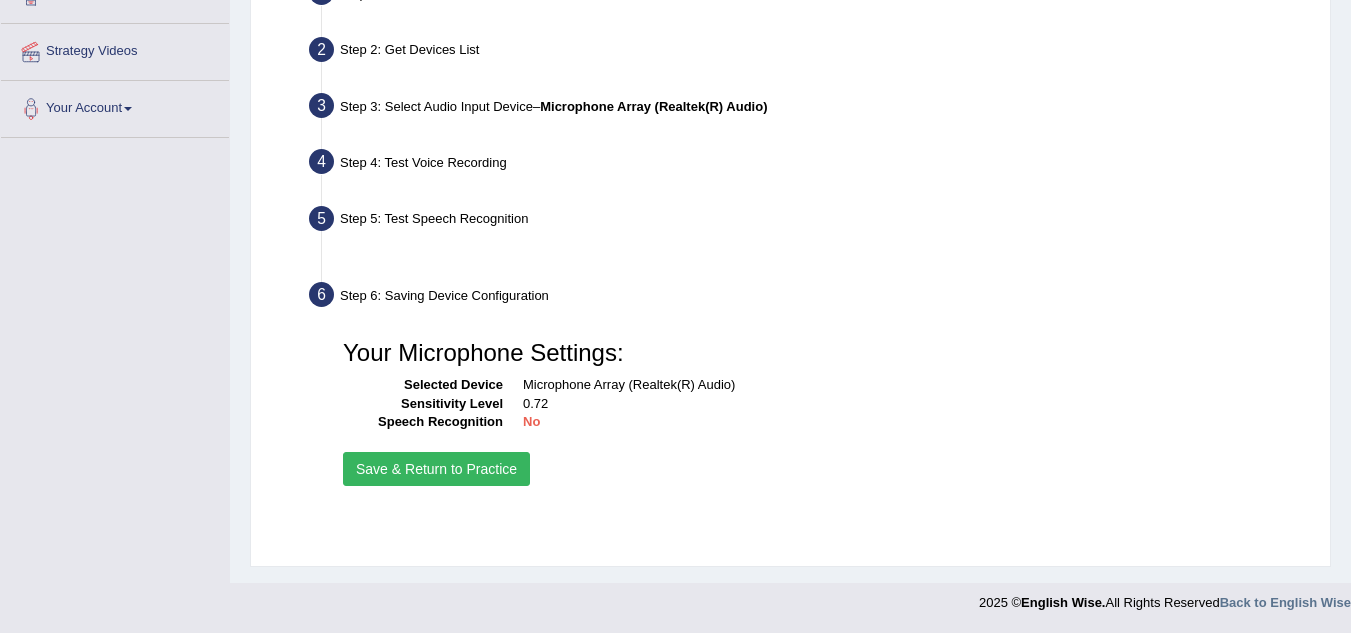 scroll, scrollTop: 417, scrollLeft: 0, axis: vertical 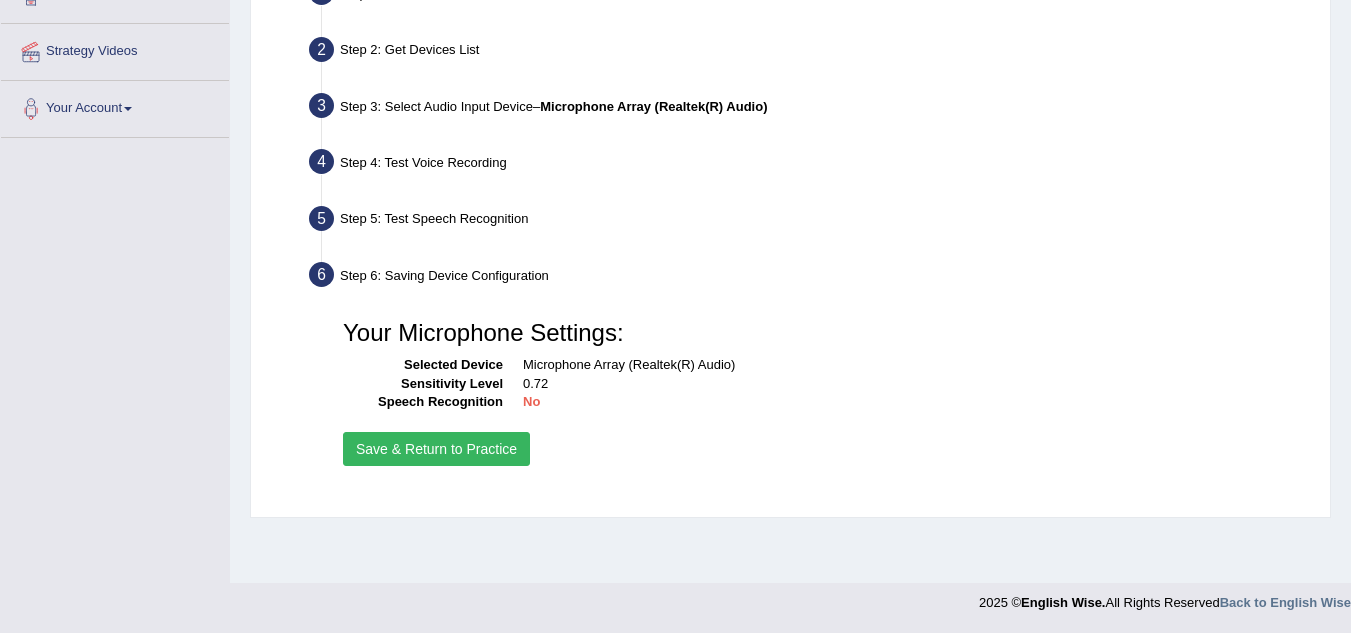 click on "Save & Return to Practice" at bounding box center [436, 449] 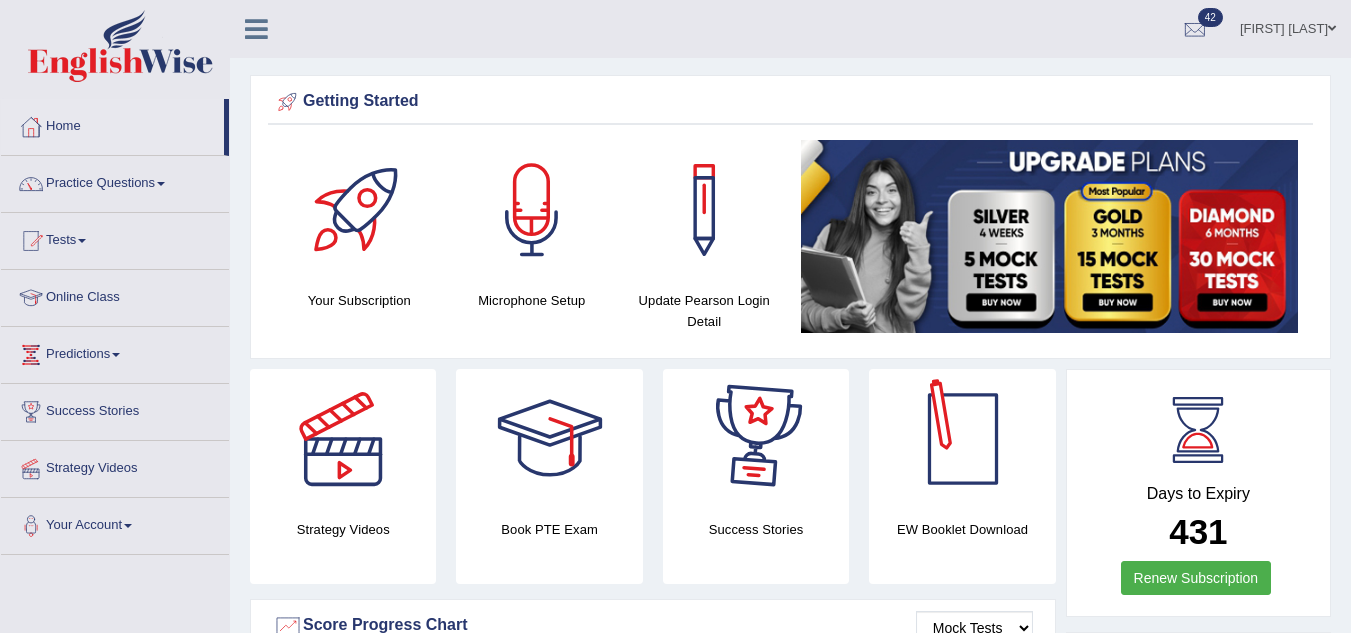 scroll, scrollTop: 0, scrollLeft: 0, axis: both 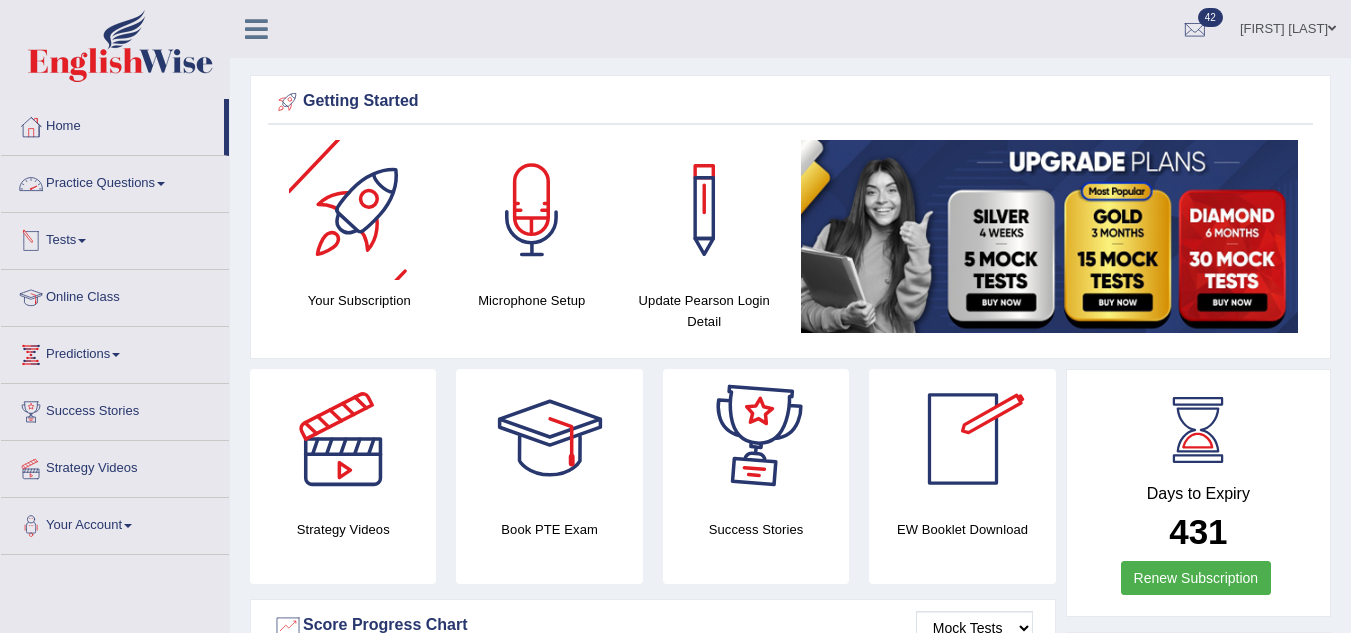 click on "Practice Questions" at bounding box center [115, 181] 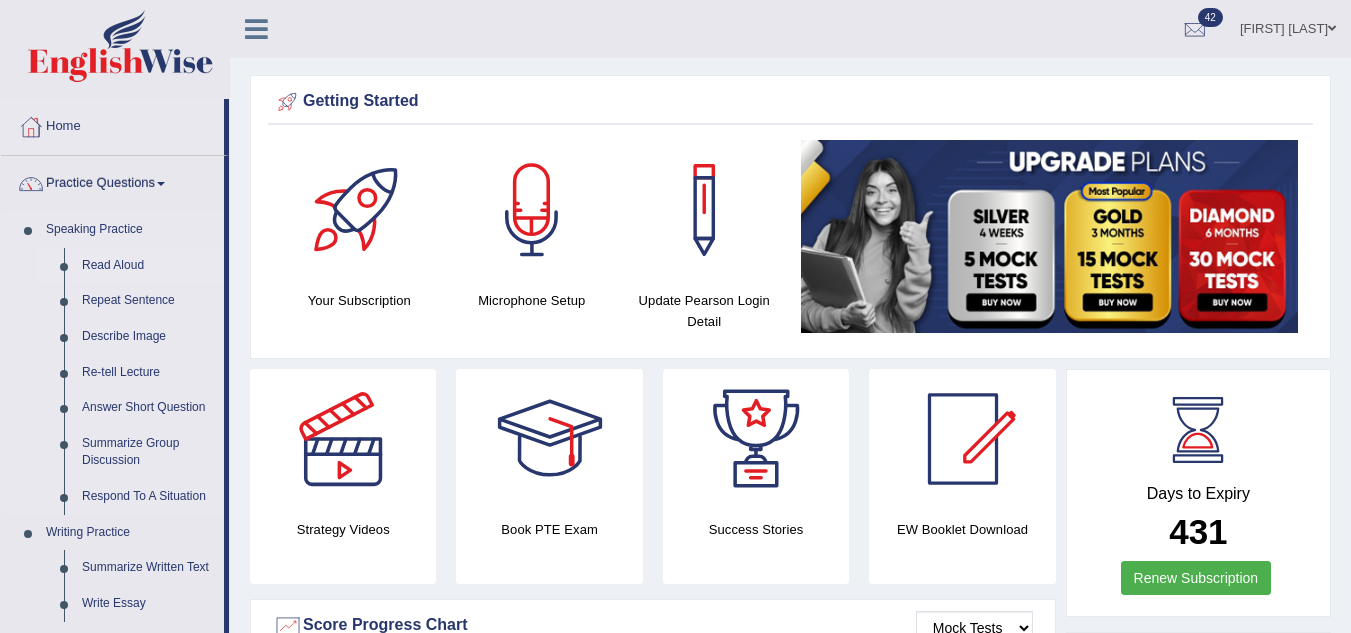 click on "Read Aloud" at bounding box center (148, 266) 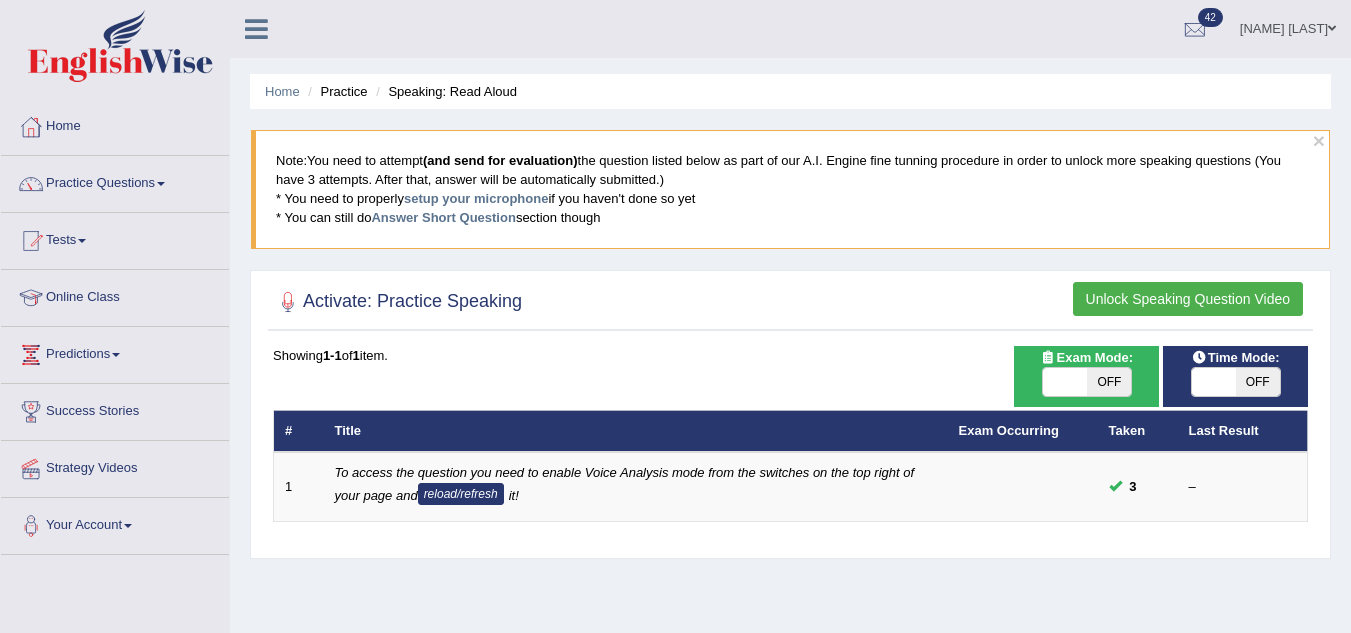 scroll, scrollTop: 0, scrollLeft: 0, axis: both 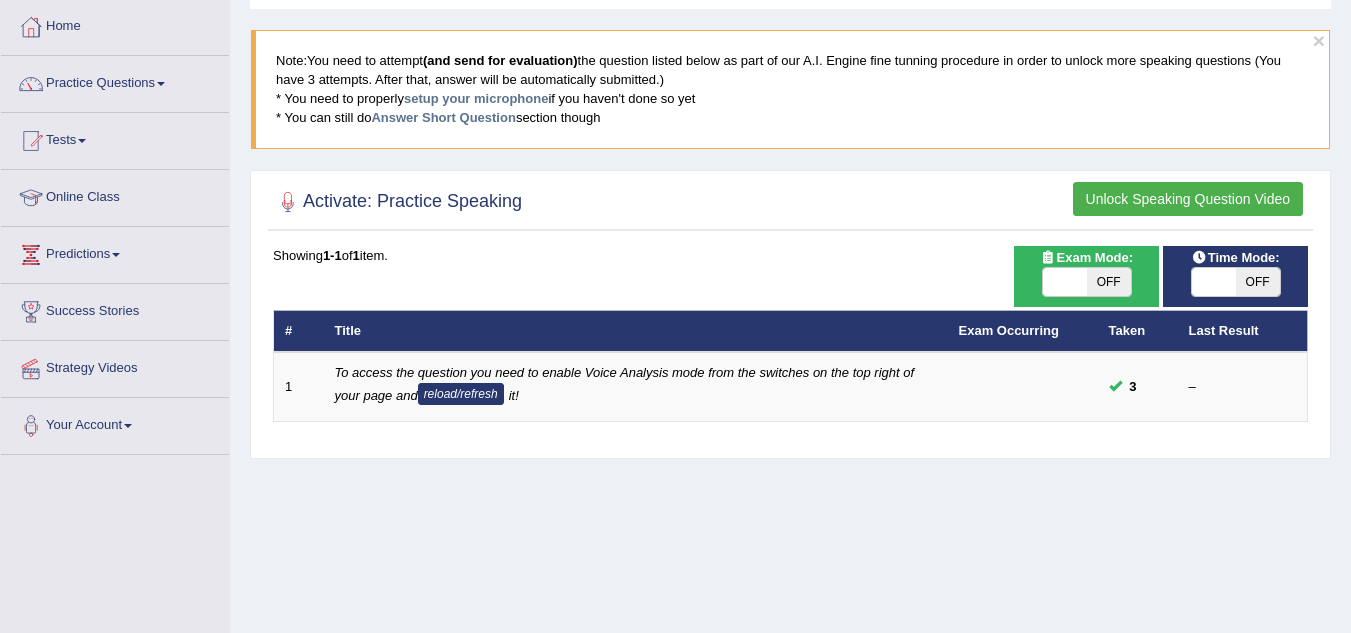 click on "OFF" at bounding box center (1109, 282) 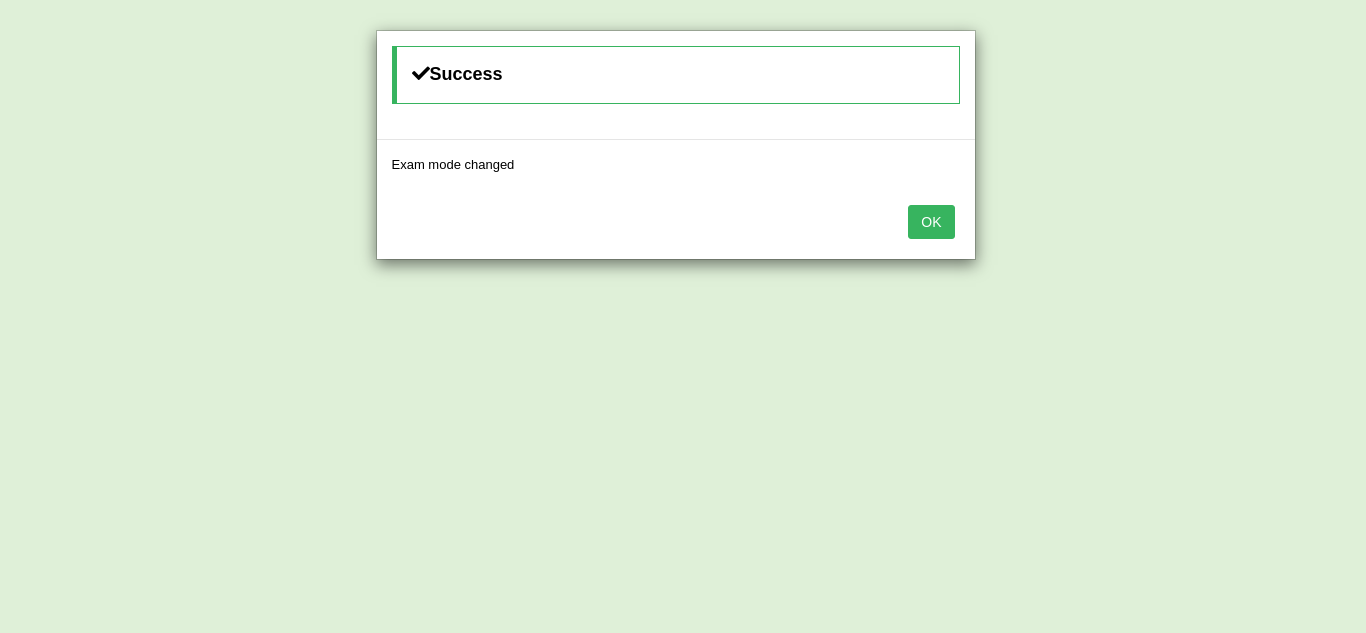 click on "OK" at bounding box center (931, 222) 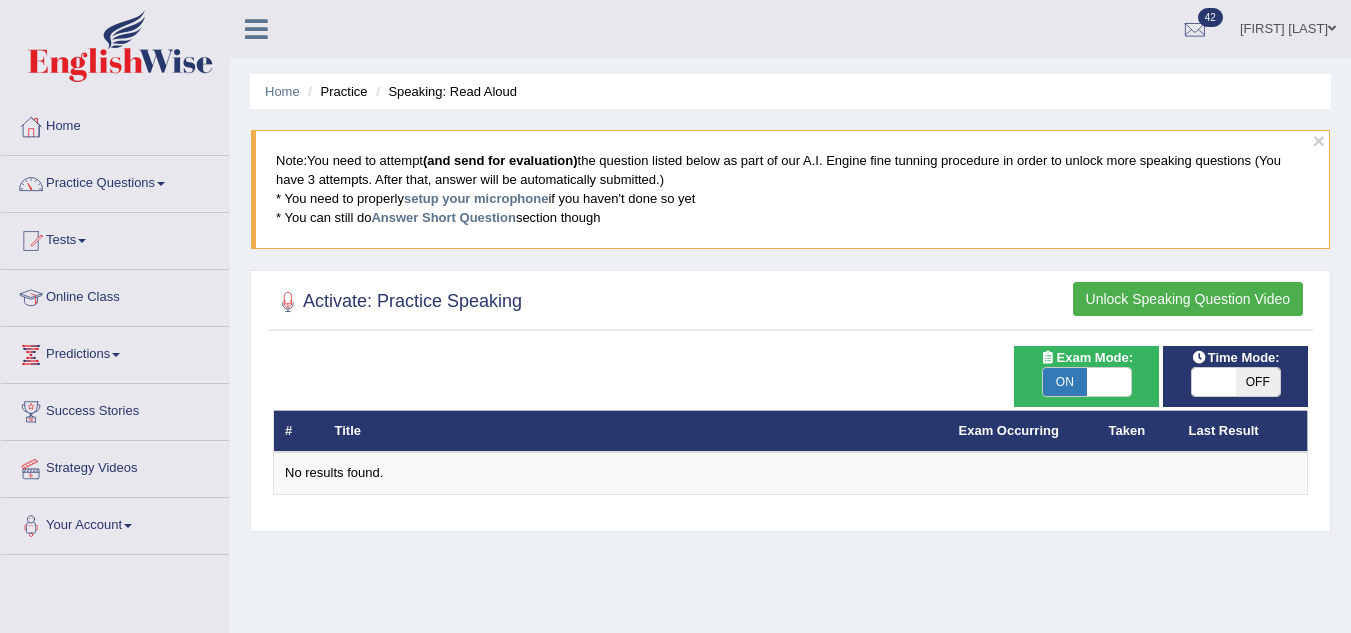 scroll, scrollTop: 100, scrollLeft: 0, axis: vertical 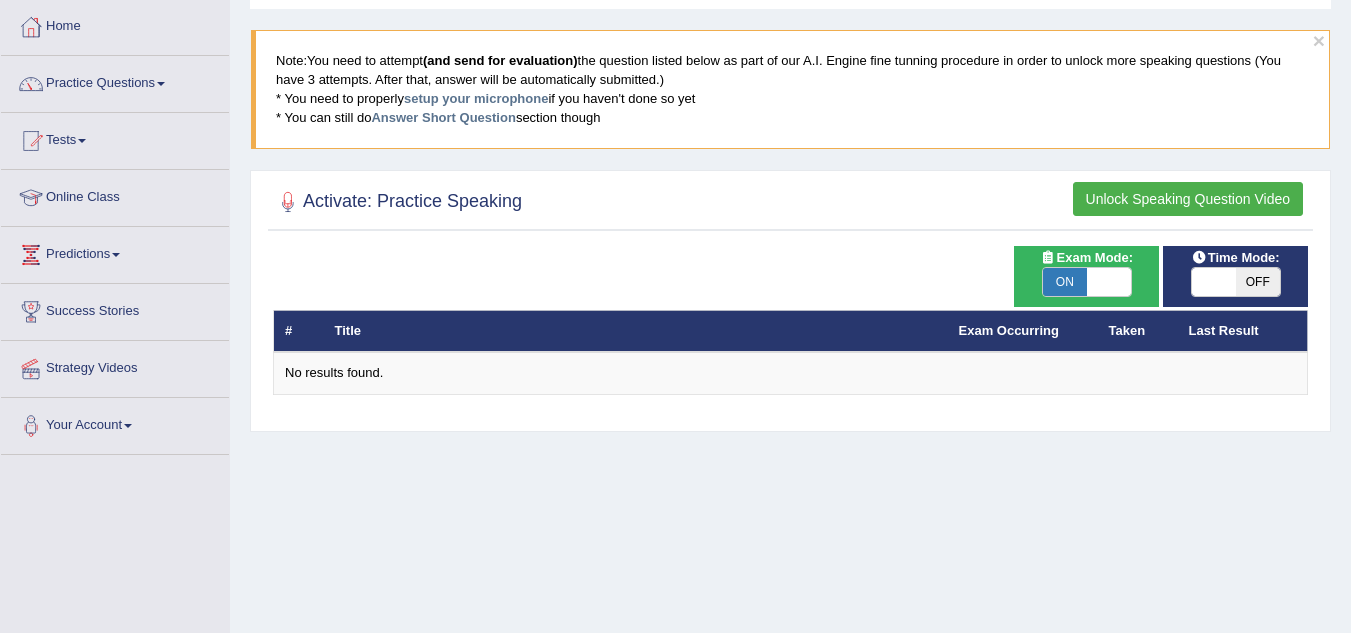 click on "OFF" at bounding box center [1258, 282] 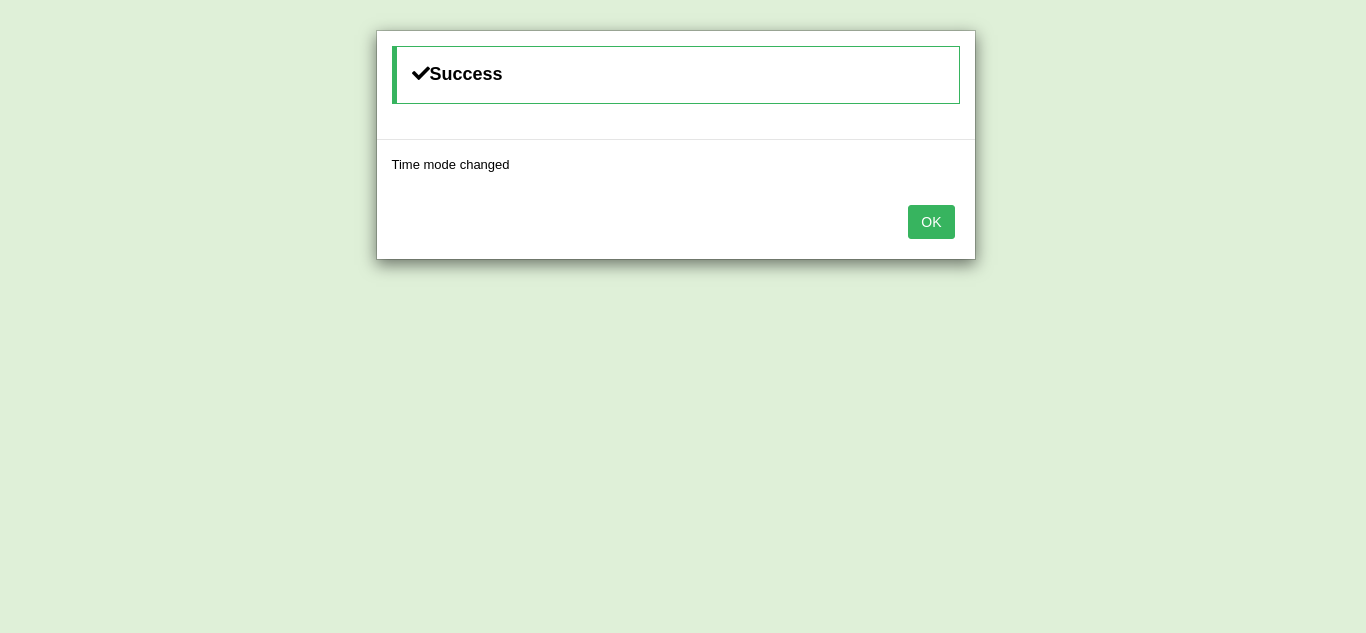 click on "OK" at bounding box center [931, 222] 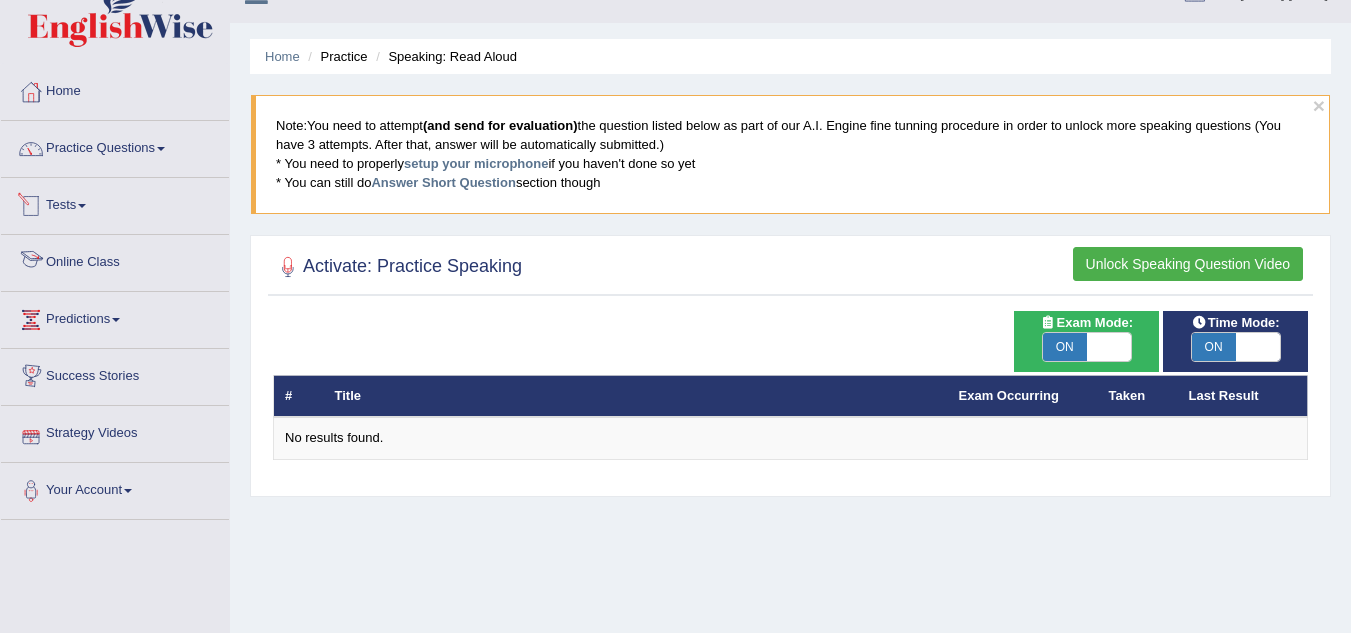 scroll, scrollTop: 0, scrollLeft: 0, axis: both 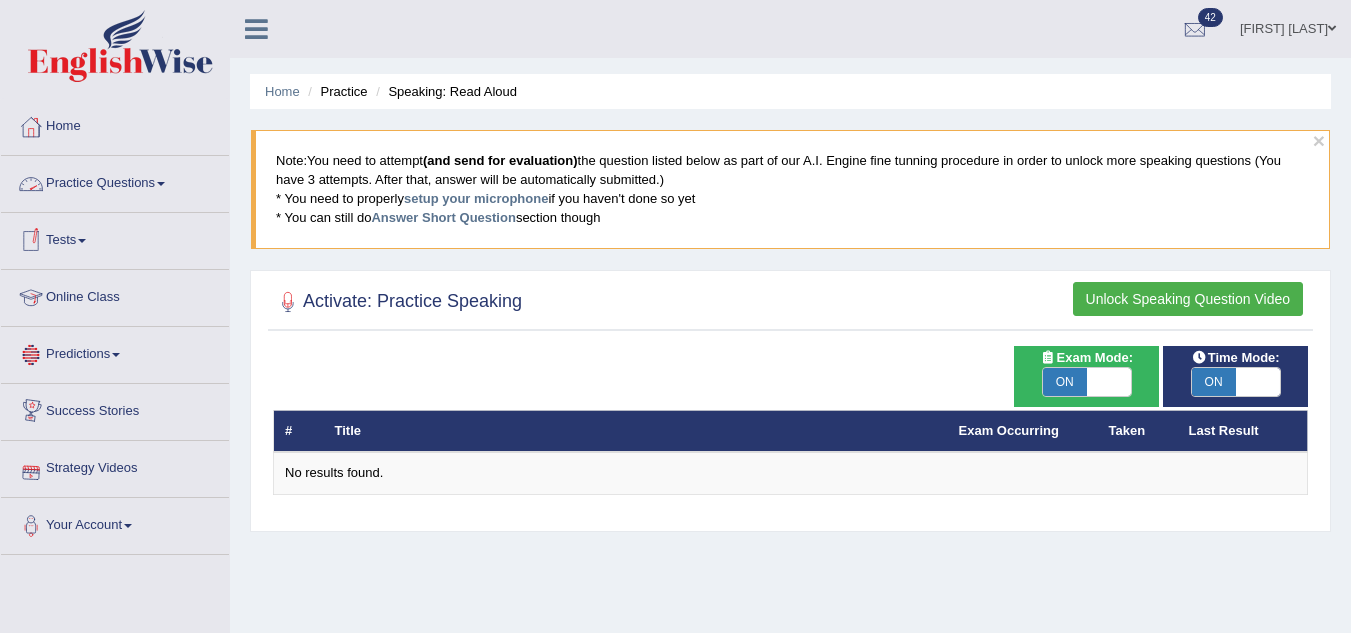 click on "Practice Questions" at bounding box center (115, 181) 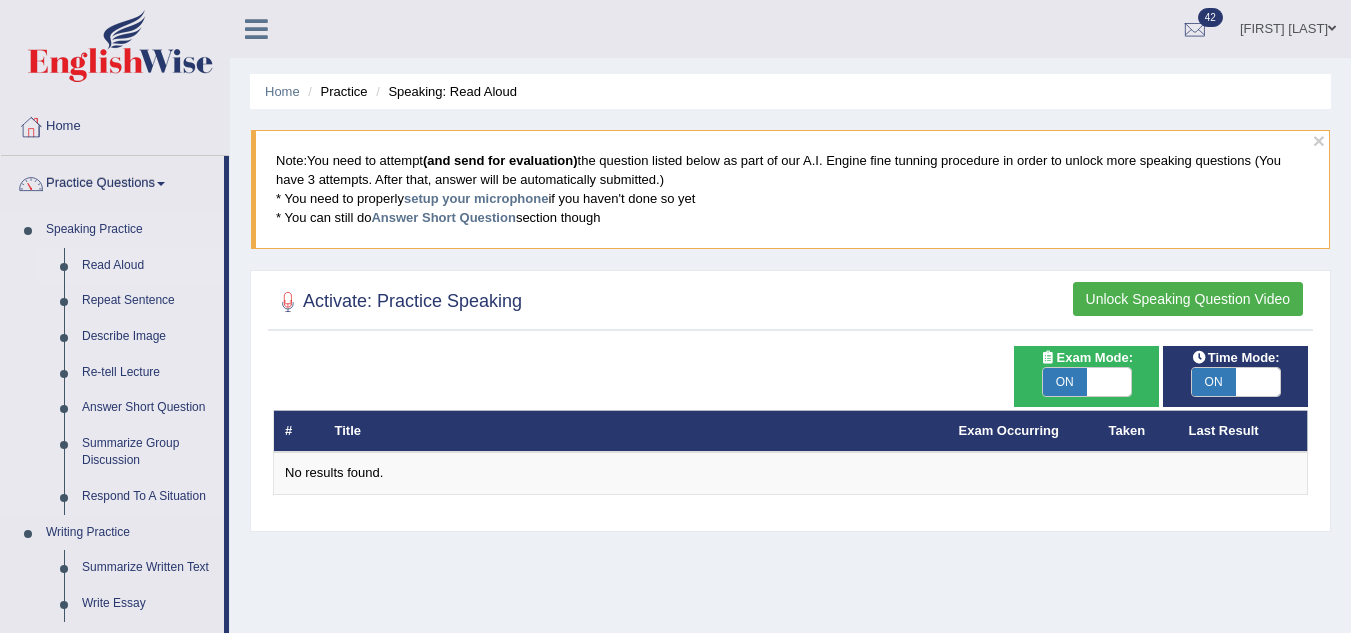 click on "Read Aloud" at bounding box center [148, 266] 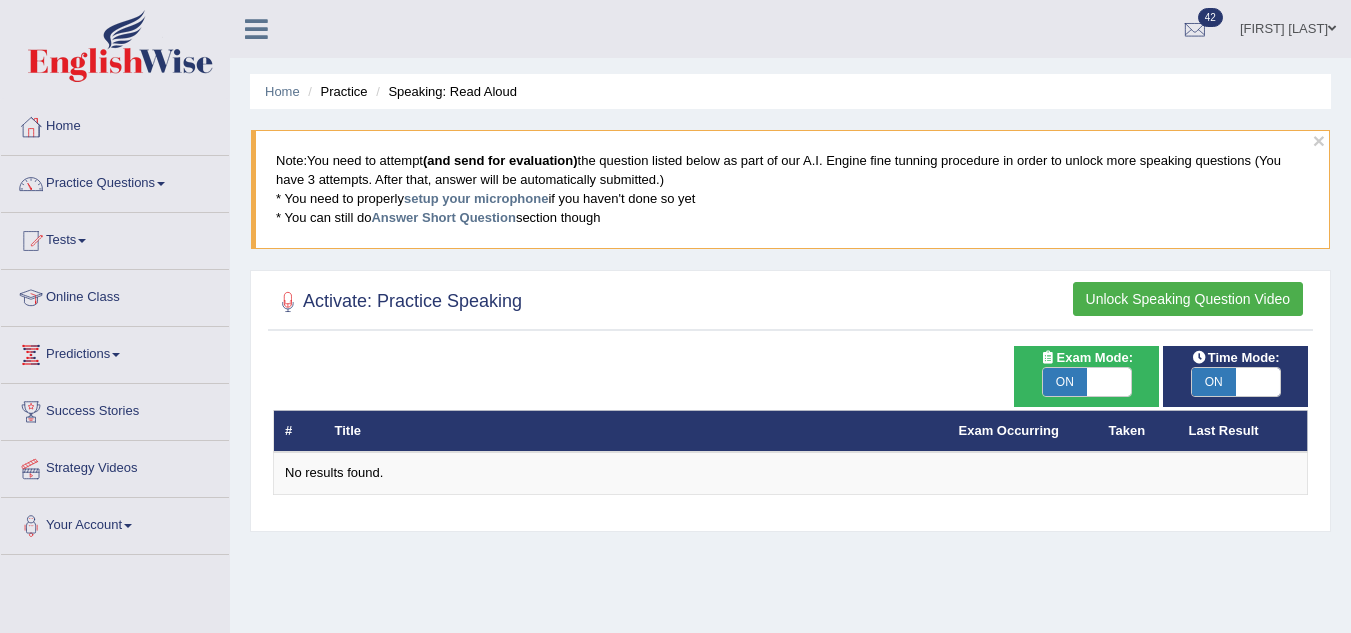 scroll, scrollTop: 0, scrollLeft: 0, axis: both 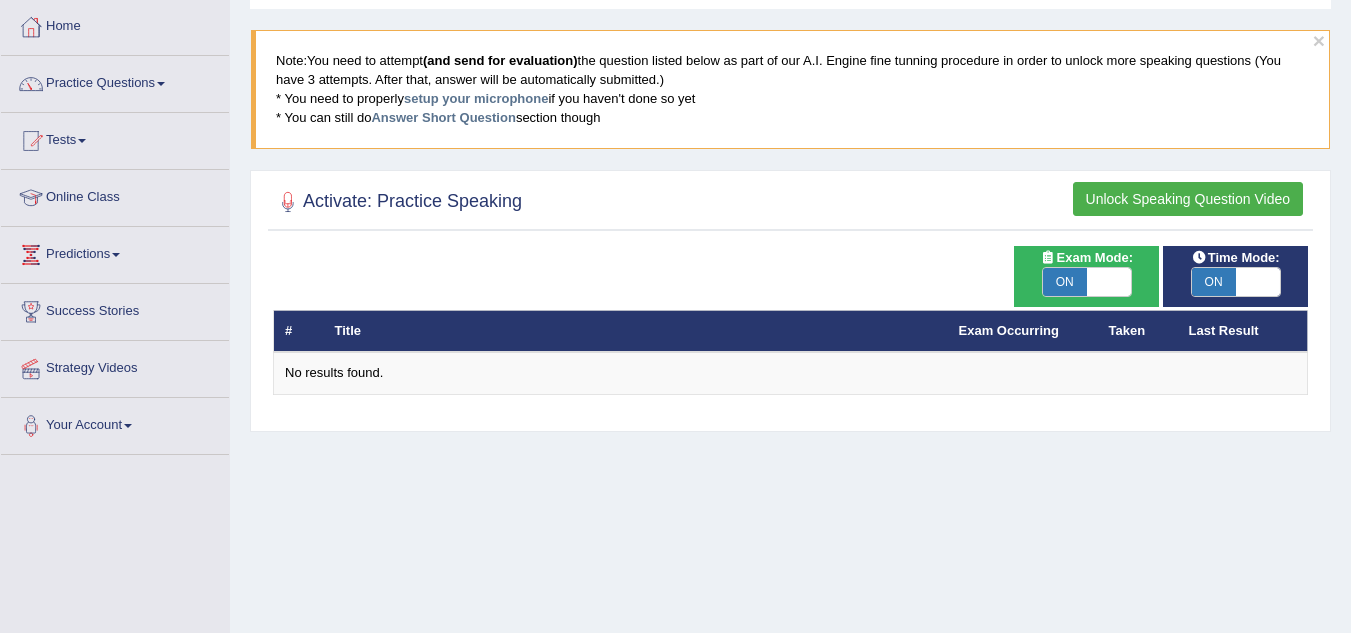 click on "Unlock Speaking Question Video" at bounding box center (1188, 199) 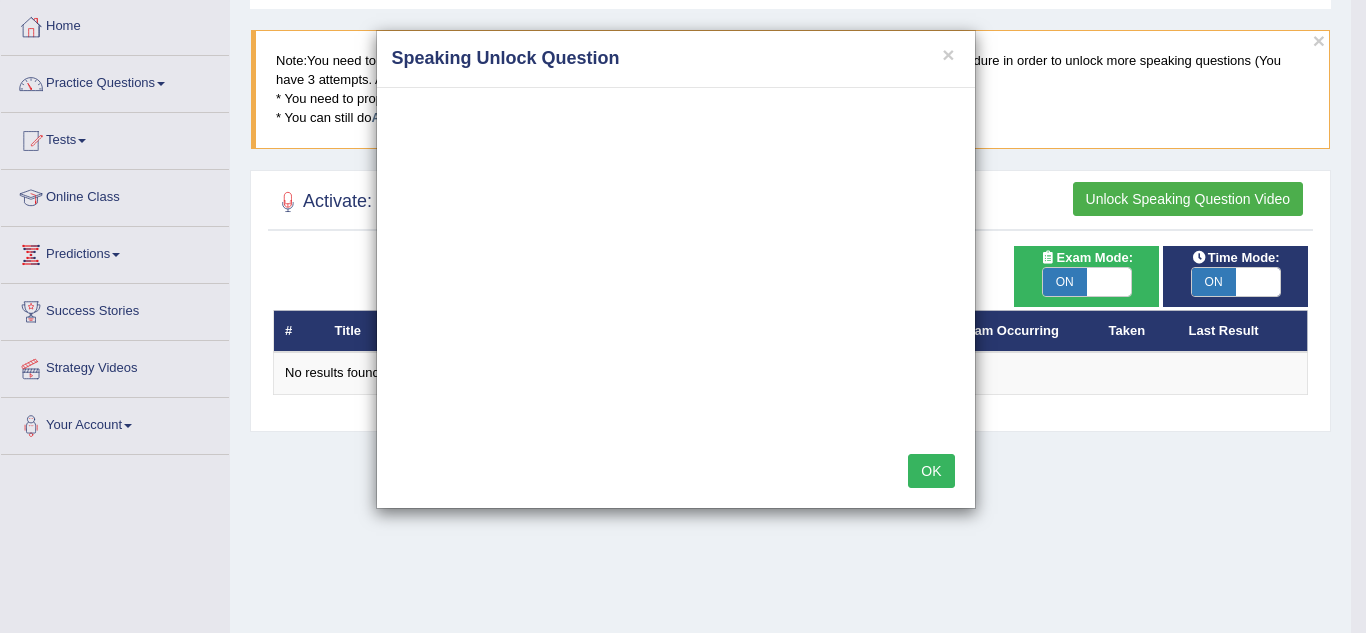 click on "OK" at bounding box center (931, 471) 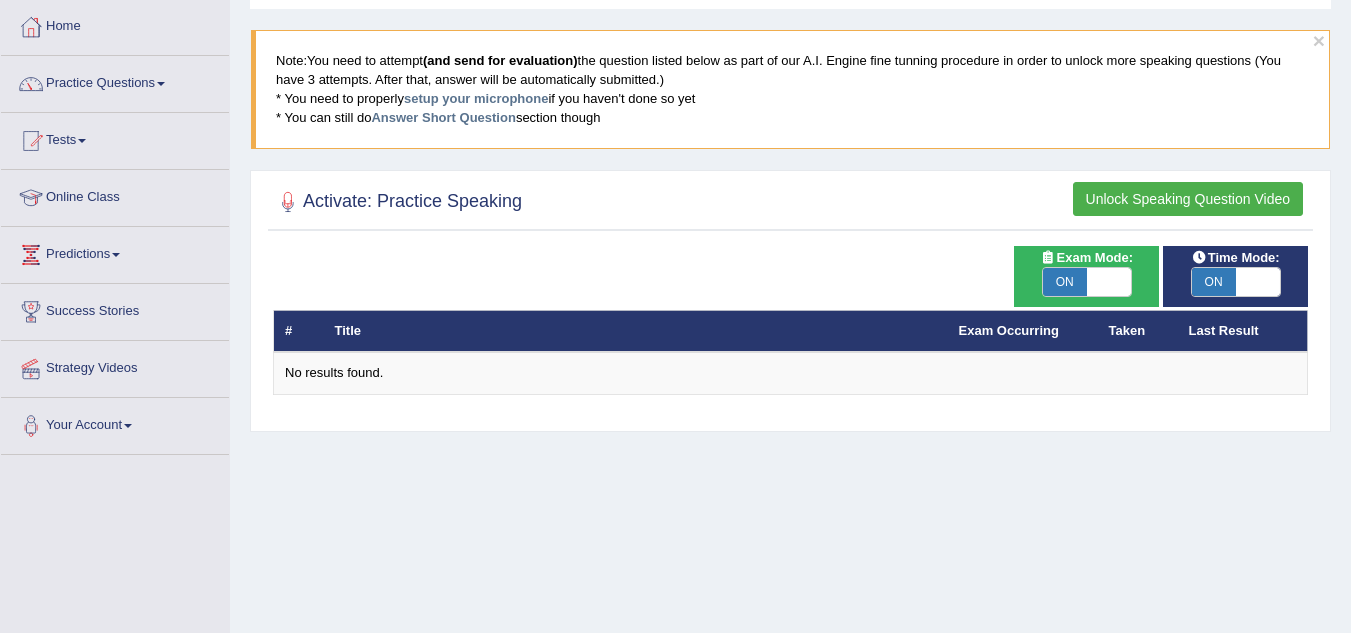 click on "Activate: Practice Speaking" at bounding box center [397, 202] 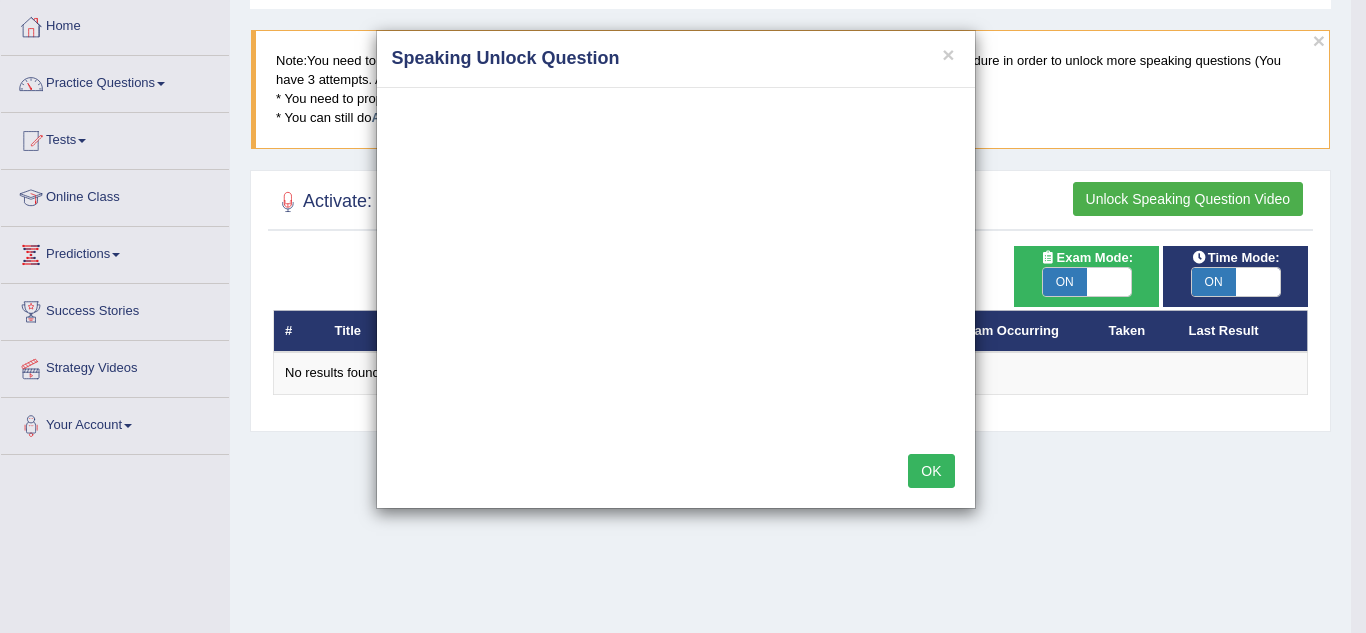 click on "OK" at bounding box center [931, 471] 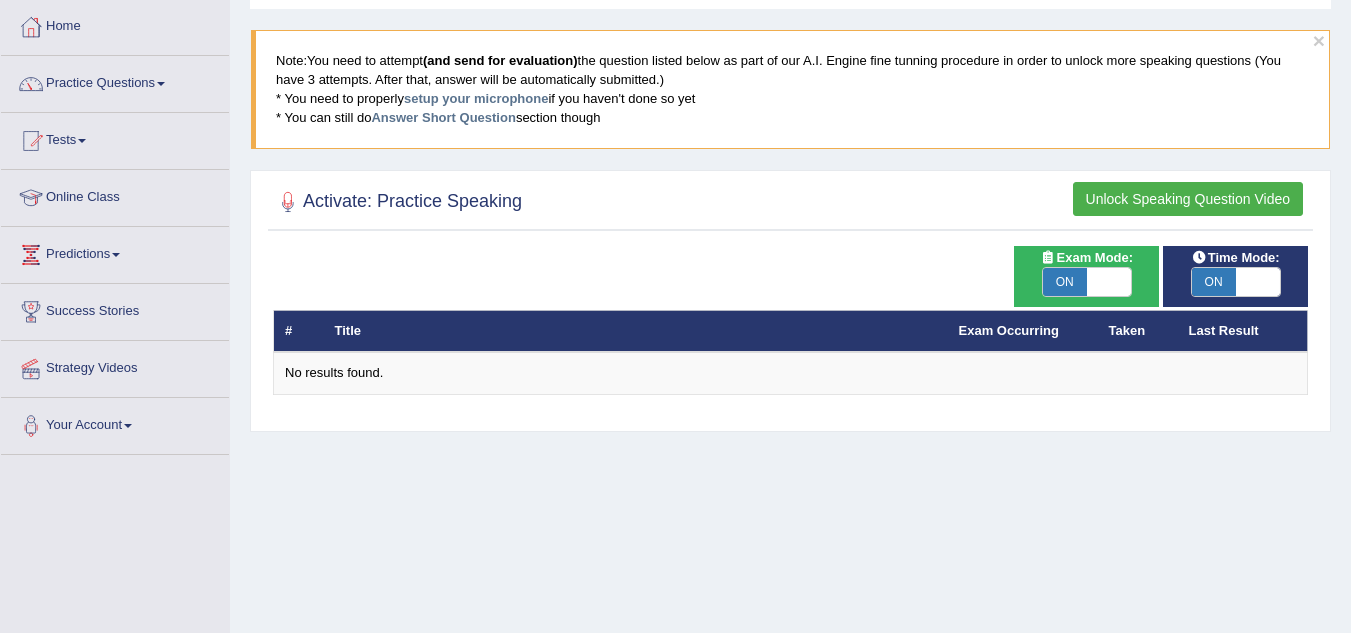 click on "Unlock Speaking Question Video" at bounding box center [1188, 199] 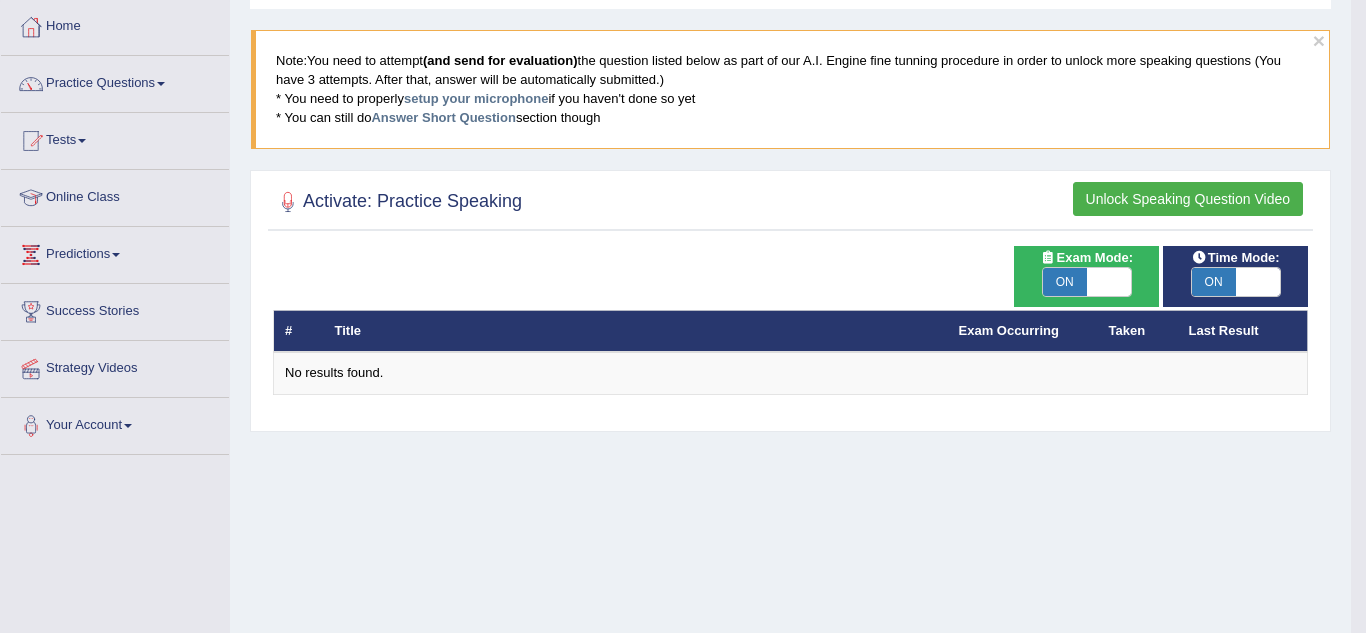 click on "Toggle navigation
Home
Practice Questions   Speaking Practice Read Aloud
Repeat Sentence
Describe Image
Re-tell Lecture
Answer Short Question
Summarize Group Discussion
Respond To A Situation
Writing Practice  Summarize Written Text
Write Essay
Reading Practice  Reading & Writing: Fill In The Blanks
Choose Multiple Answers
Re-order Paragraphs
Fill In The Blanks
Choose Single Answer
Listening Practice  Summarize Spoken Text
Highlight Incorrect Words
Highlight Correct Summary
Select Missing Word
Choose Single Answer
Choose Multiple Answers
Fill In The Blanks
Write From Dictation
Pronunciation
Tests  Take Practice Sectional Test" at bounding box center (683, 216) 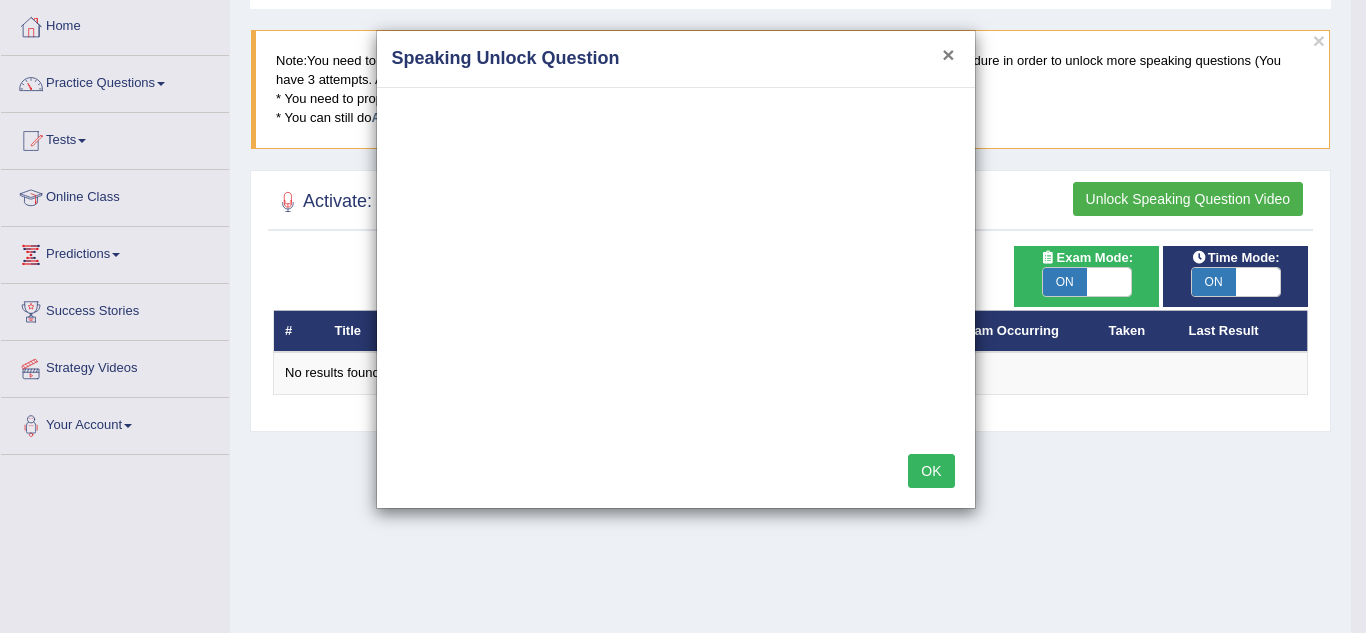 click on "×" at bounding box center (948, 54) 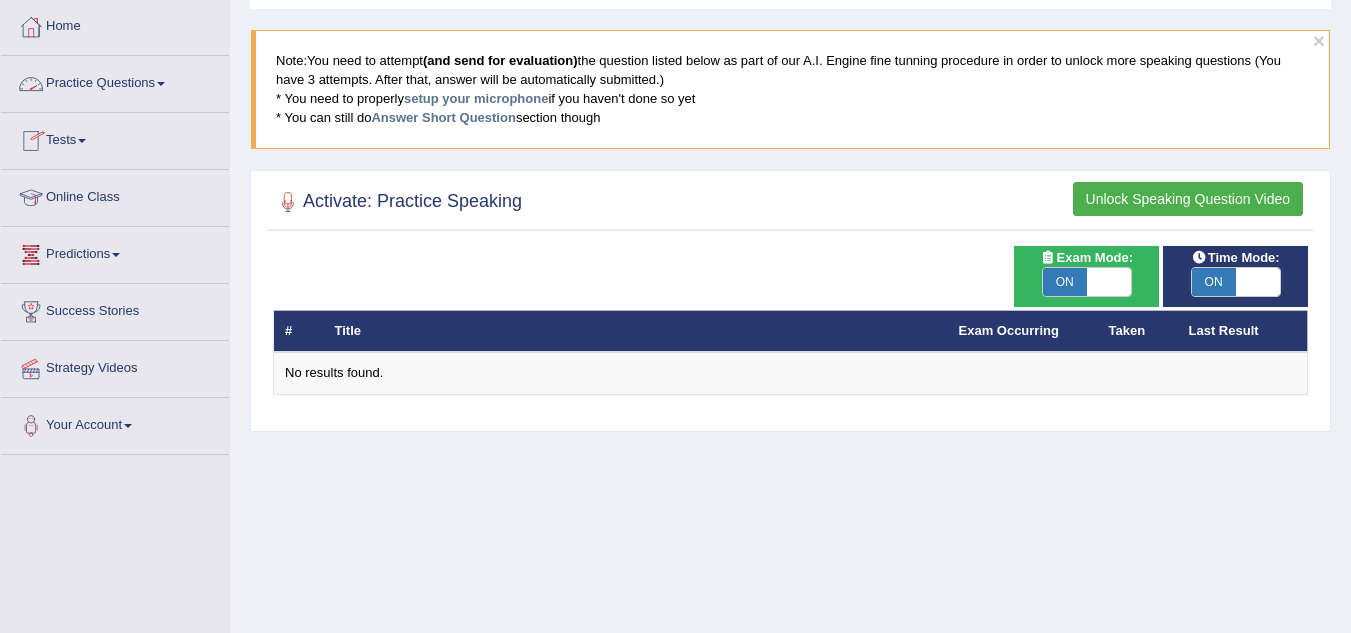 click on "Practice Questions" at bounding box center [115, 81] 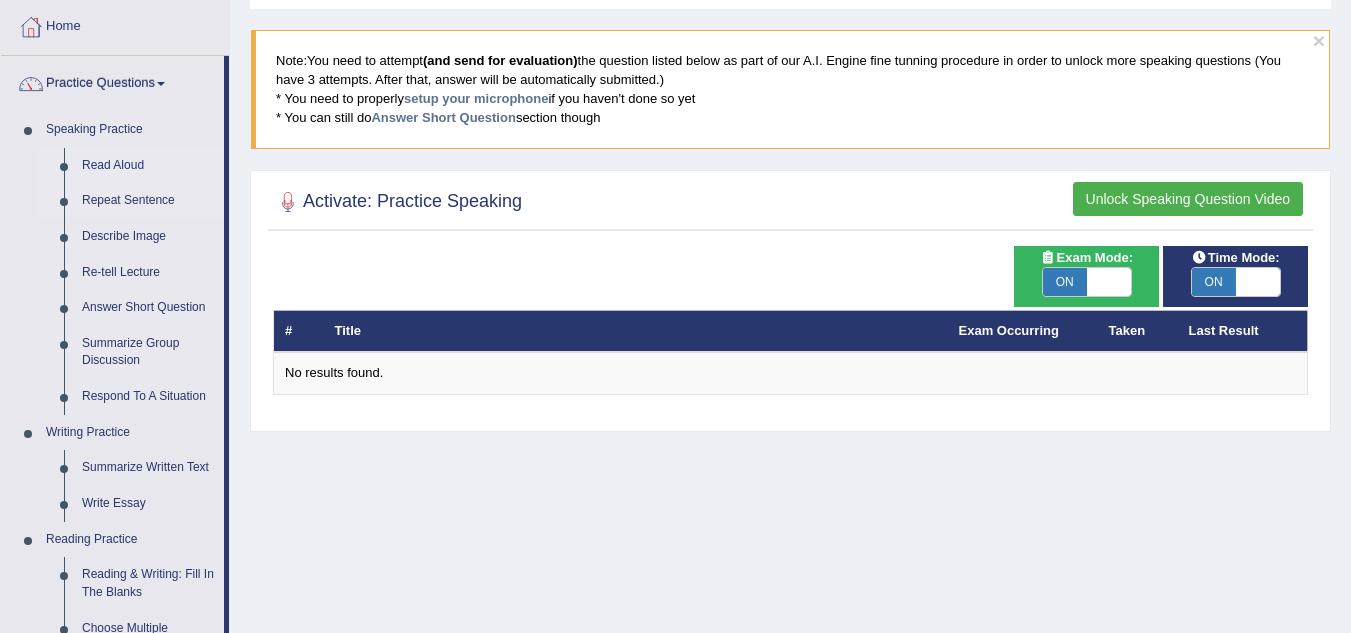 click on "Repeat Sentence" at bounding box center (148, 201) 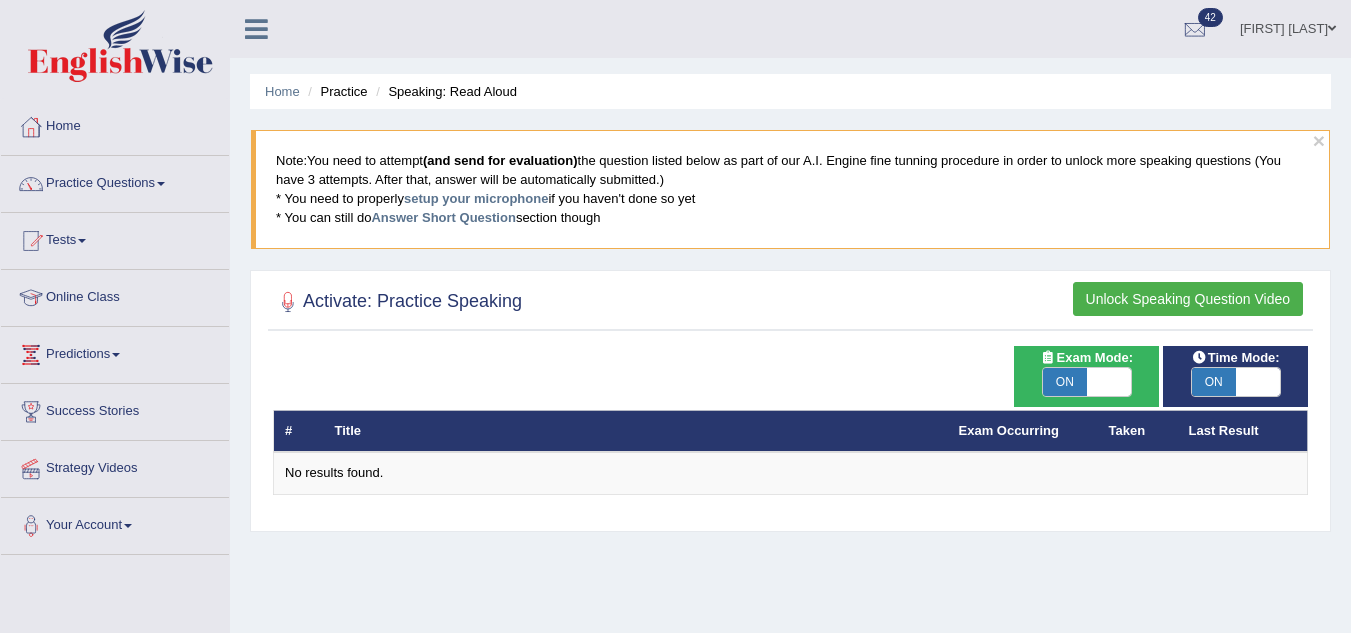 scroll, scrollTop: 0, scrollLeft: 0, axis: both 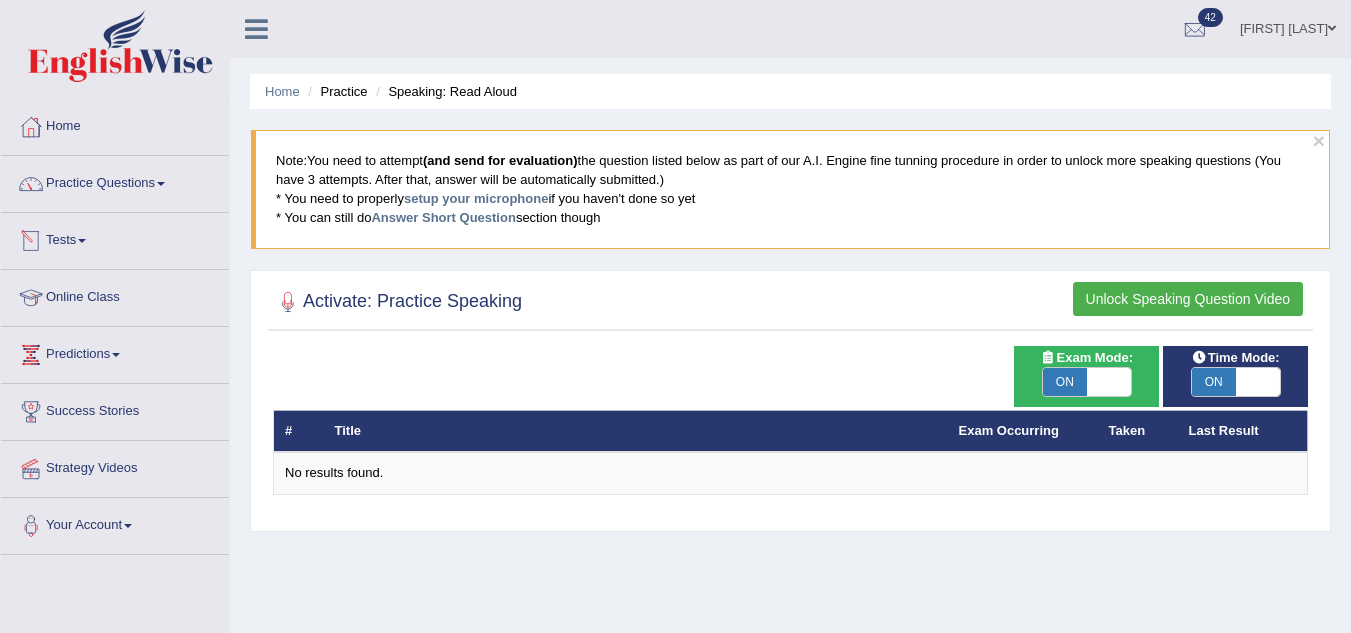 click on "Unlock Speaking Question Video" at bounding box center [1188, 299] 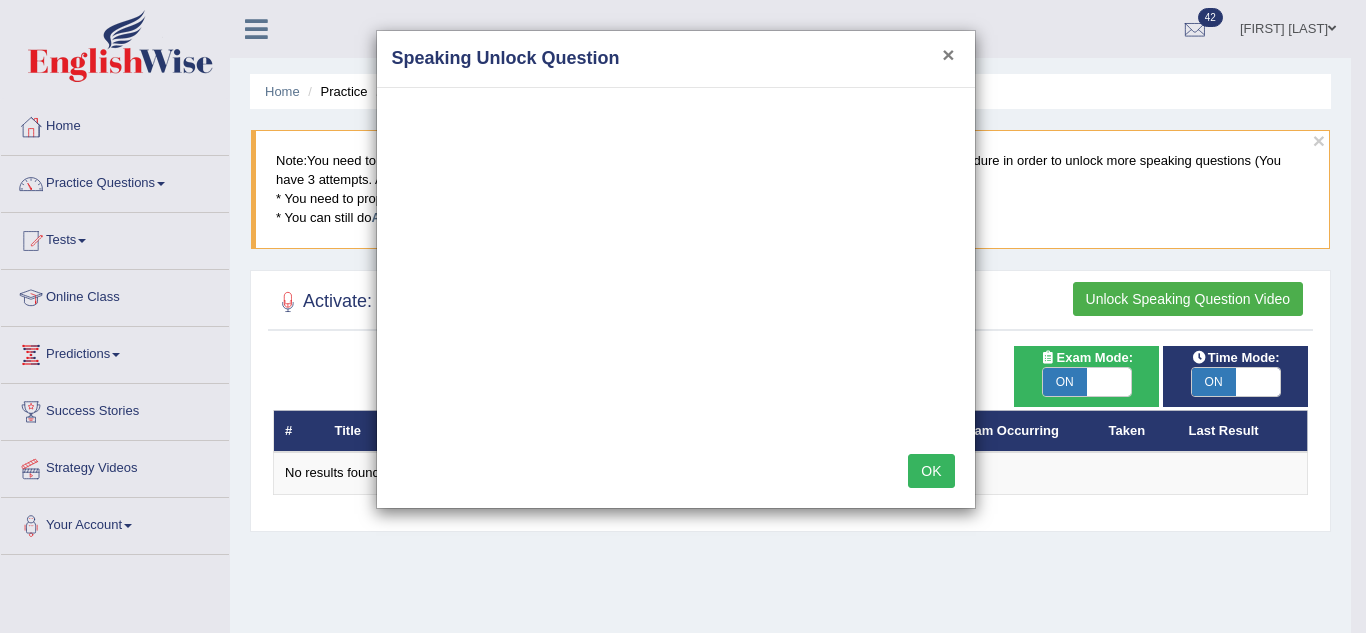 click on "×" at bounding box center [948, 54] 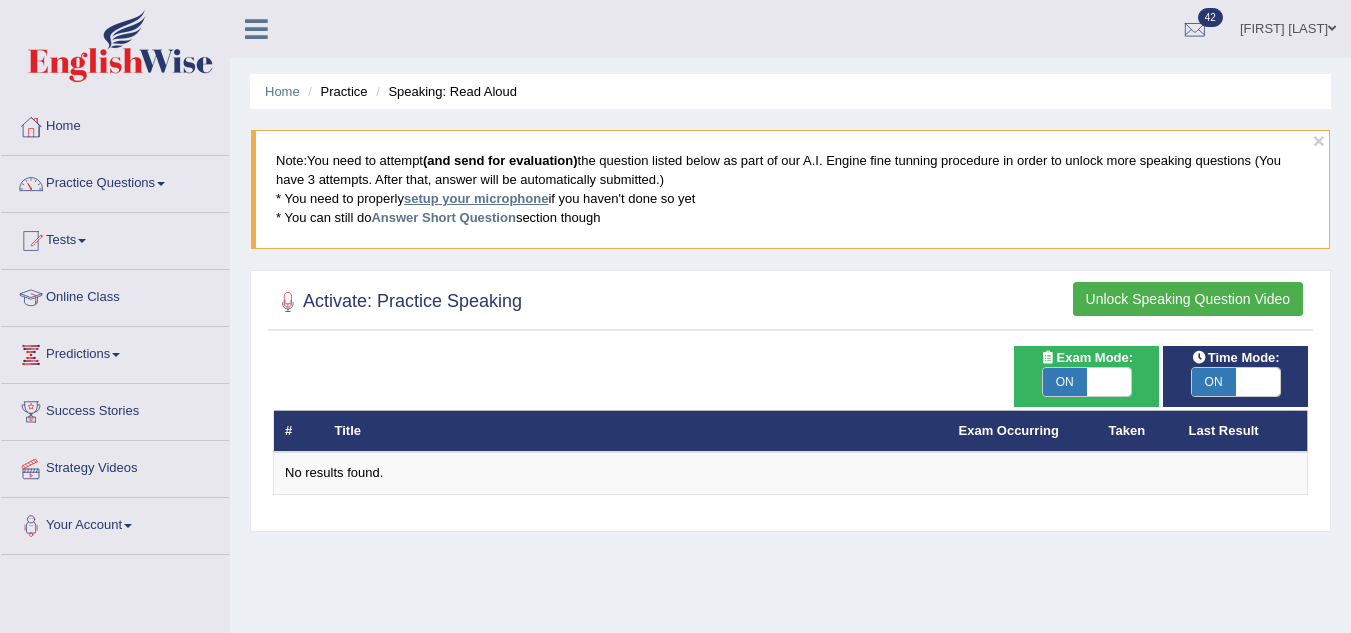 click on "setup your microphone" at bounding box center (476, 198) 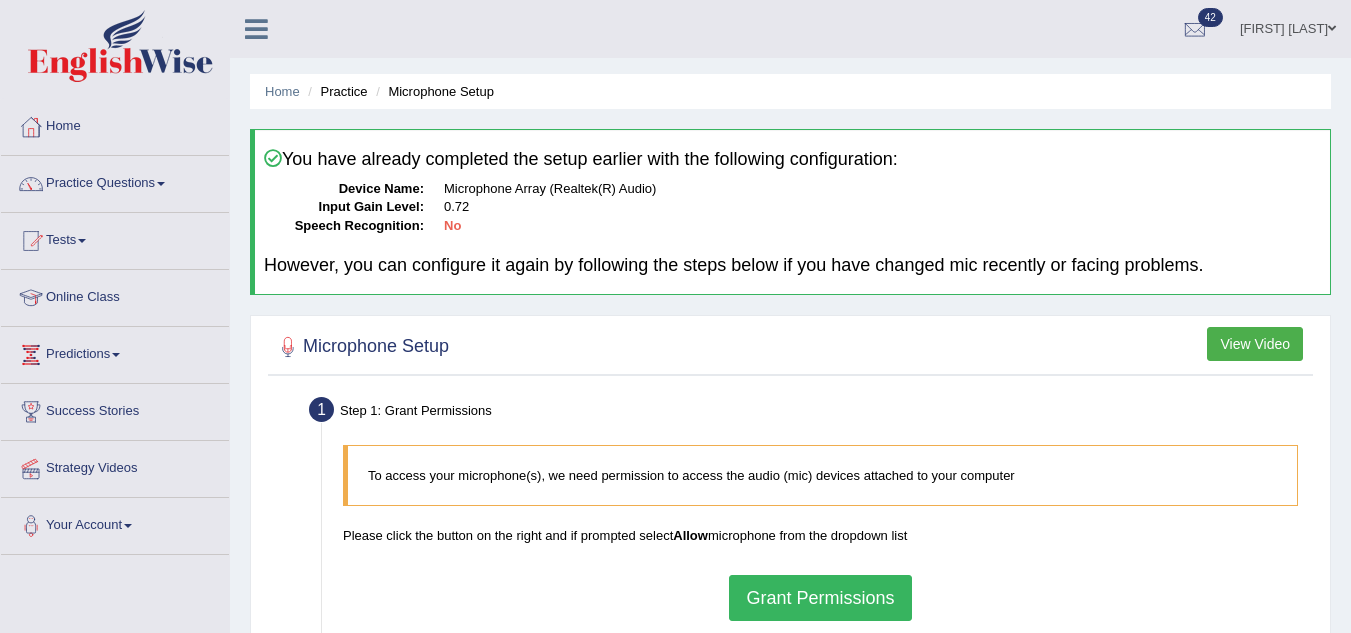 scroll, scrollTop: 0, scrollLeft: 0, axis: both 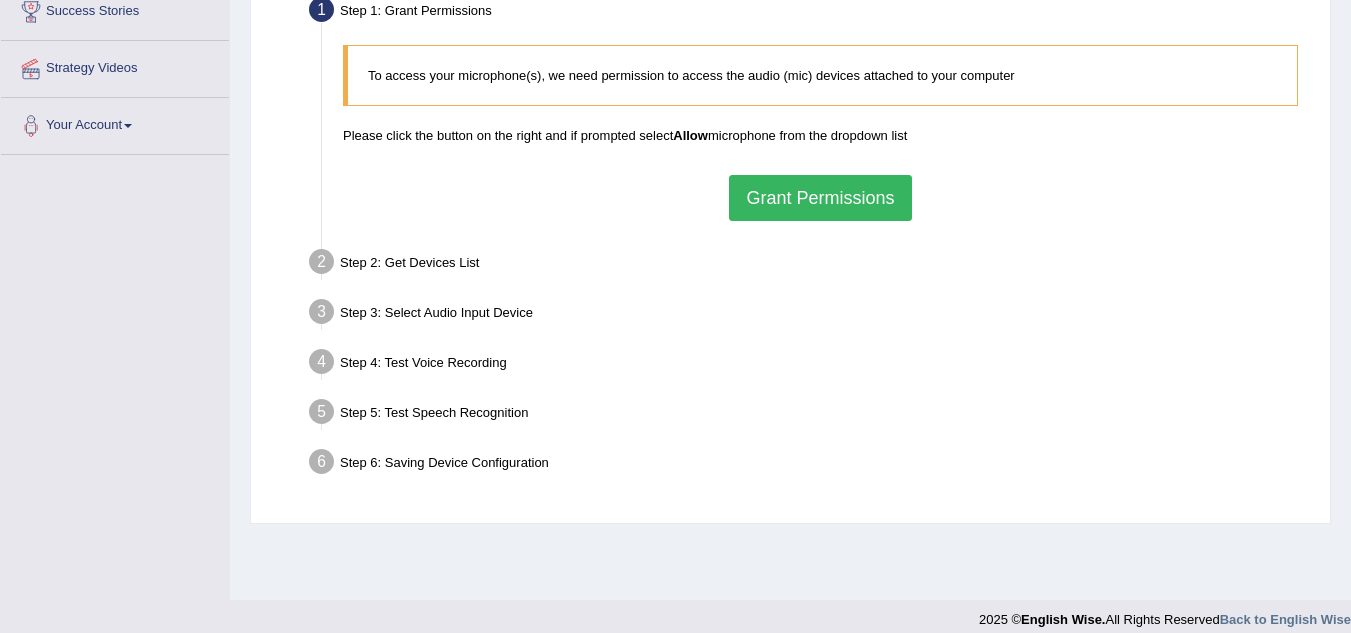 click on "Grant Permissions" at bounding box center [820, 198] 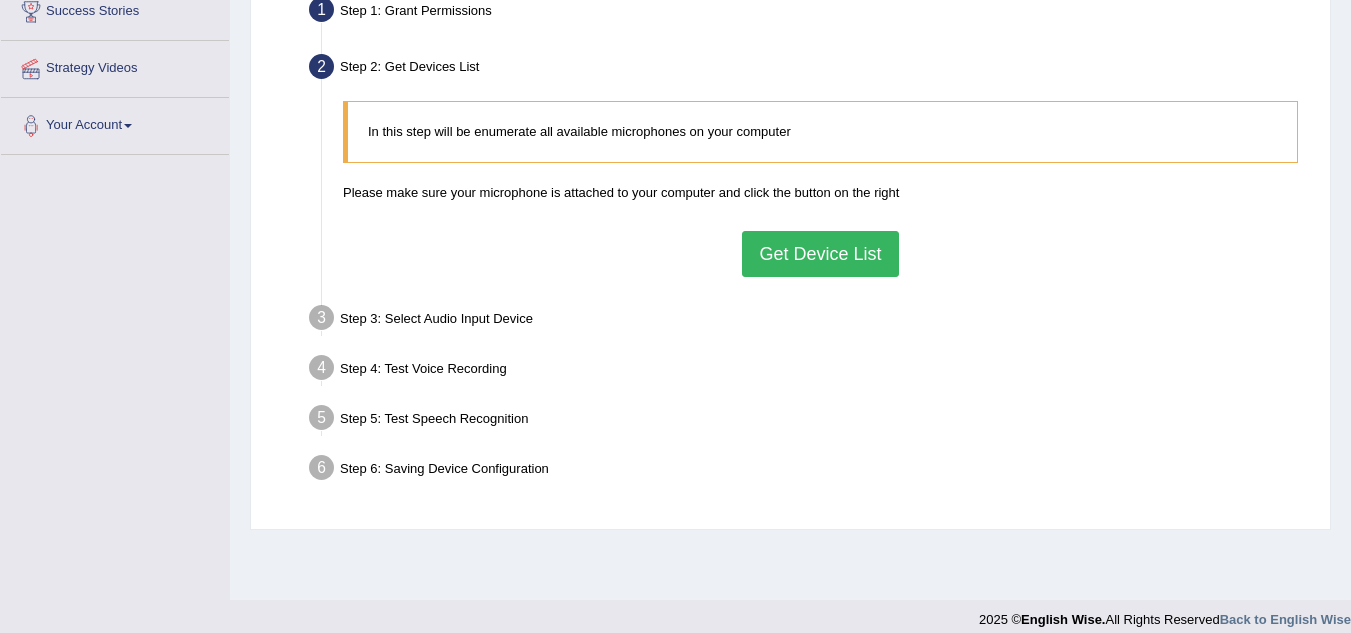 click on "Get Device List" at bounding box center [820, 254] 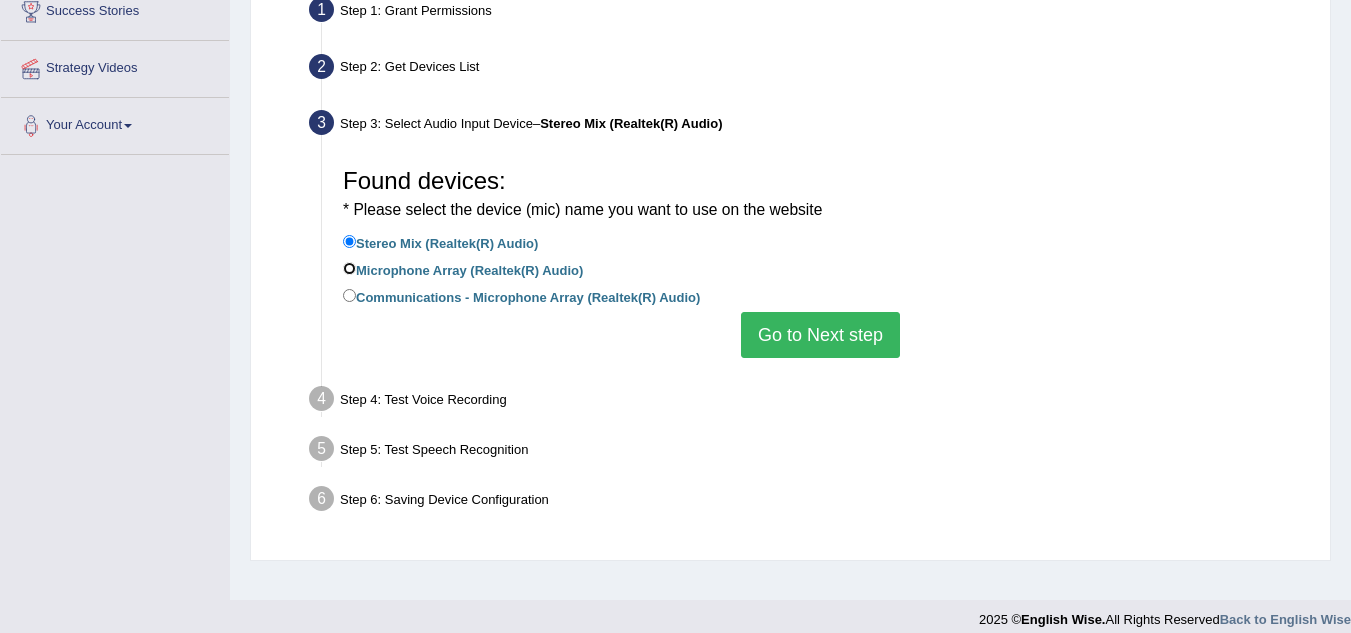 click on "Microphone Array (Realtek(R) Audio)" at bounding box center (349, 268) 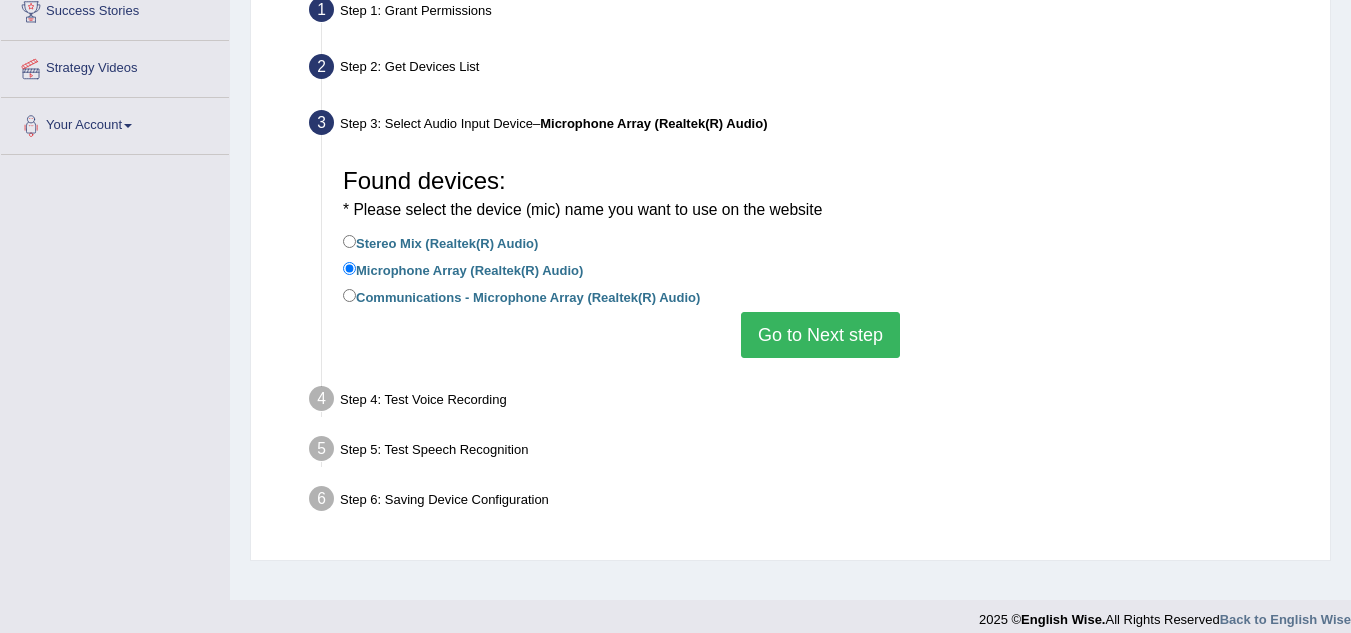 click on "Go to Next step" at bounding box center (820, 335) 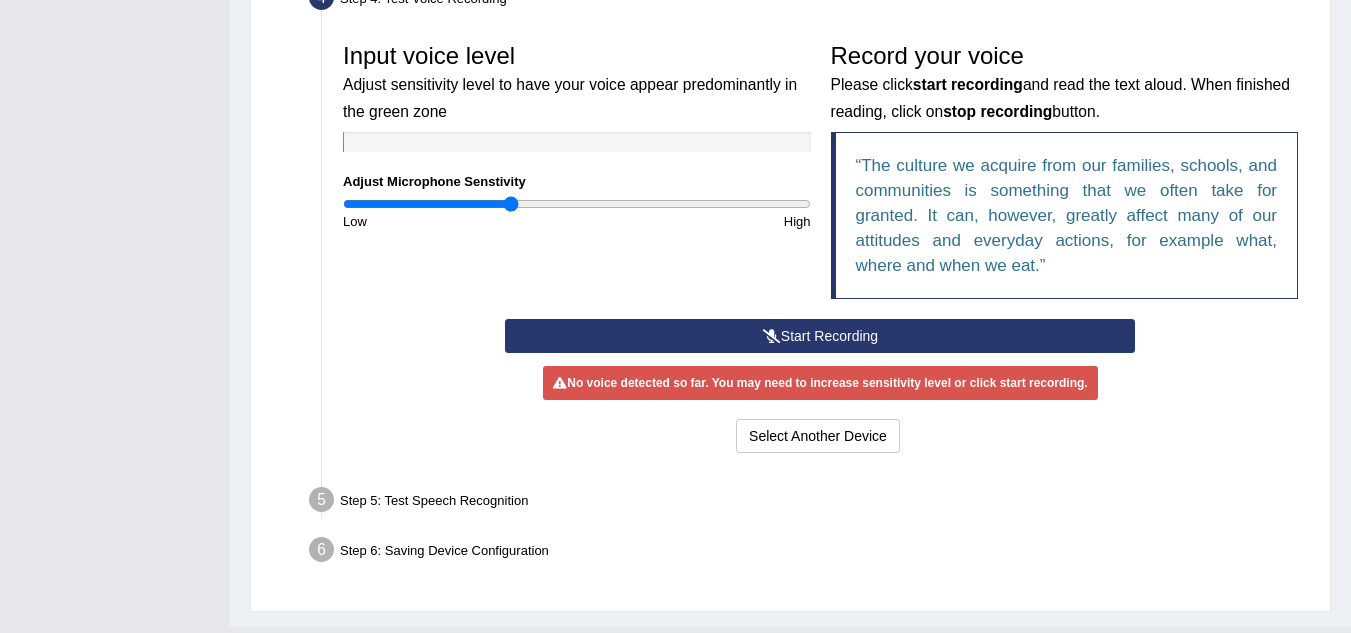 scroll, scrollTop: 600, scrollLeft: 0, axis: vertical 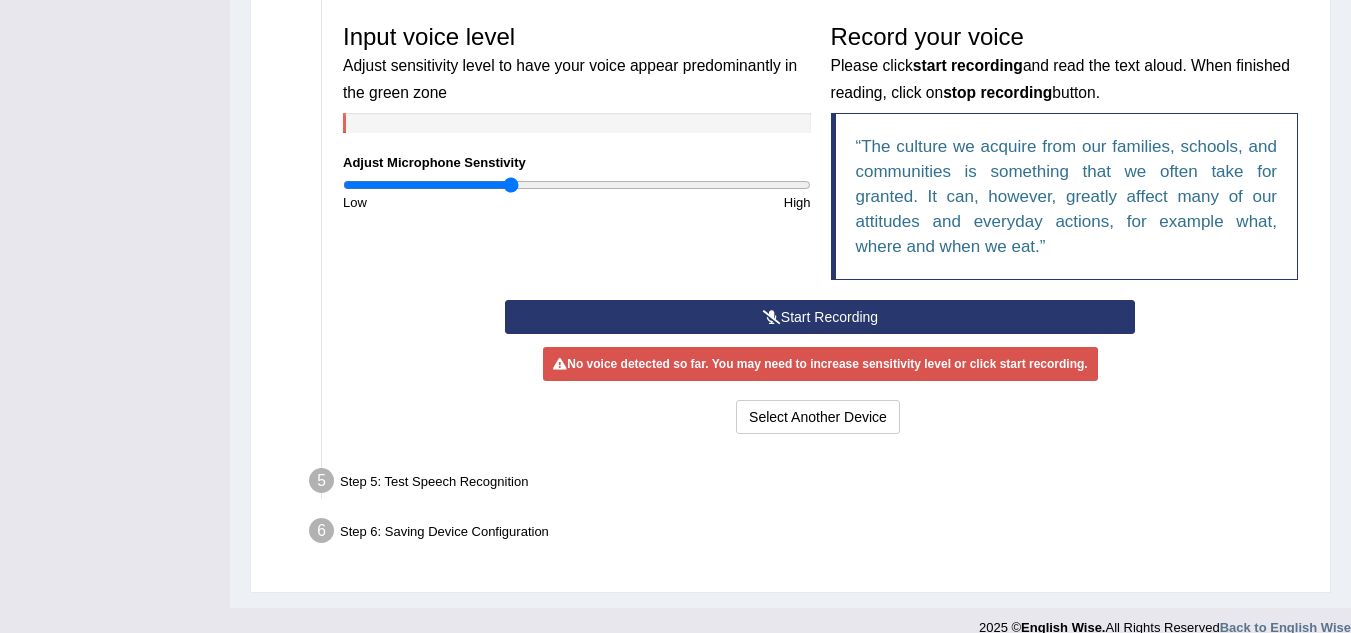 click on "Start Recording" at bounding box center [820, 317] 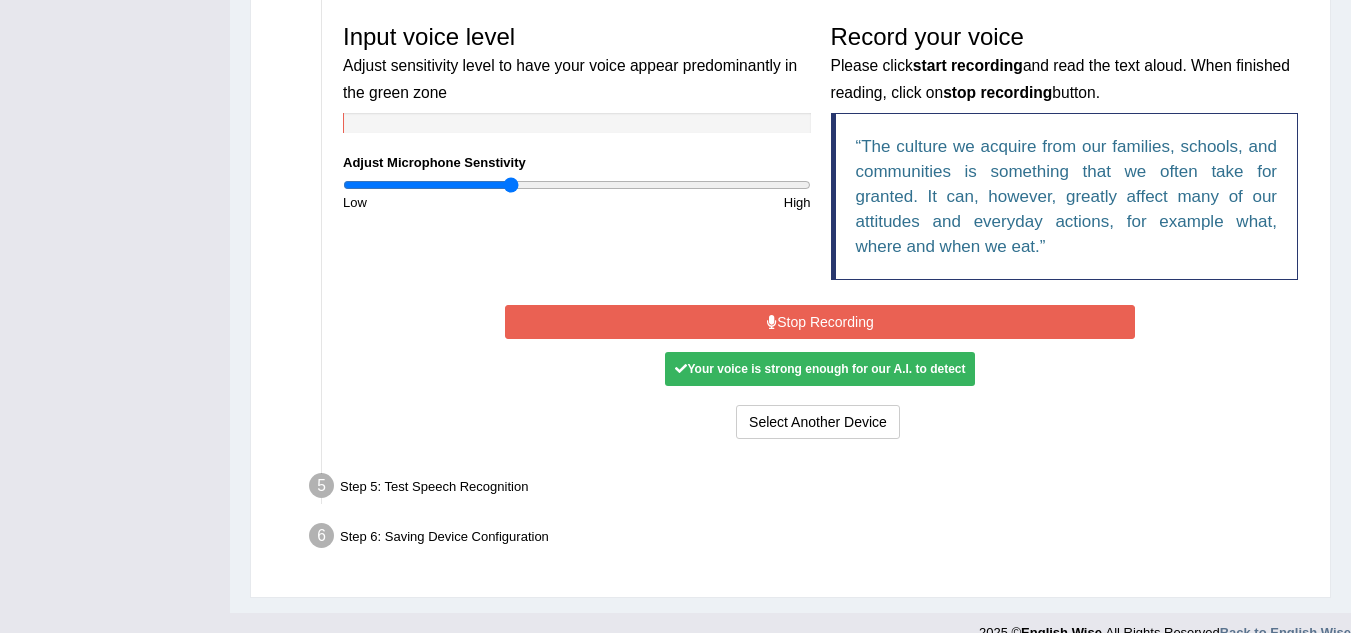 click on "Stop Recording" at bounding box center (820, 322) 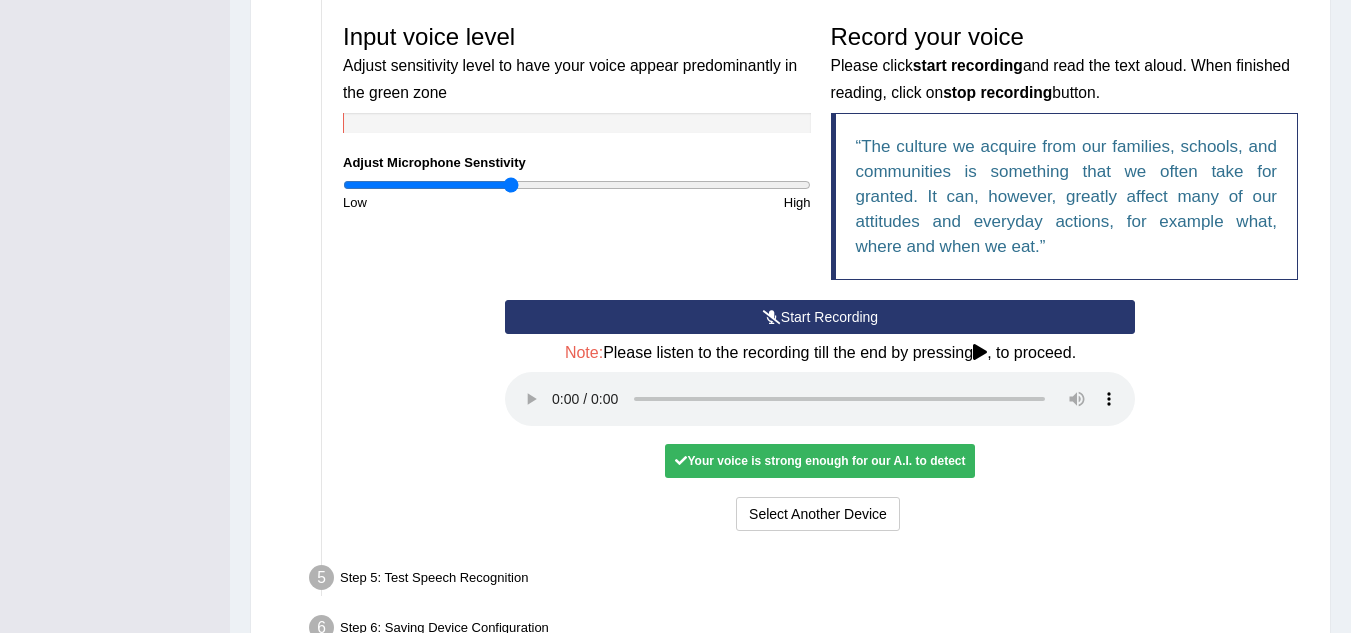 click on "Your voice is strong enough for our A.I. to detect" at bounding box center (820, 461) 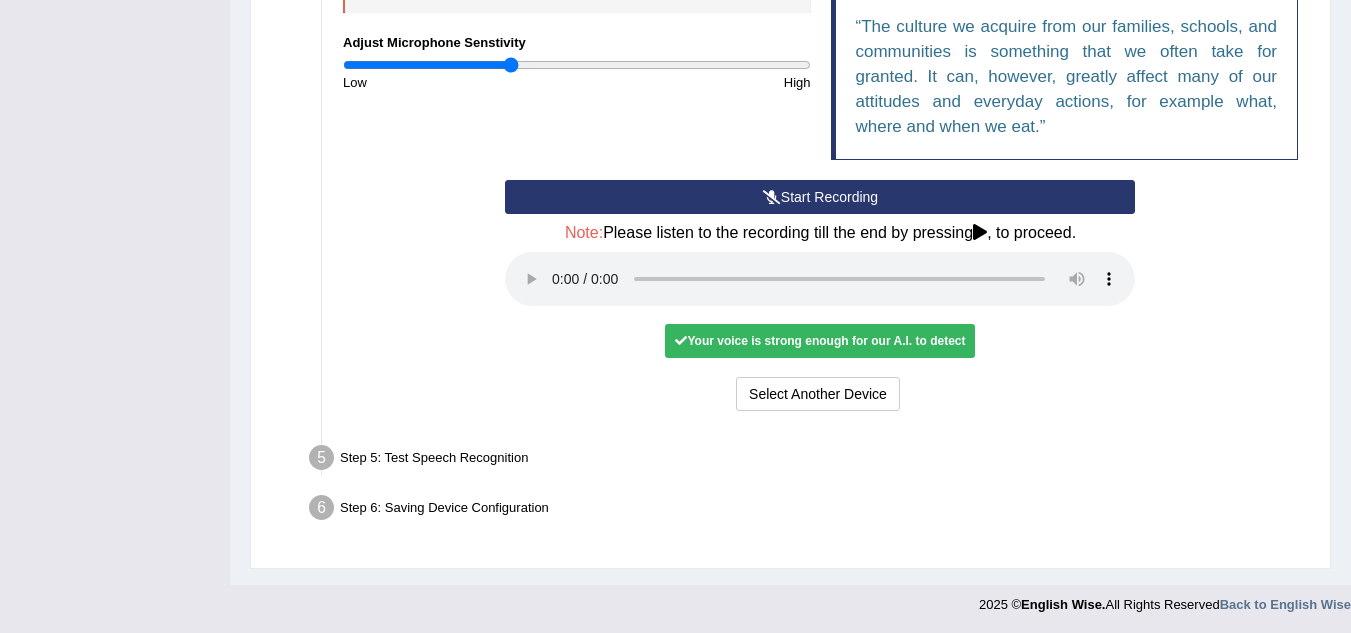 scroll, scrollTop: 722, scrollLeft: 0, axis: vertical 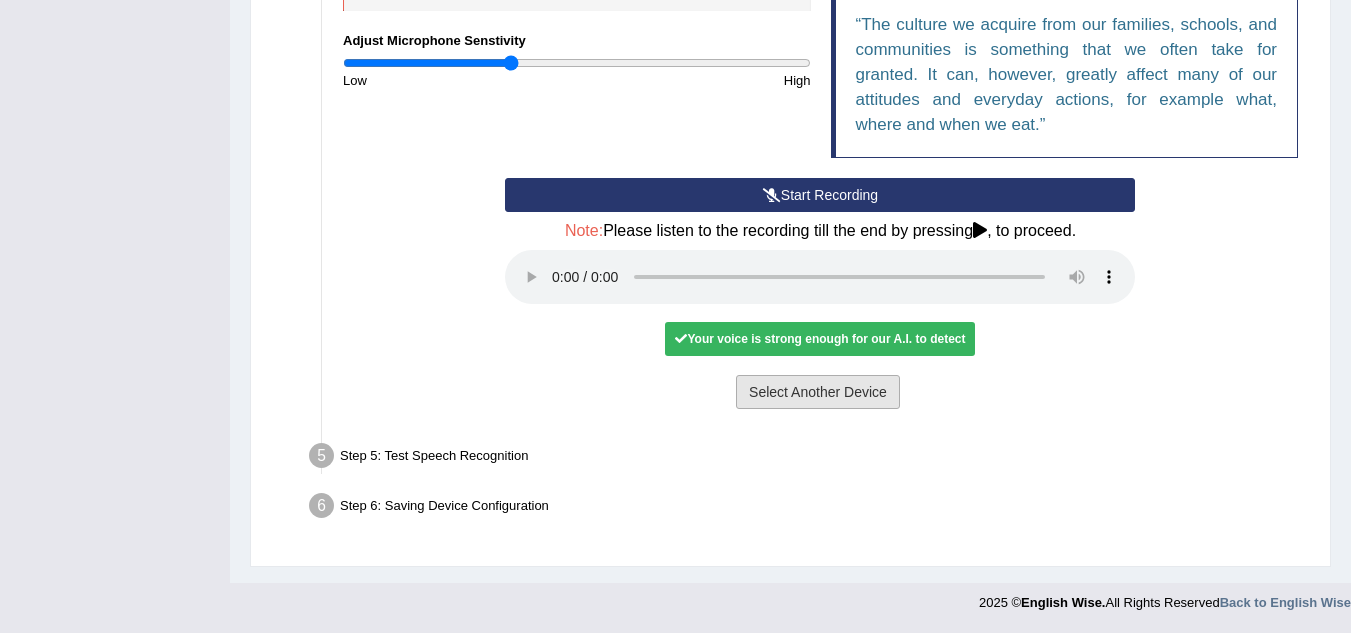 click on "Select Another Device" at bounding box center (818, 392) 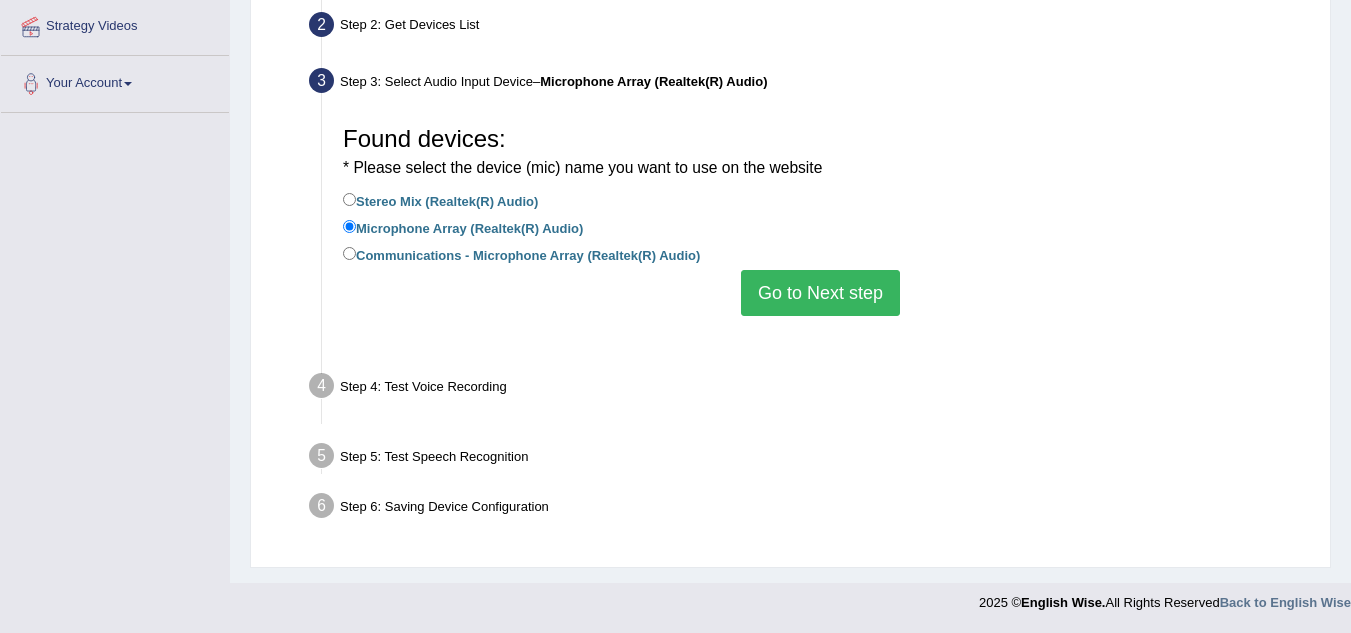 scroll, scrollTop: 417, scrollLeft: 0, axis: vertical 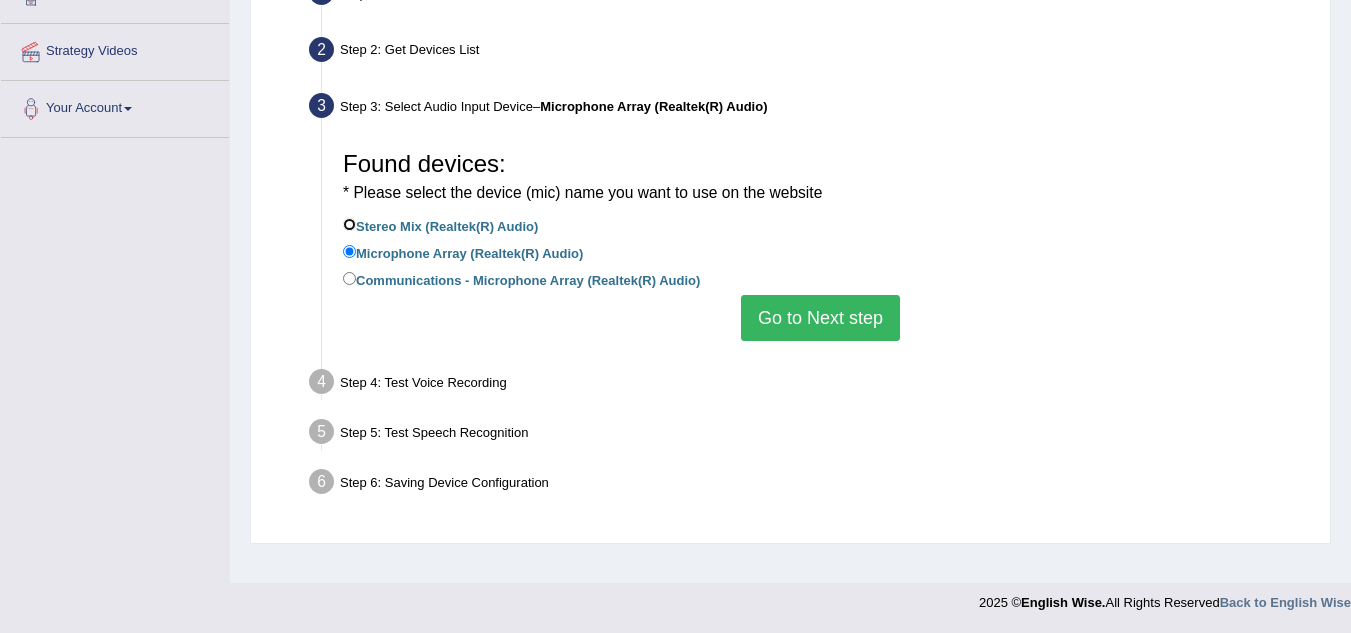 click on "Stereo Mix (Realtek(R) Audio)" at bounding box center [349, 224] 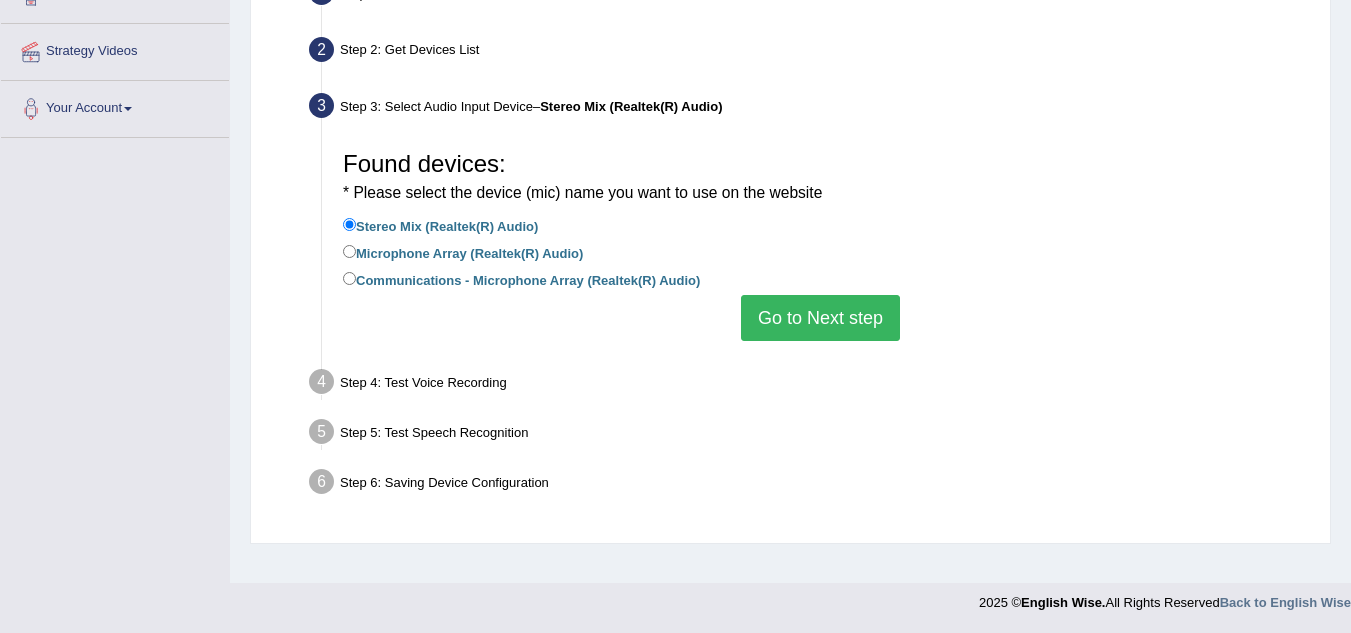 click on "Go to Next step" at bounding box center (820, 318) 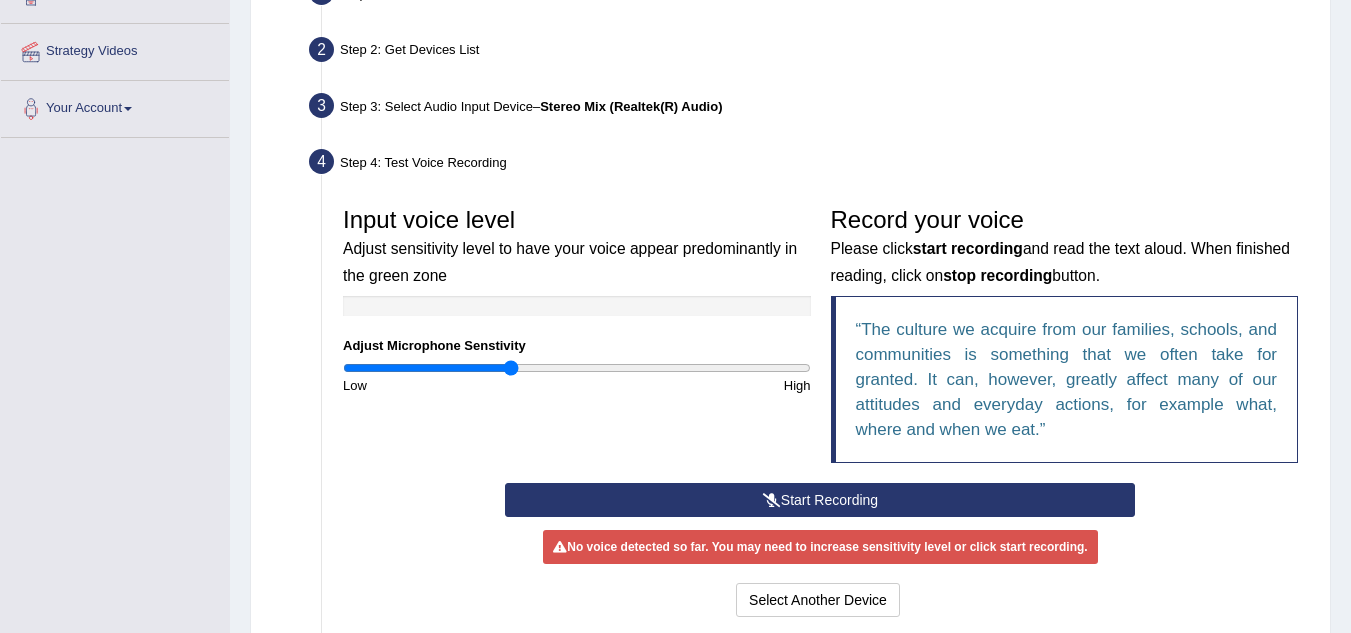 click on "Start Recording" at bounding box center [820, 500] 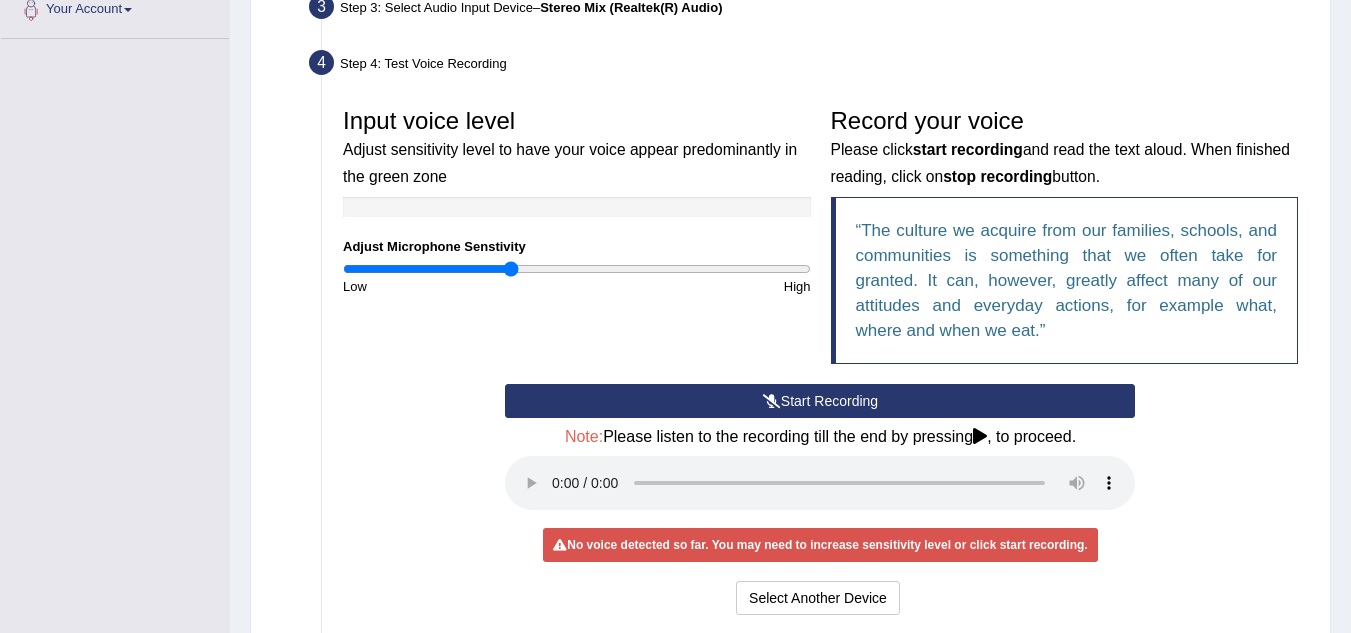 scroll, scrollTop: 517, scrollLeft: 0, axis: vertical 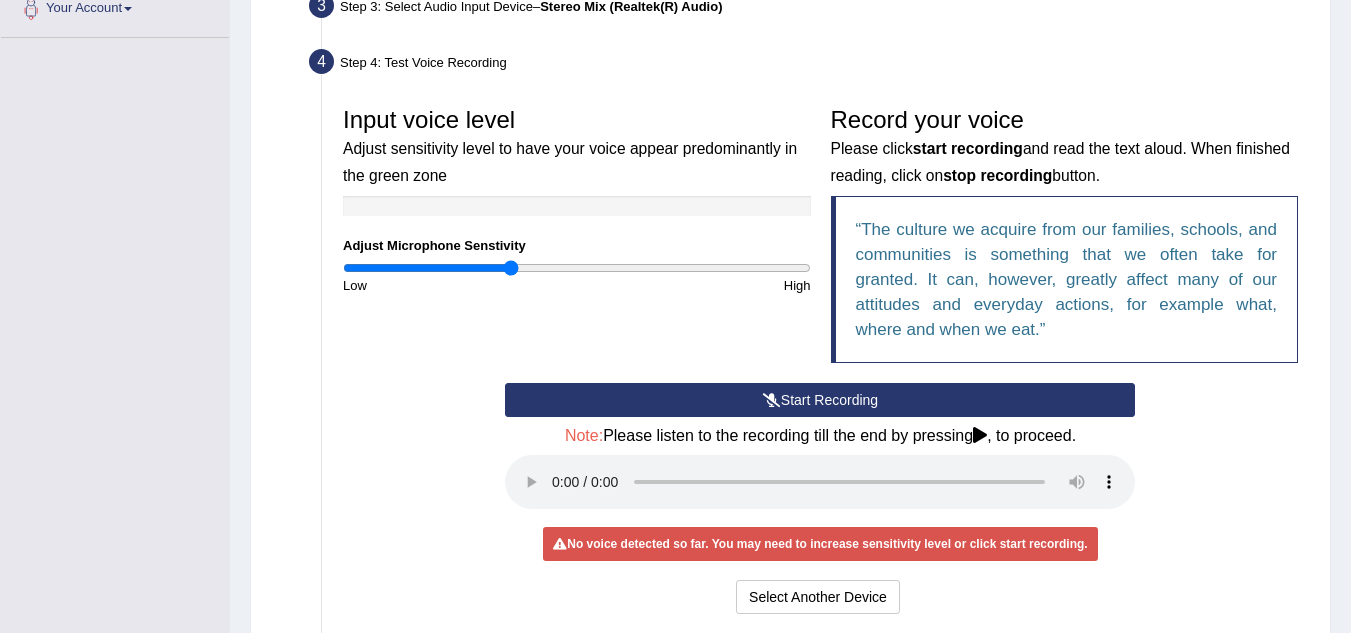 click on "Start Recording" at bounding box center [820, 400] 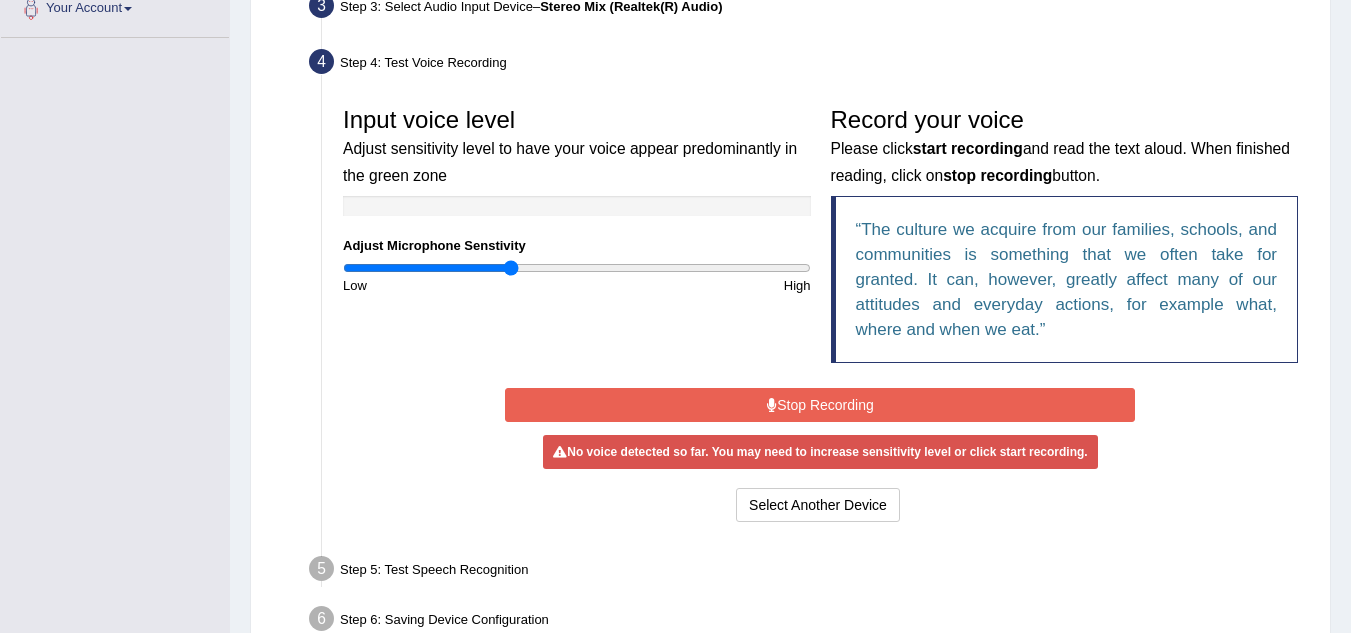 click on "Stop Recording" at bounding box center (820, 405) 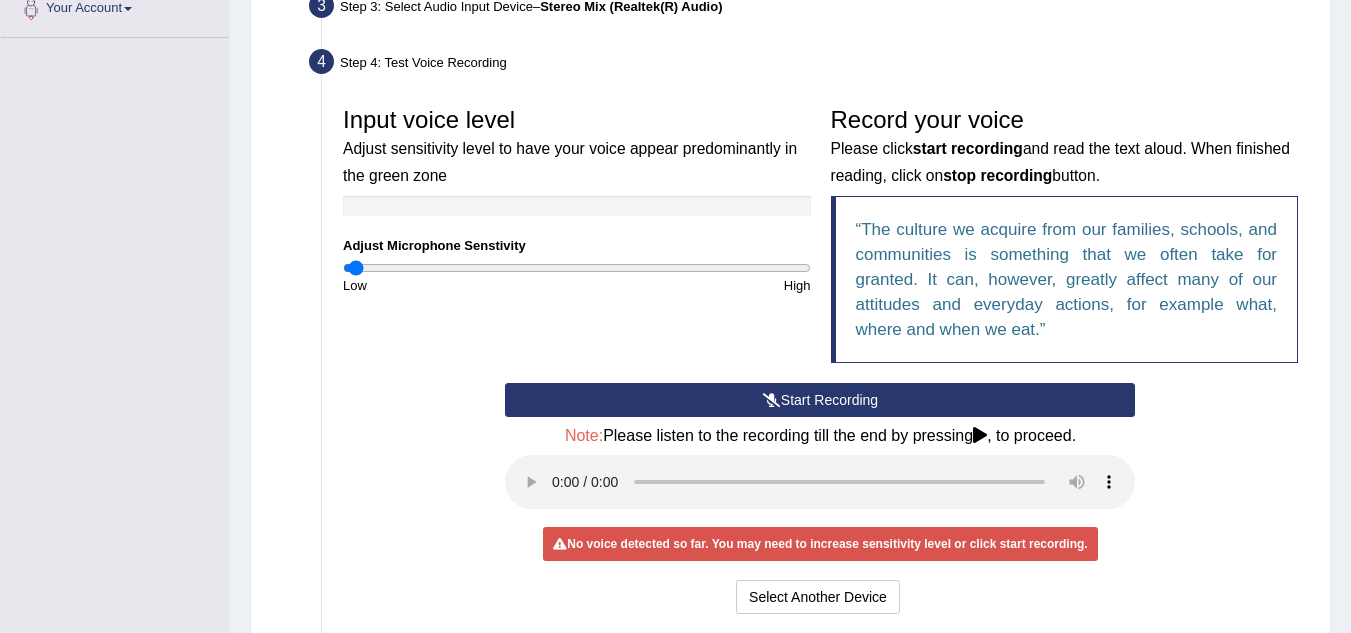 click at bounding box center [577, 268] 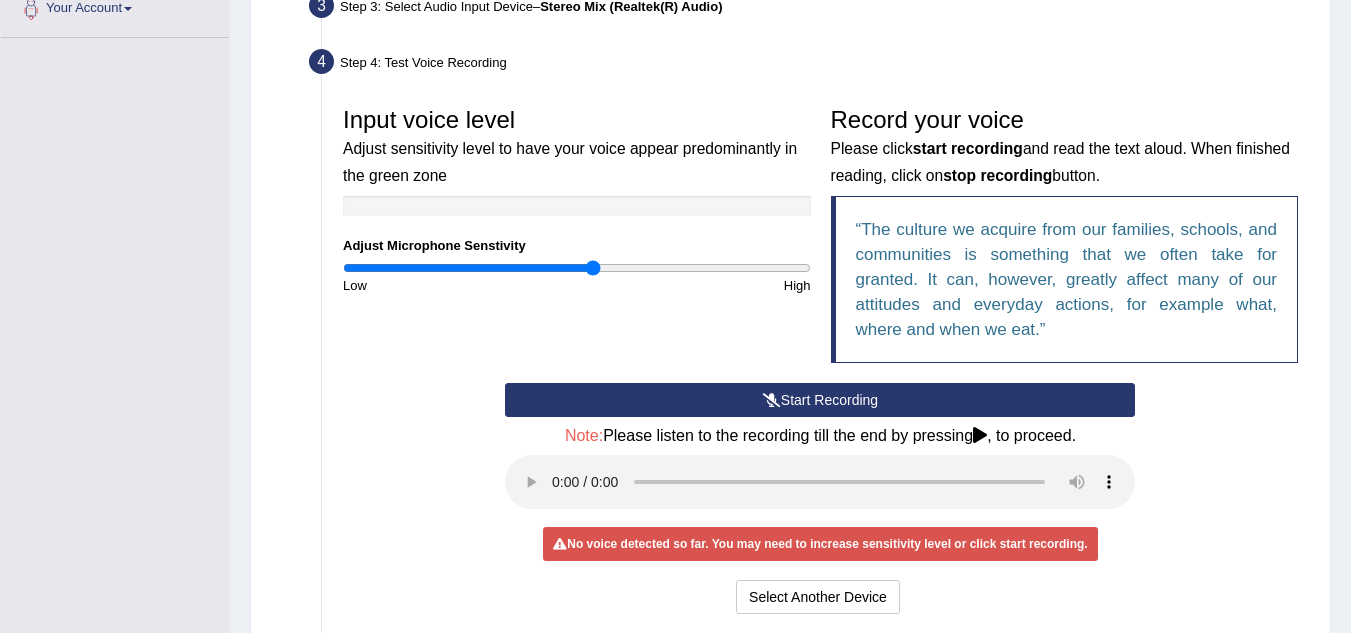 click at bounding box center (577, 268) 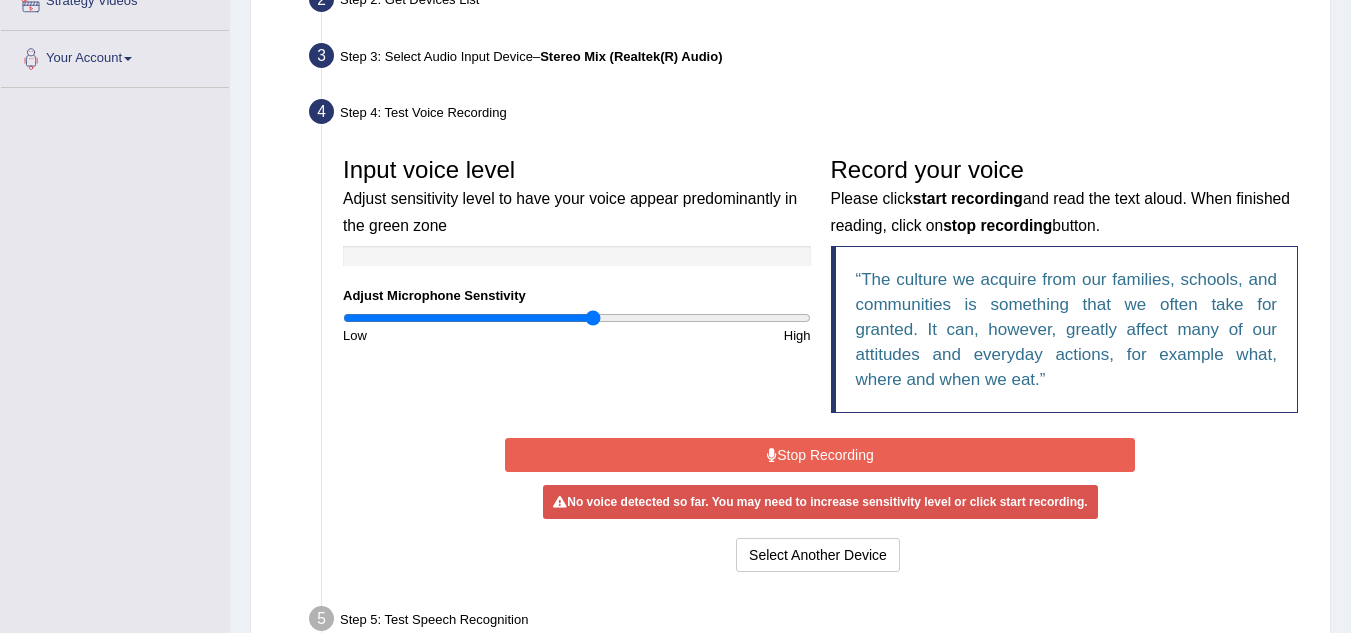 scroll, scrollTop: 517, scrollLeft: 0, axis: vertical 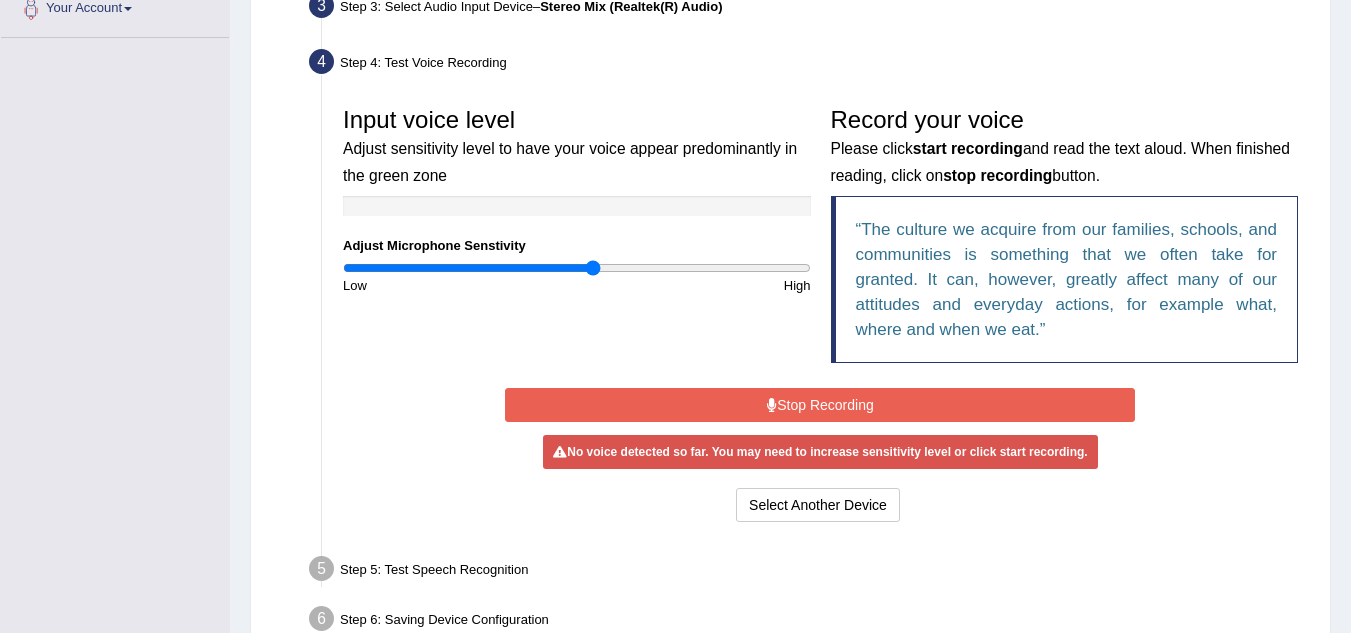 click on "Input voice level   Adjust sensitivity level to have your voice appear predominantly in the green zone     Adjust Microphone Senstivity     Low   High" at bounding box center (577, 196) 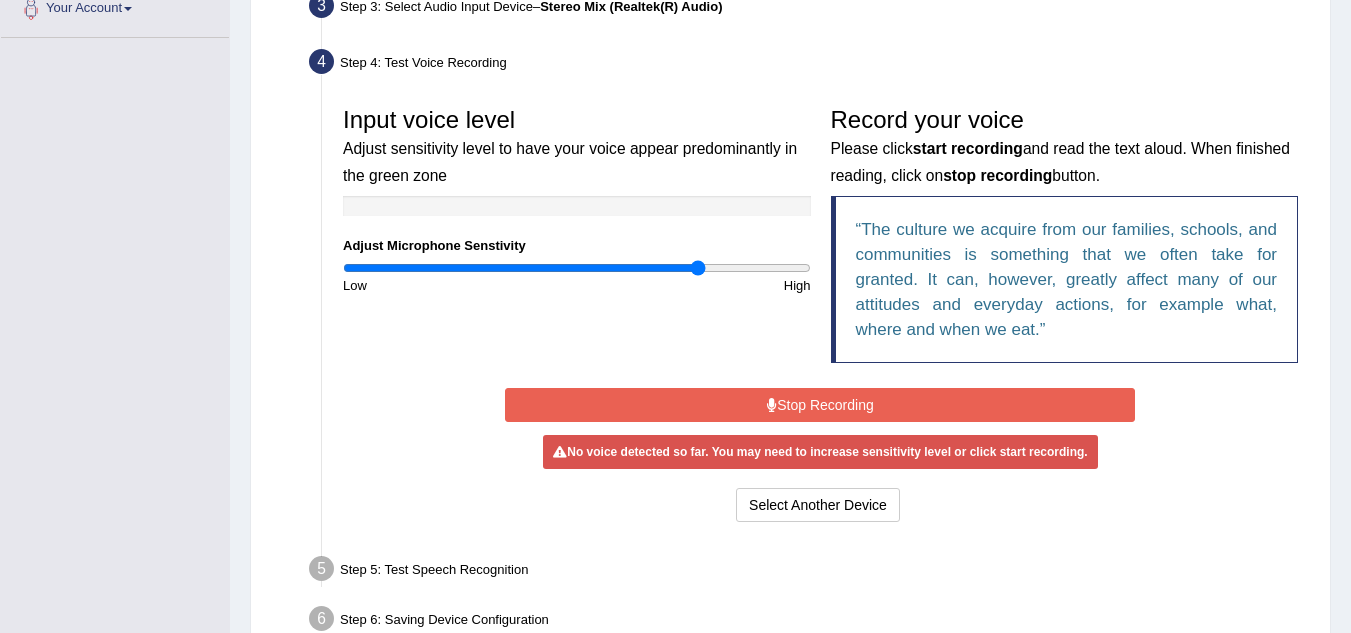 drag, startPoint x: 603, startPoint y: 269, endPoint x: 697, endPoint y: 277, distance: 94.33981 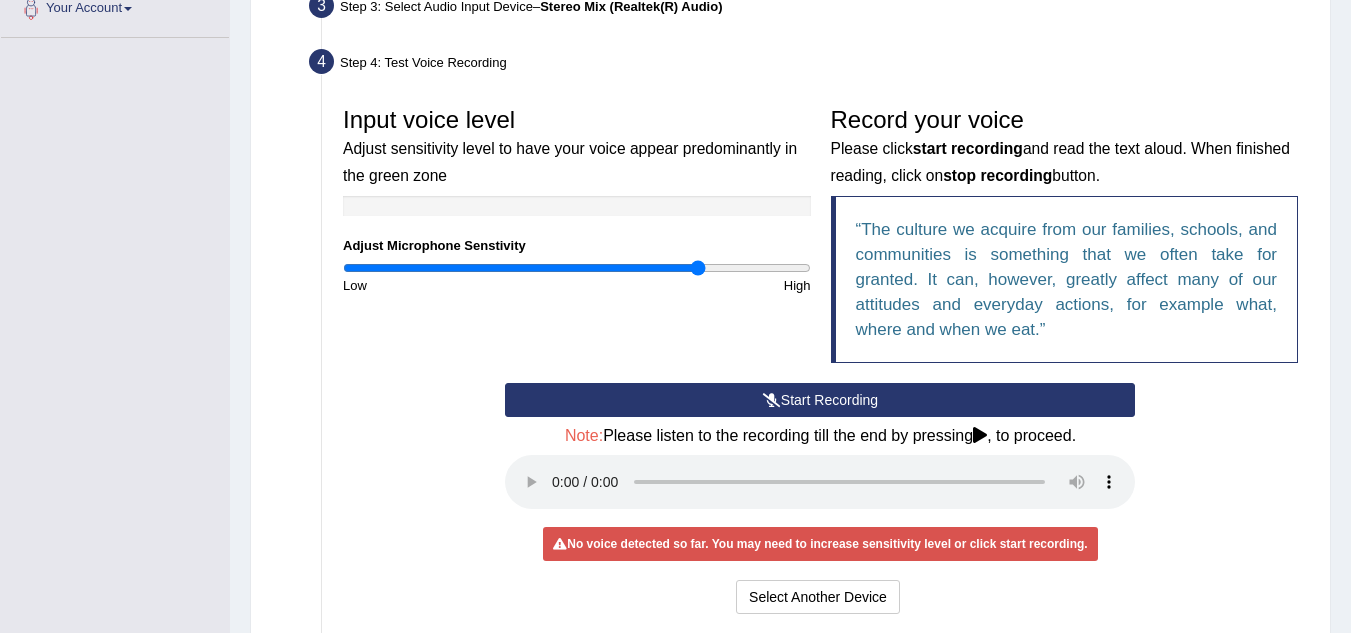 type 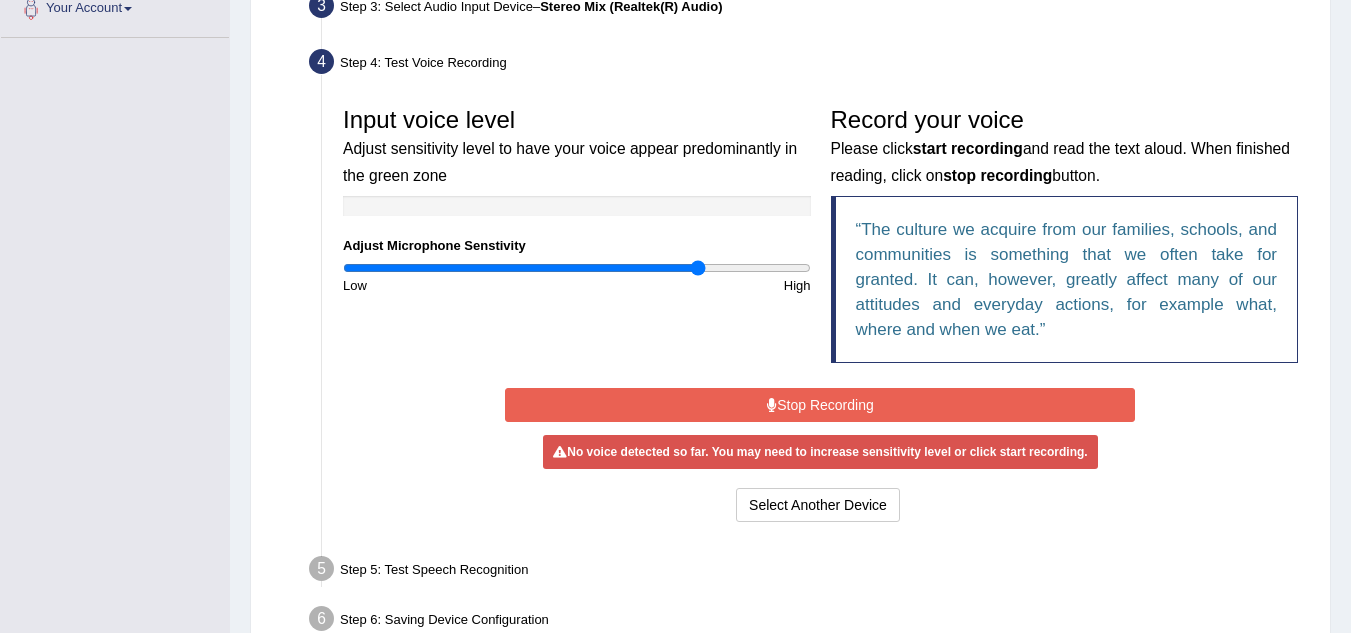 click on "Stop Recording" at bounding box center [820, 405] 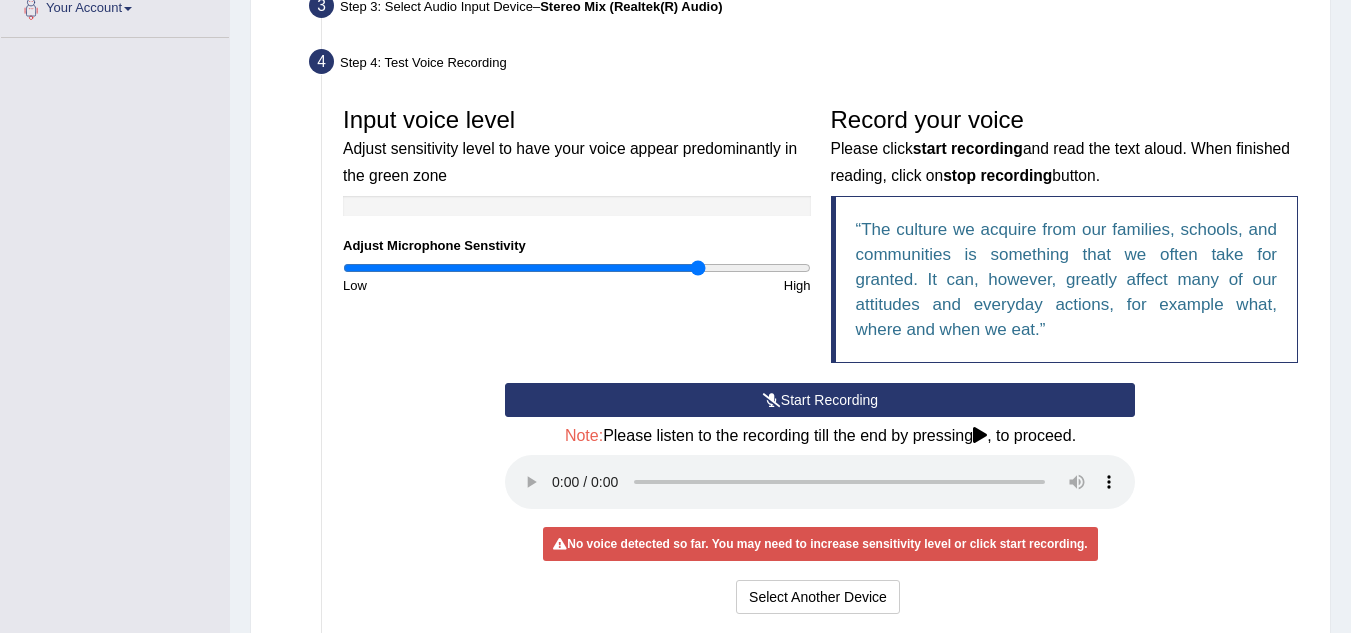 click on "Start Recording" at bounding box center [820, 400] 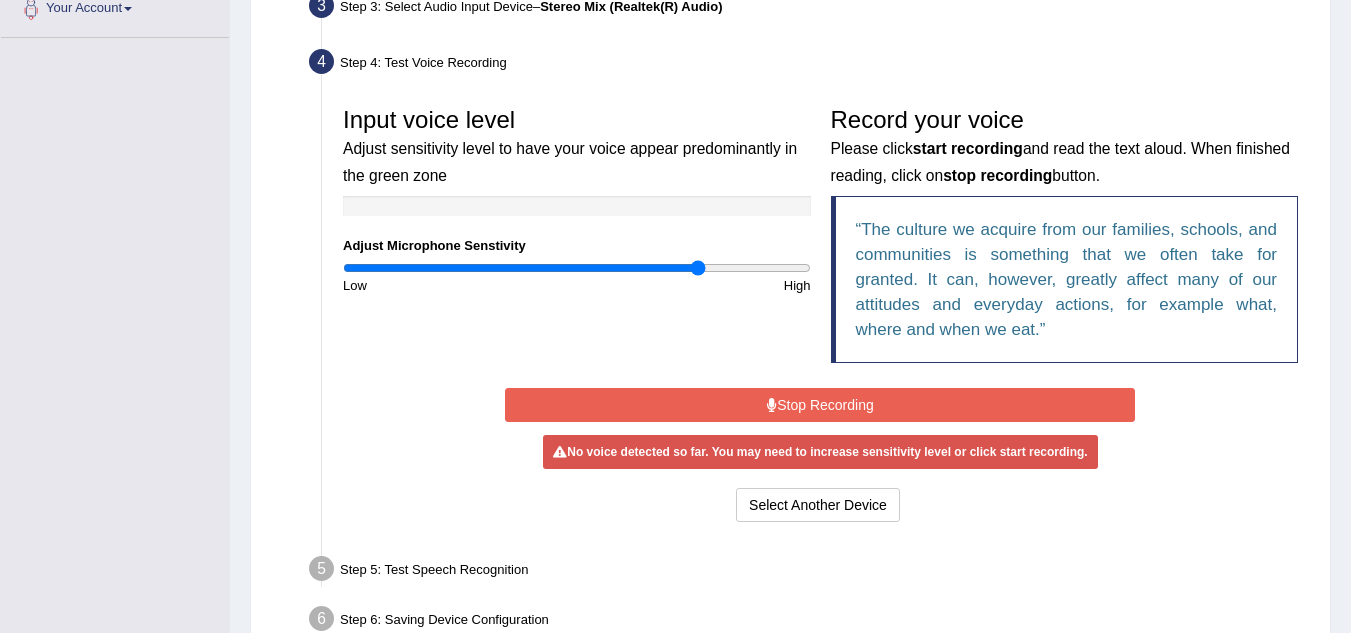 click on "Stop Recording" at bounding box center (820, 405) 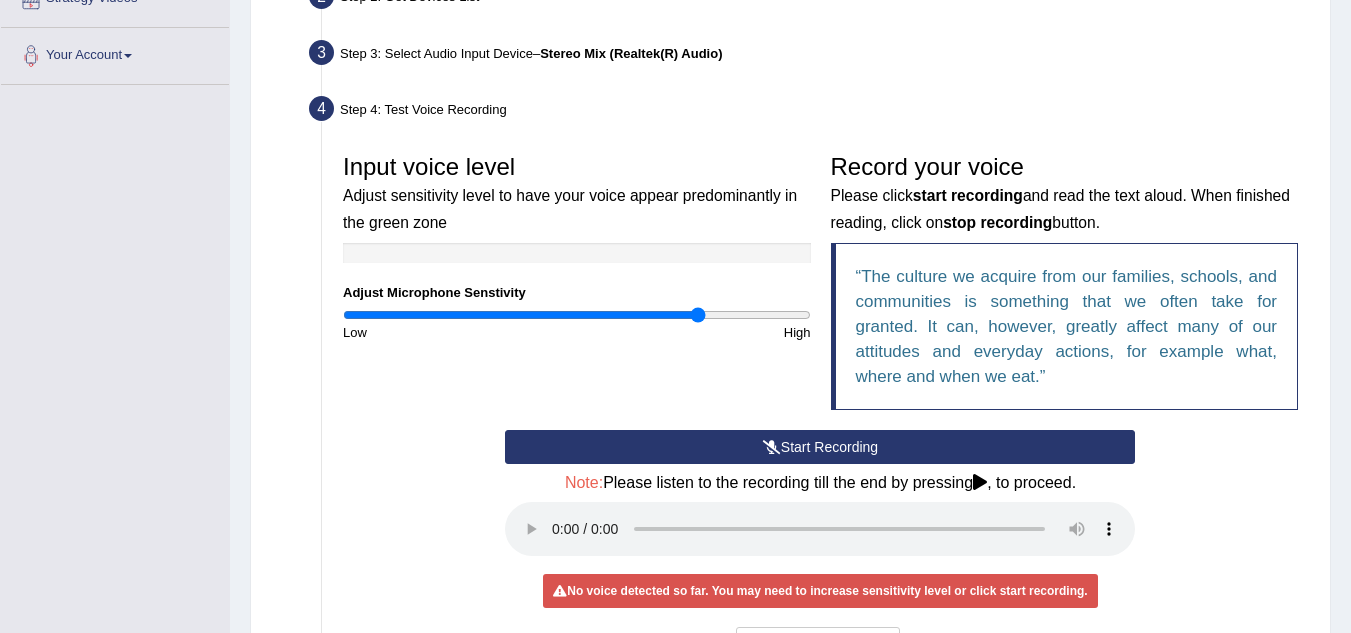 scroll, scrollTop: 522, scrollLeft: 0, axis: vertical 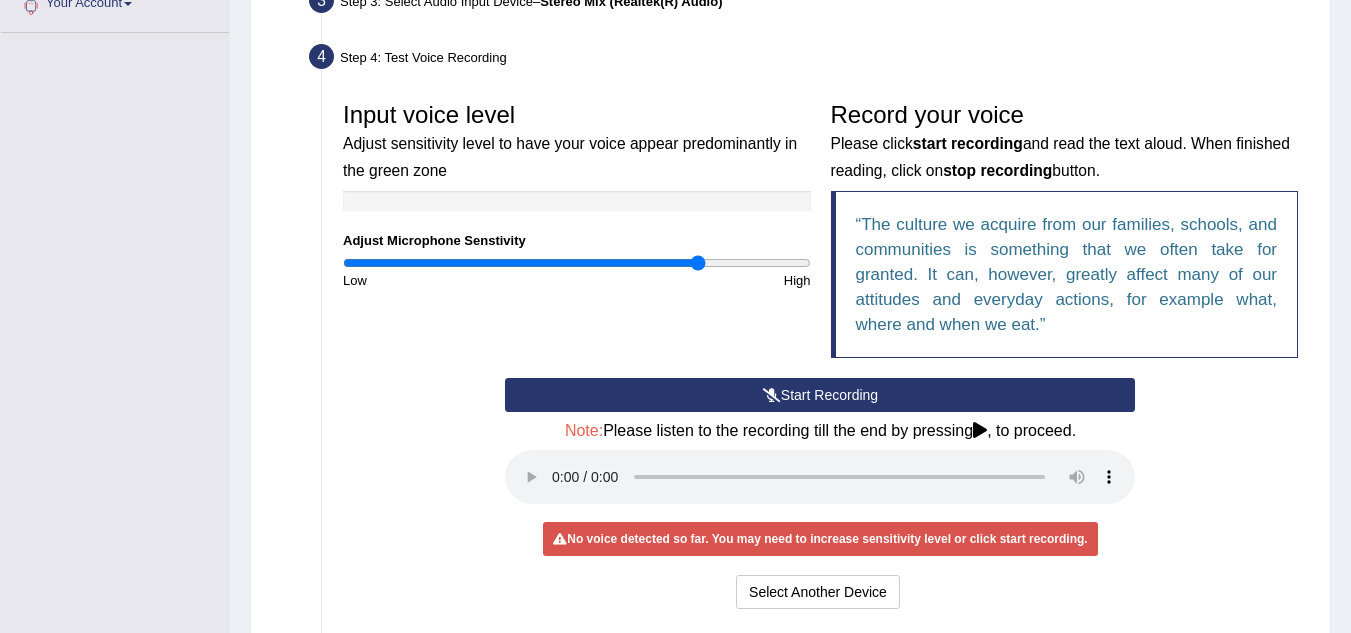 click on "Start Recording" at bounding box center [820, 395] 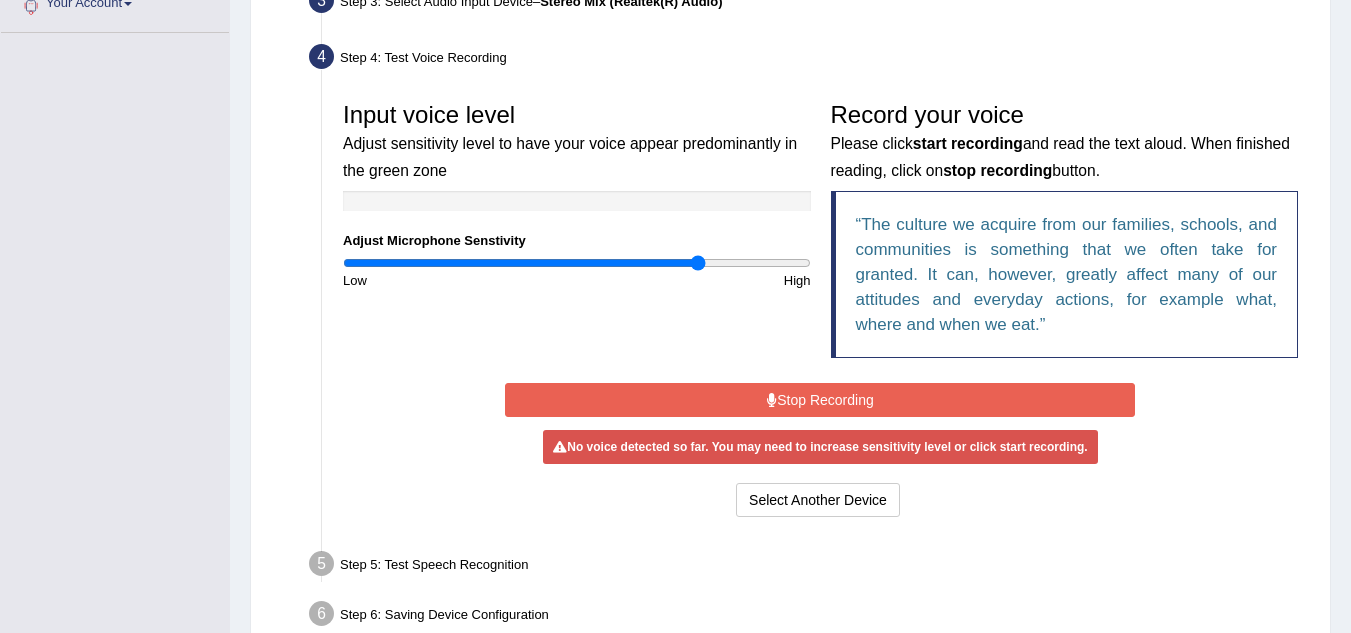 click on "Stop Recording" at bounding box center (820, 400) 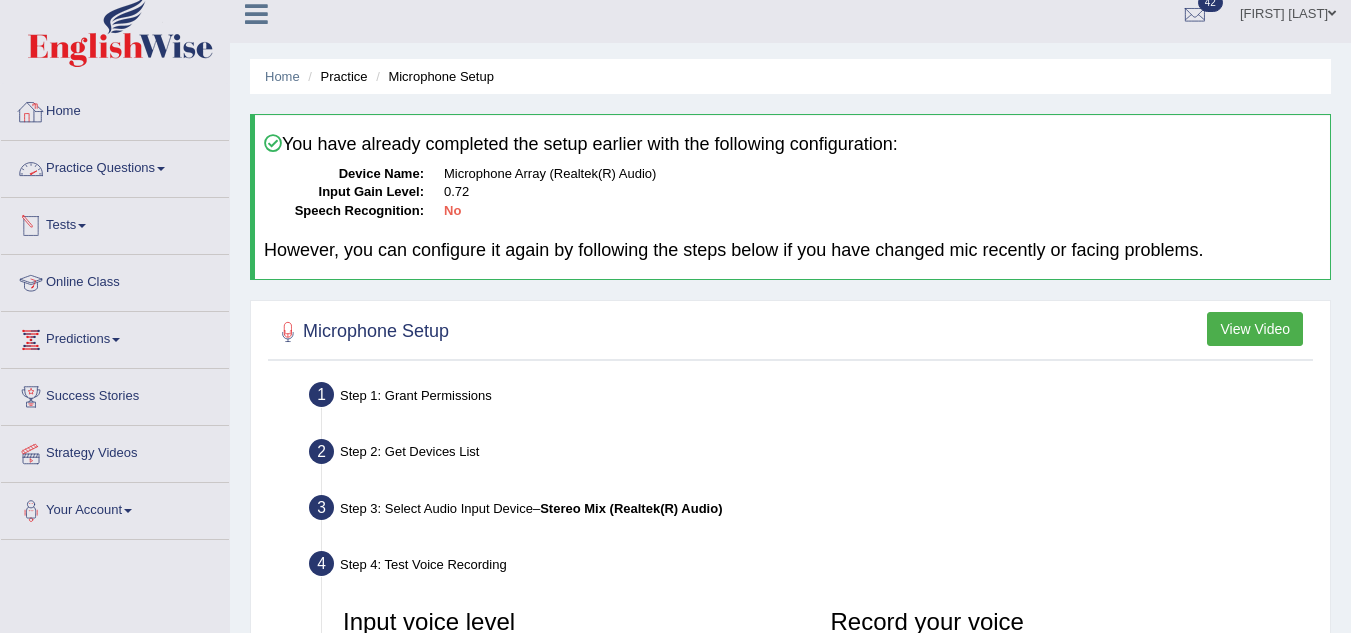 scroll, scrollTop: 0, scrollLeft: 0, axis: both 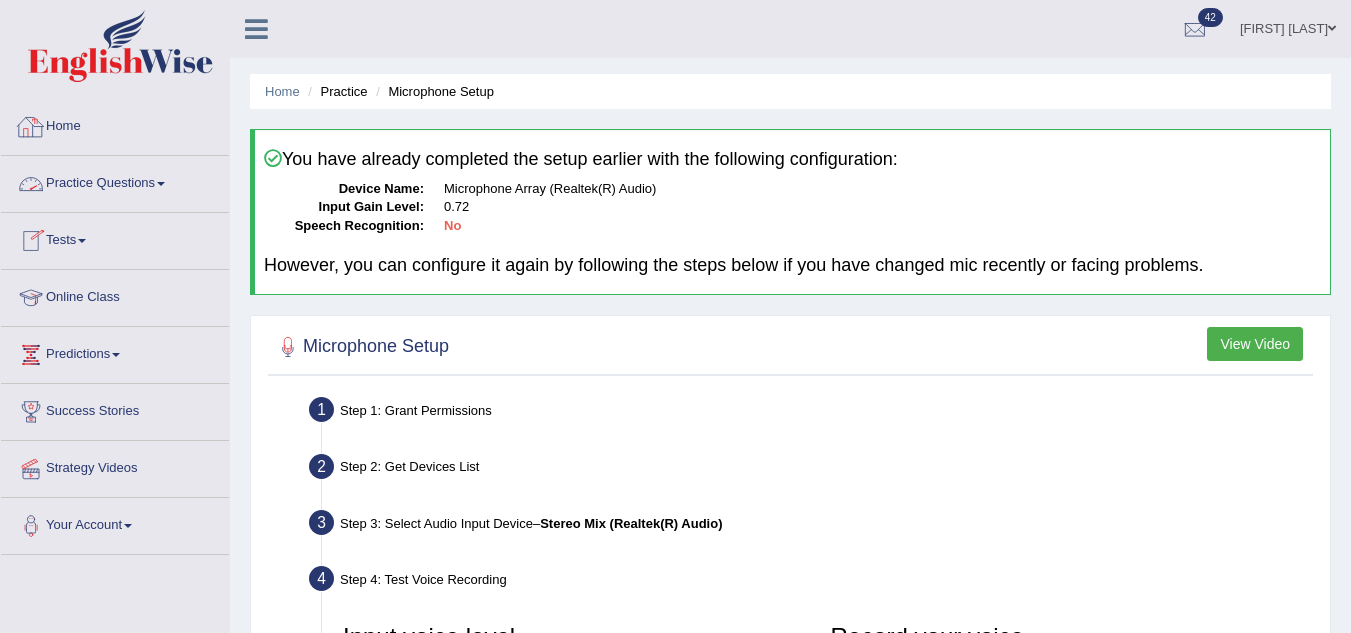 click on "Practice Questions" at bounding box center [115, 181] 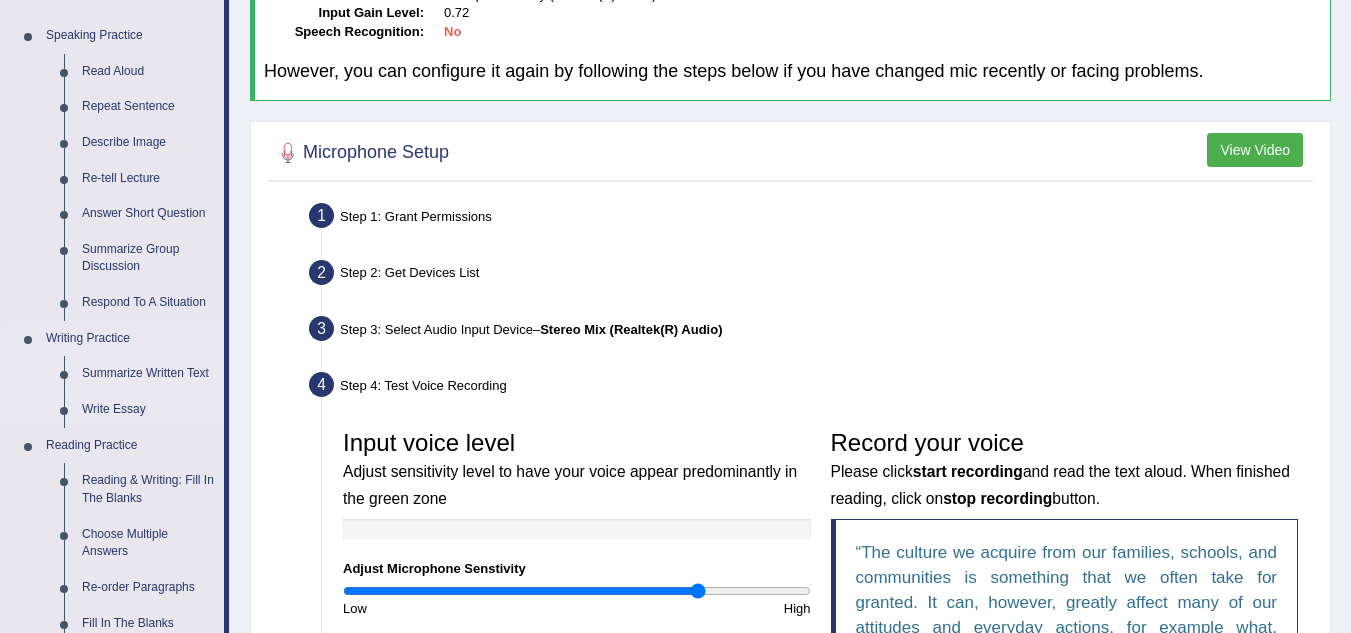 scroll, scrollTop: 200, scrollLeft: 0, axis: vertical 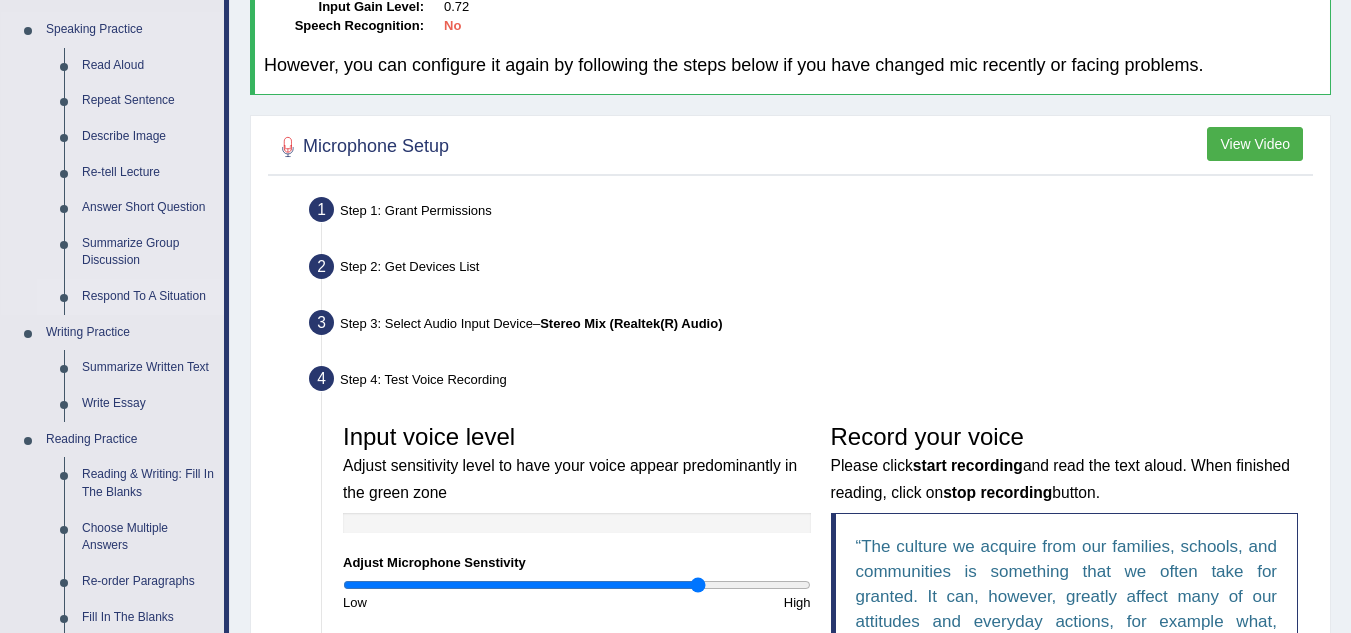 click on "Respond To A Situation" at bounding box center (148, 297) 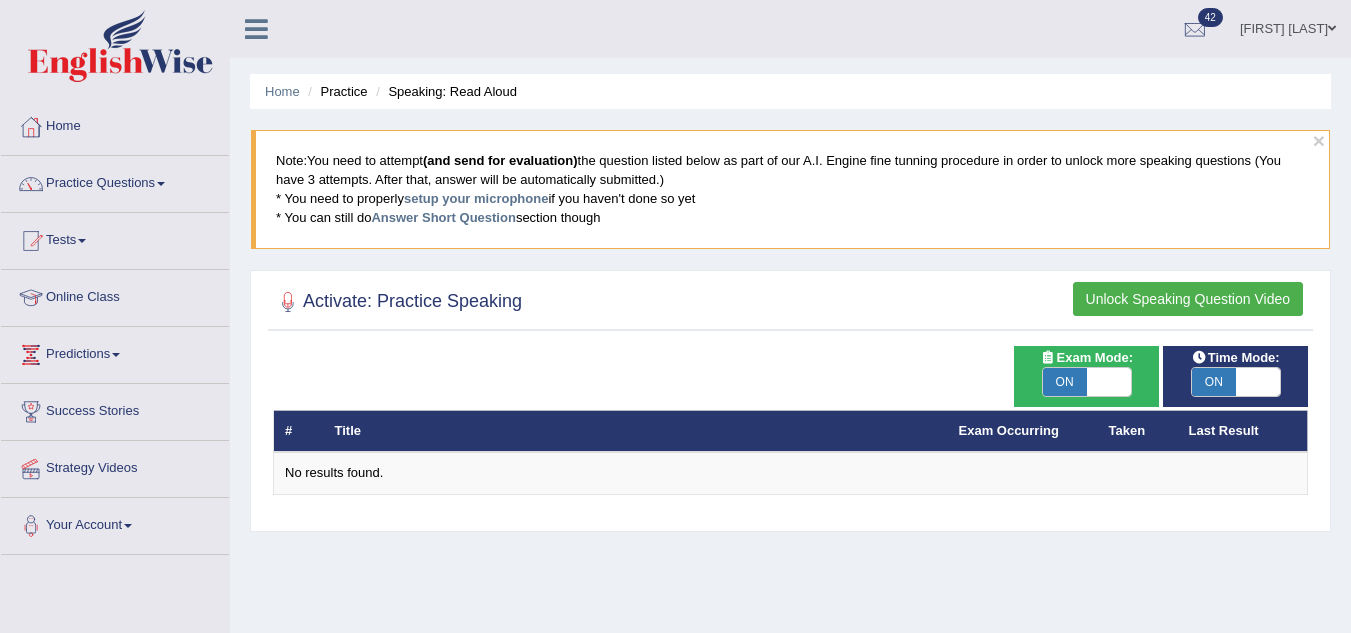 scroll, scrollTop: 0, scrollLeft: 0, axis: both 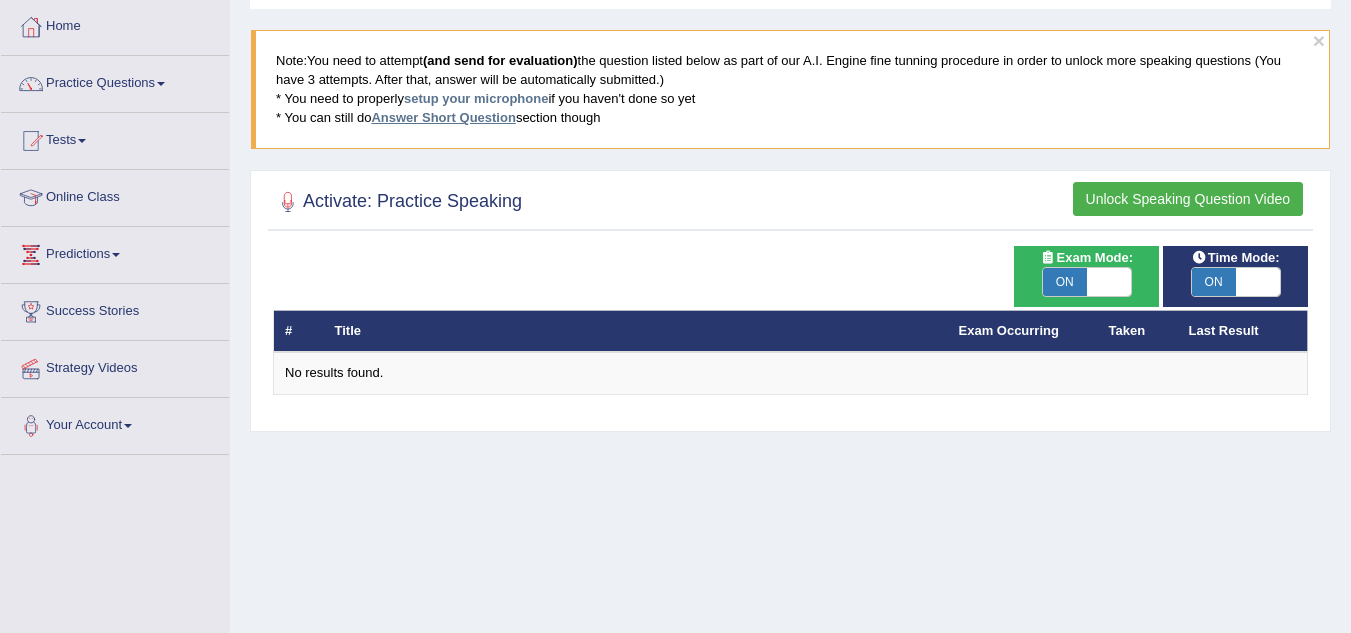 click on "Answer Short Question" at bounding box center (443, 117) 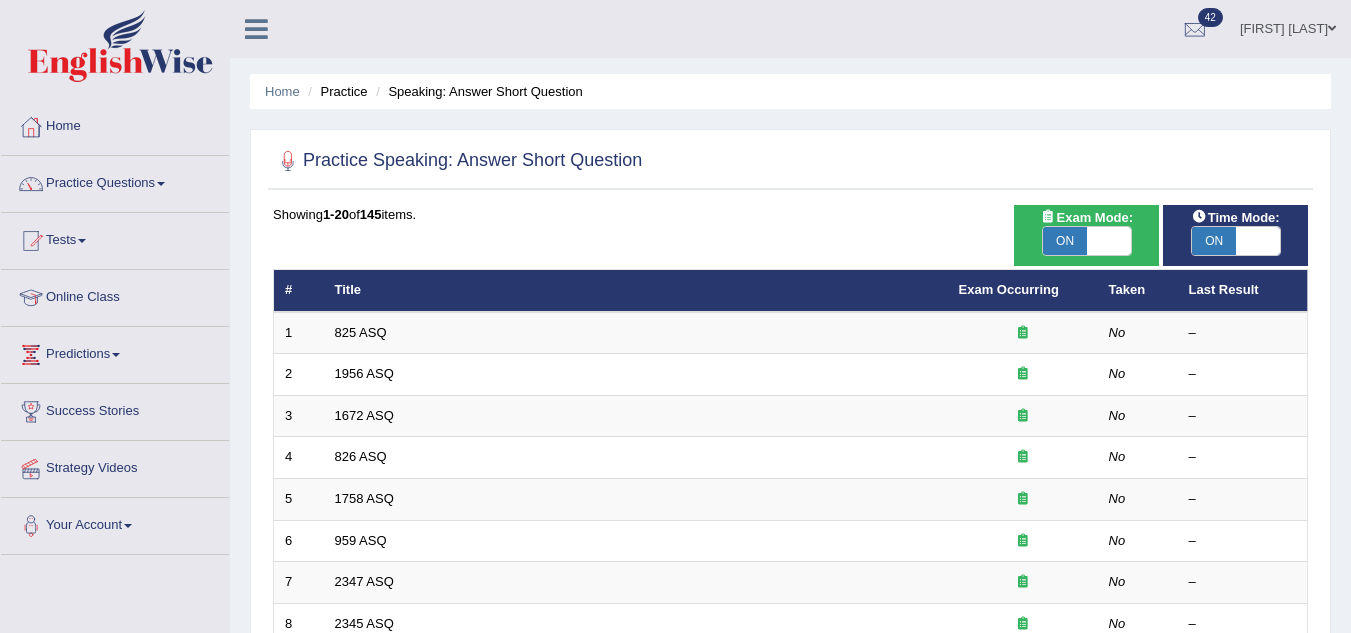 scroll, scrollTop: 0, scrollLeft: 0, axis: both 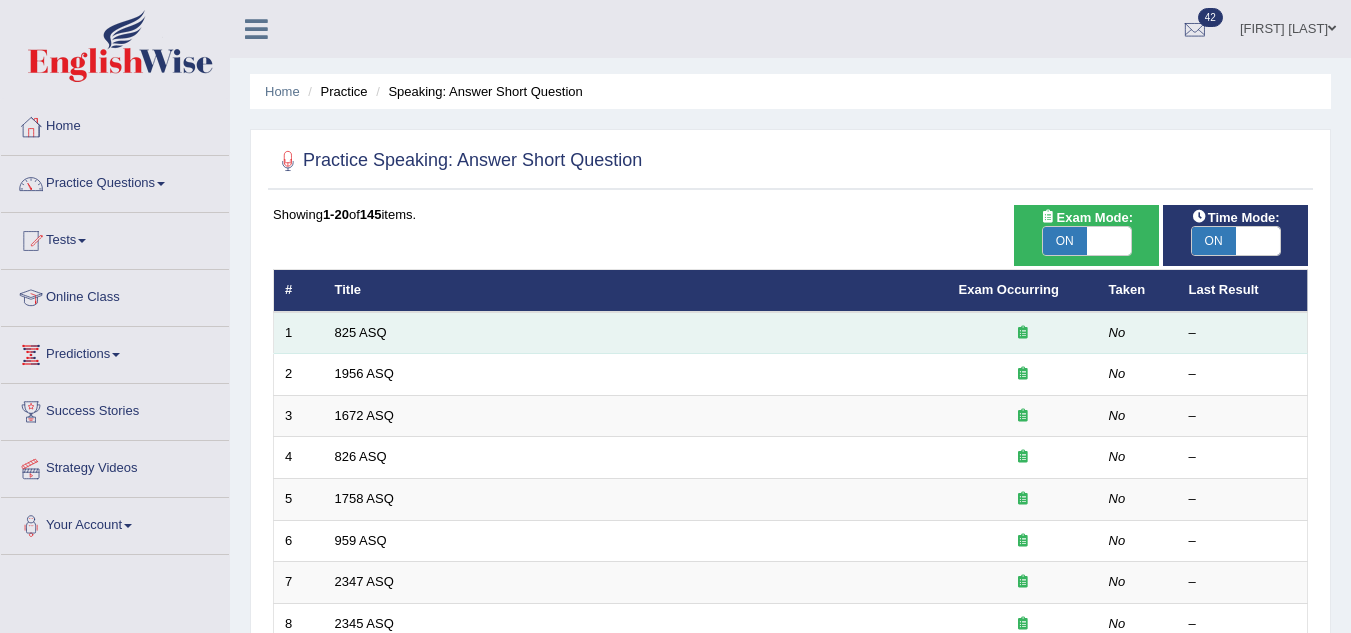 click on "825 ASQ" at bounding box center [636, 333] 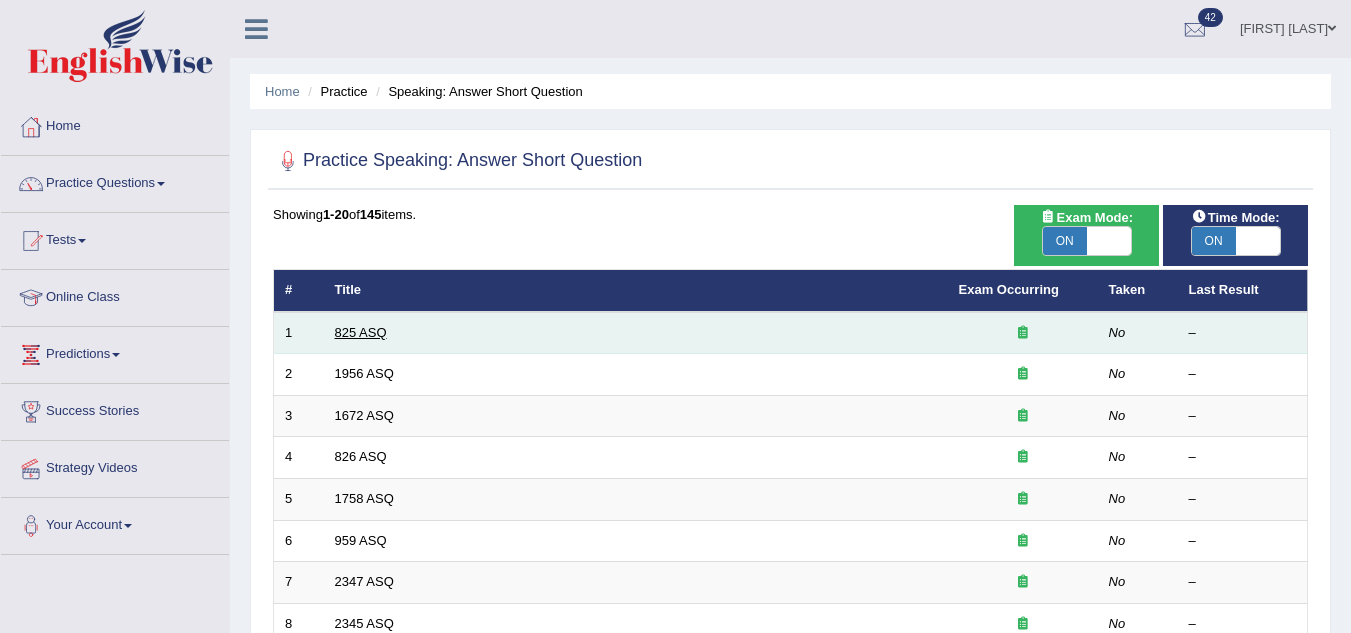 click on "825 ASQ" at bounding box center (361, 332) 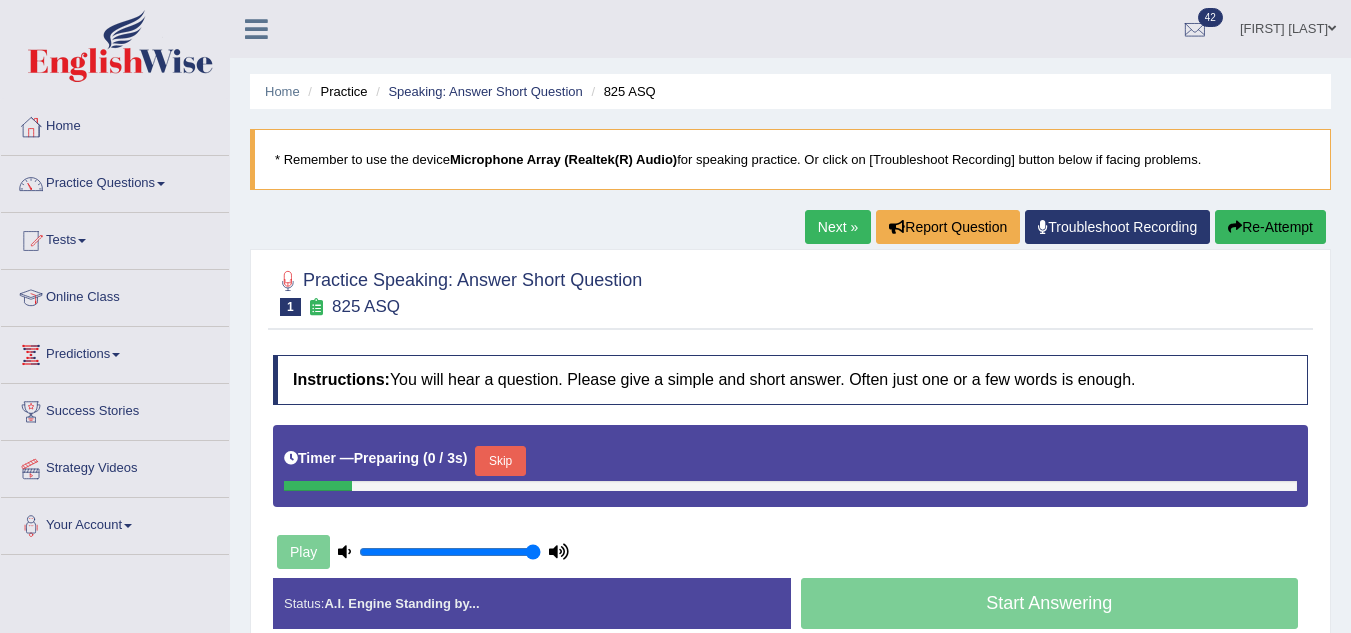 scroll, scrollTop: 40, scrollLeft: 0, axis: vertical 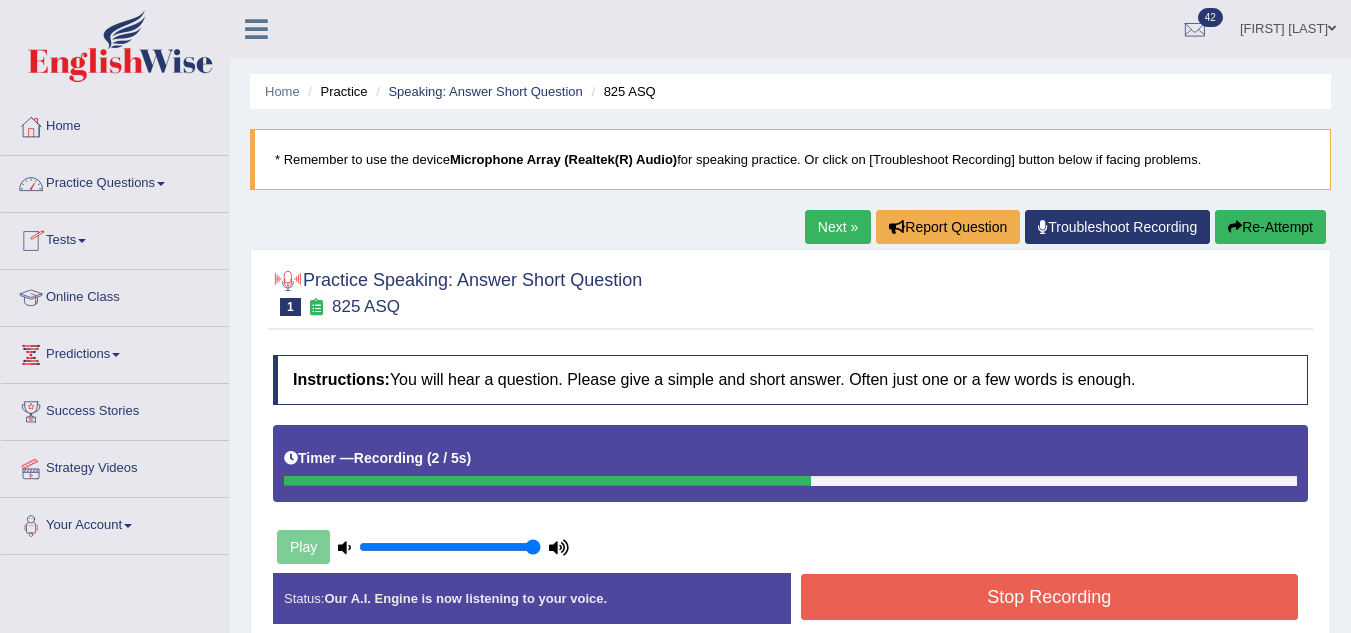 click on "Practice Questions" at bounding box center [115, 181] 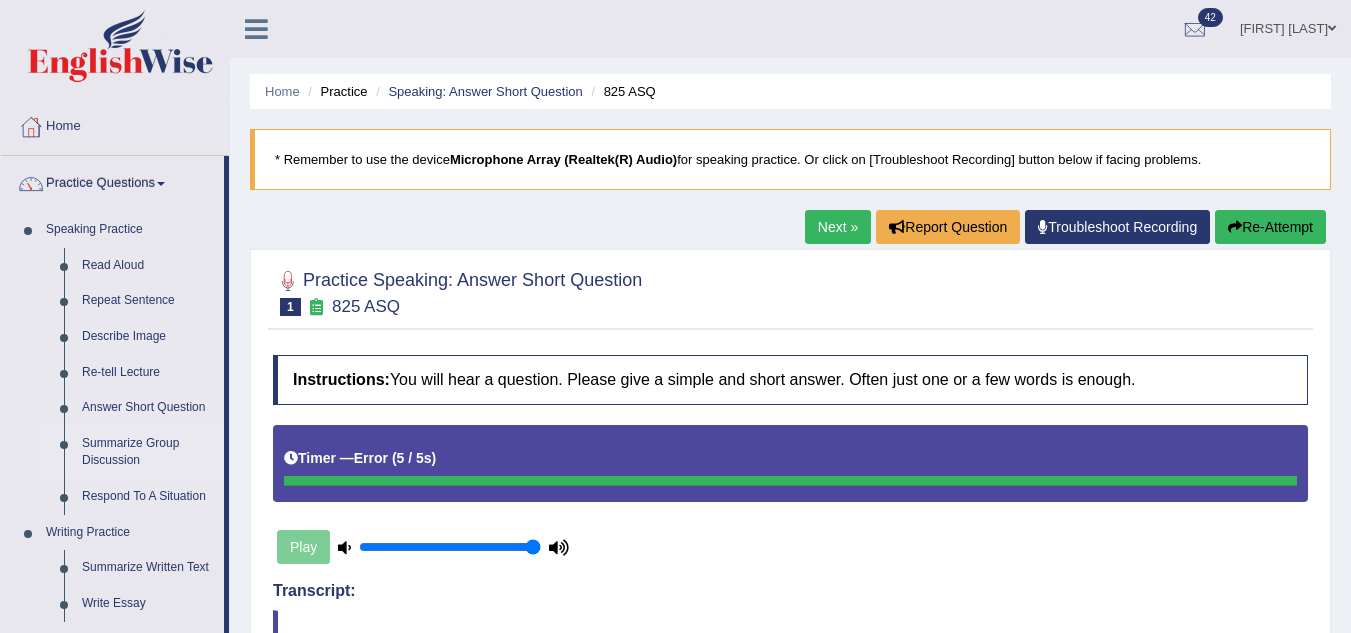 click on "Summarize Group Discussion" at bounding box center [148, 452] 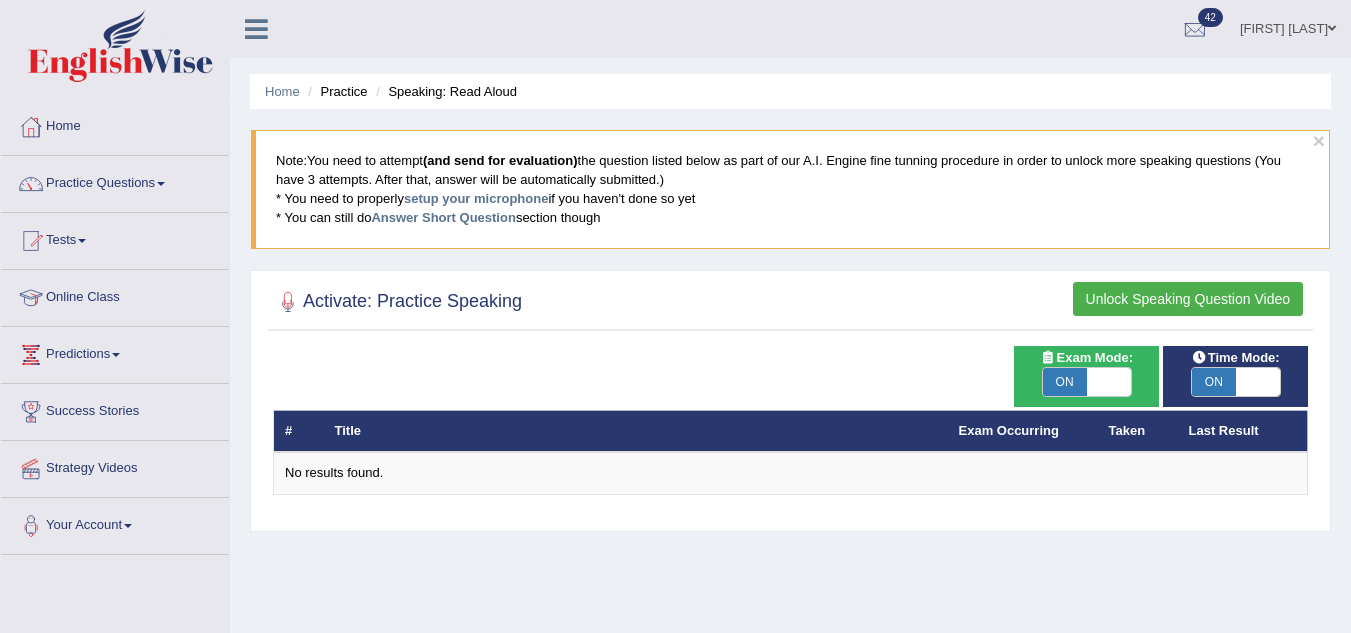scroll, scrollTop: 0, scrollLeft: 0, axis: both 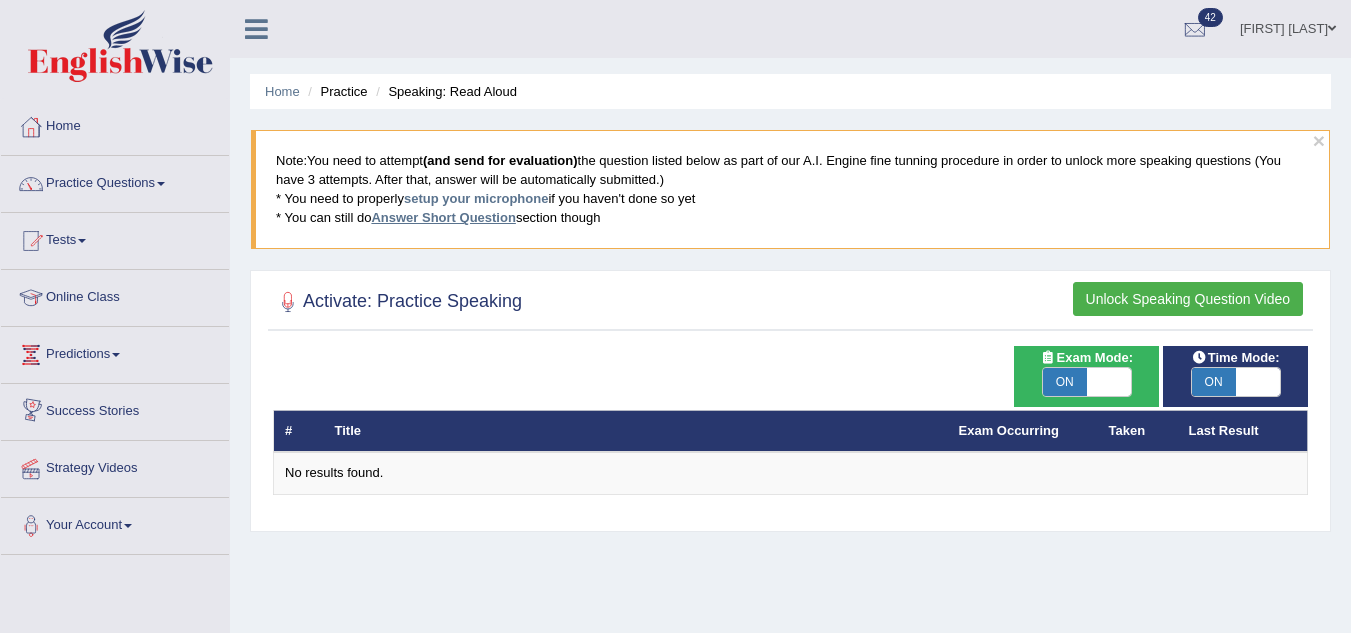 click on "Answer Short Question" at bounding box center [443, 217] 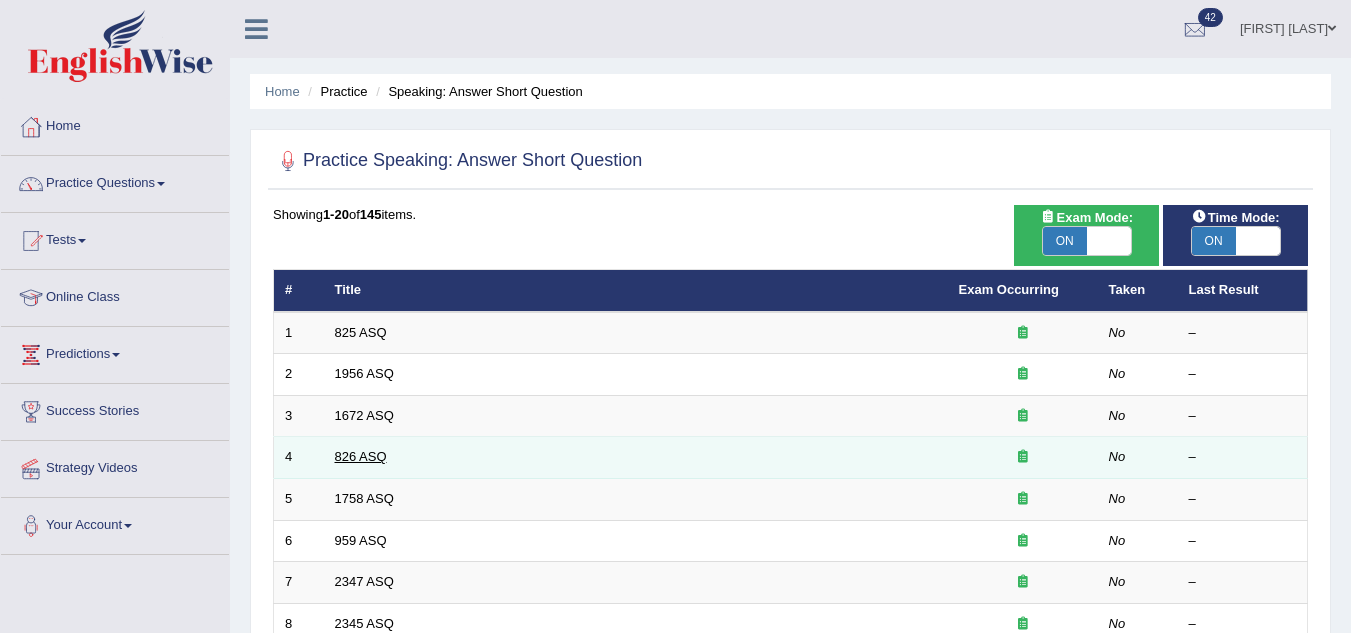 scroll, scrollTop: 200, scrollLeft: 0, axis: vertical 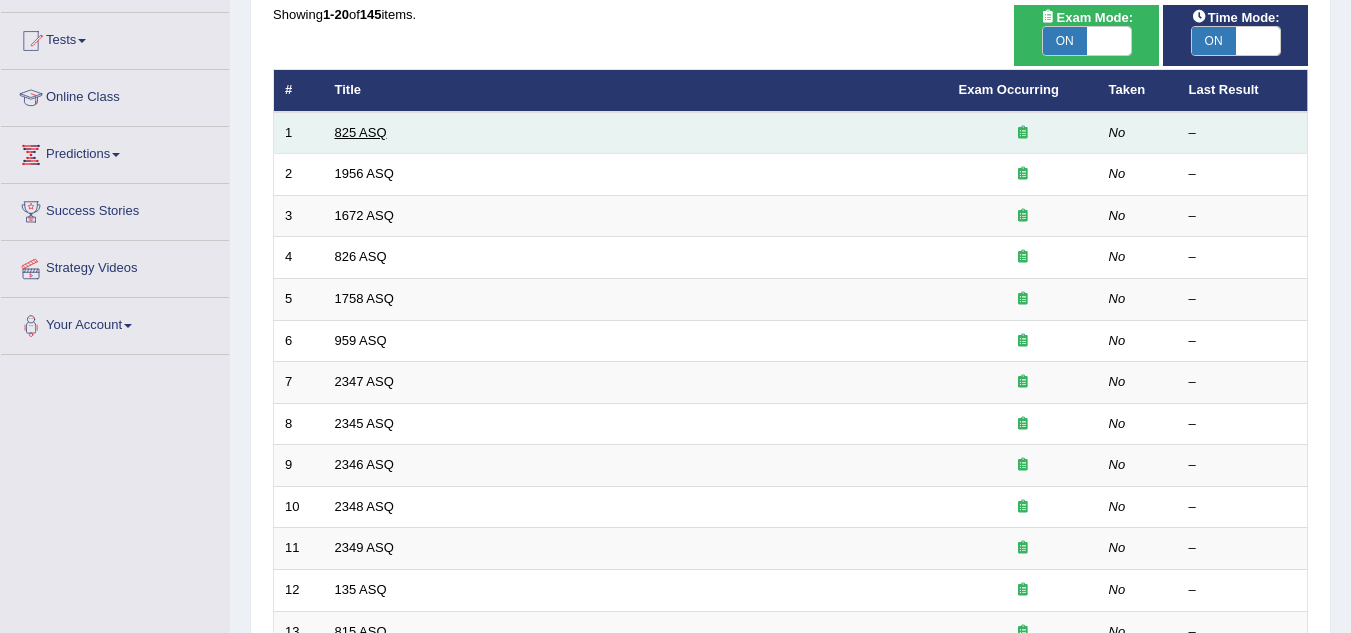 click on "825 ASQ" at bounding box center (361, 132) 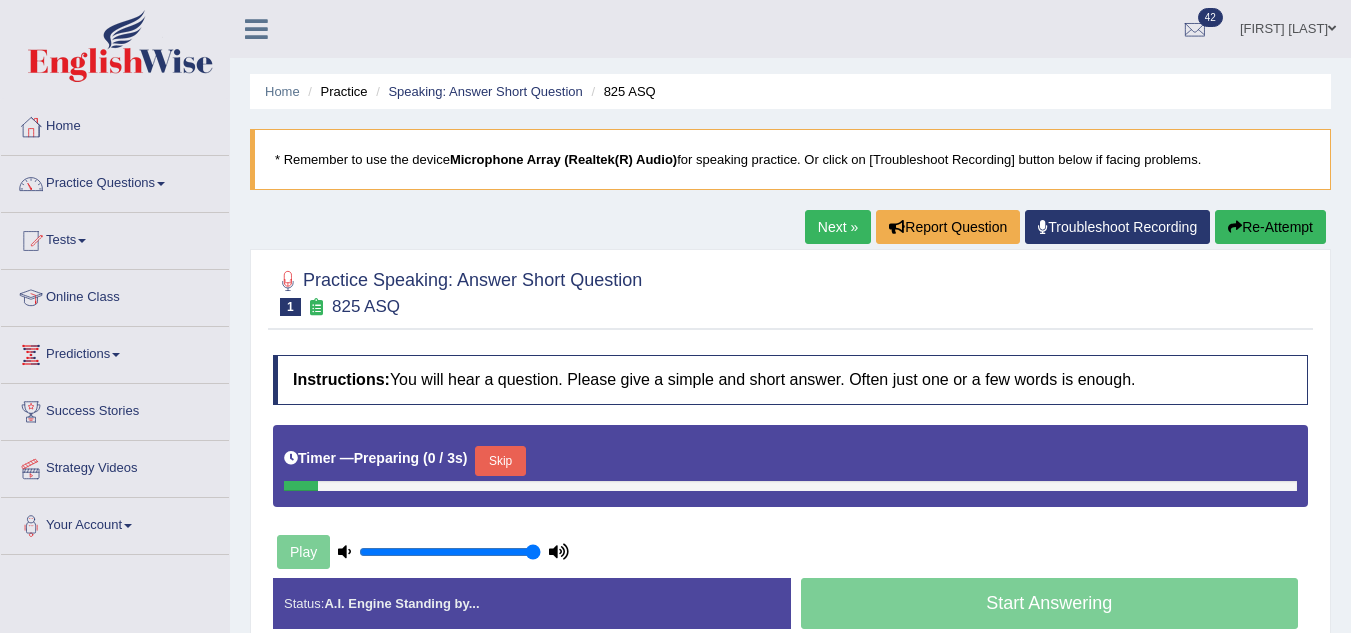 scroll, scrollTop: 0, scrollLeft: 0, axis: both 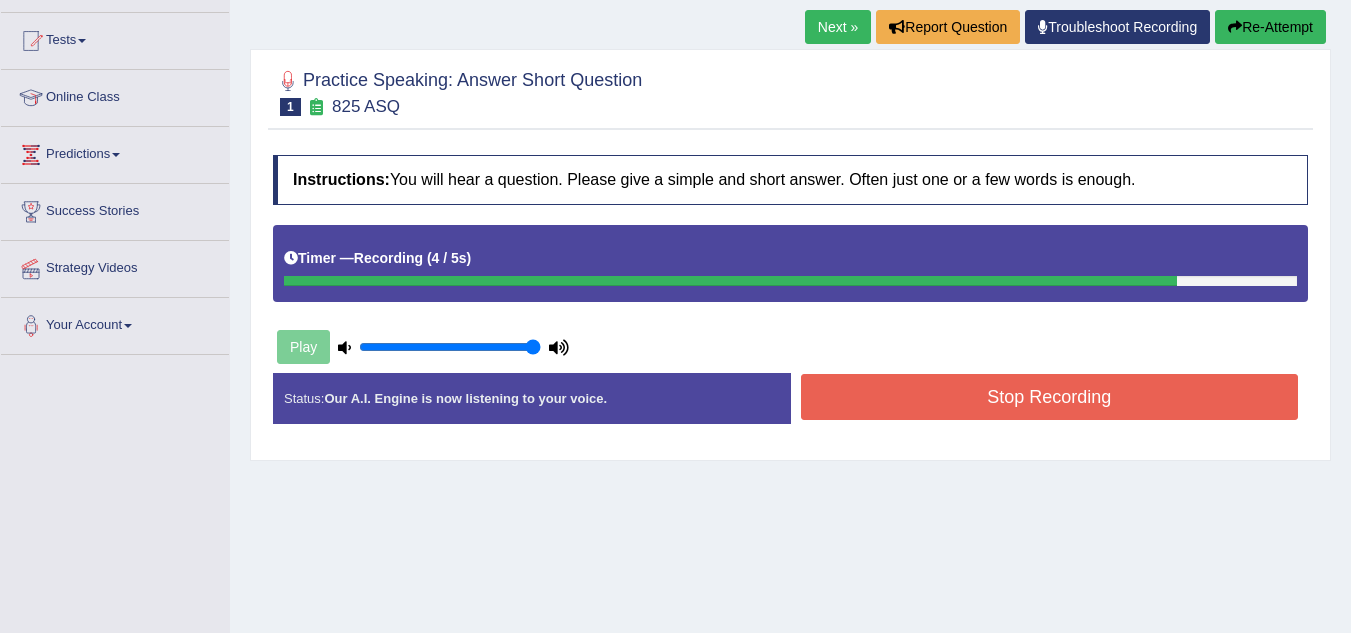 click on "Stop Recording" at bounding box center (1050, 397) 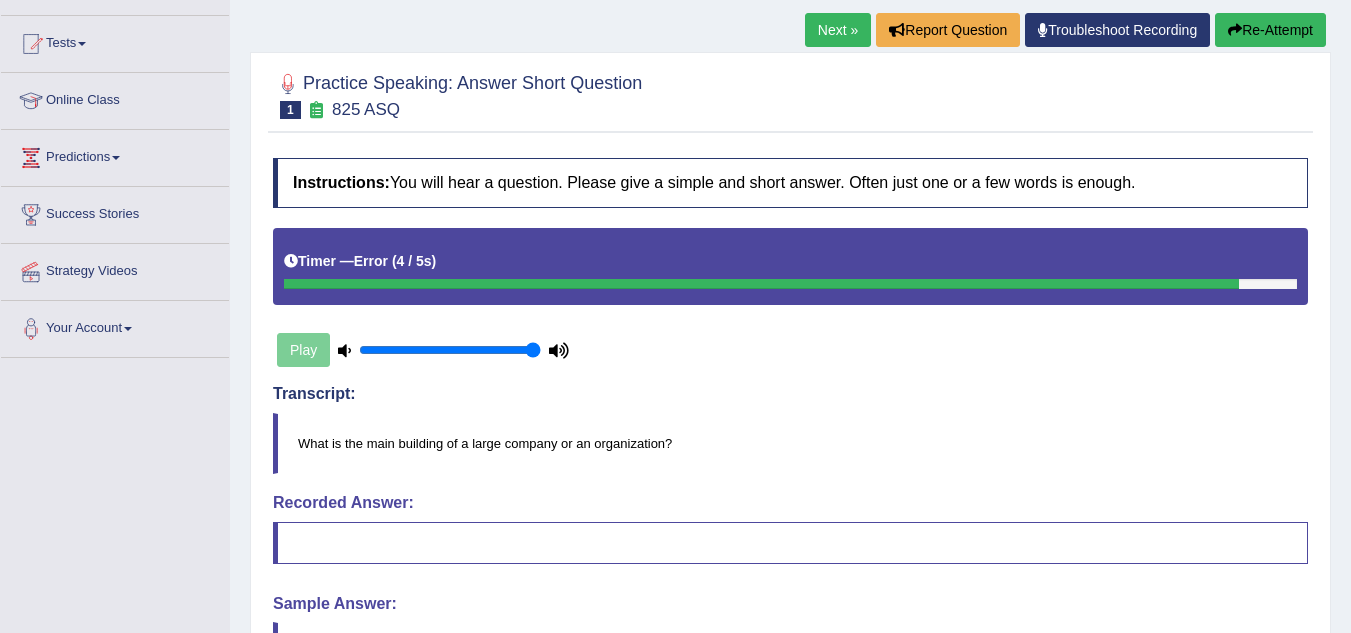 scroll, scrollTop: 0, scrollLeft: 0, axis: both 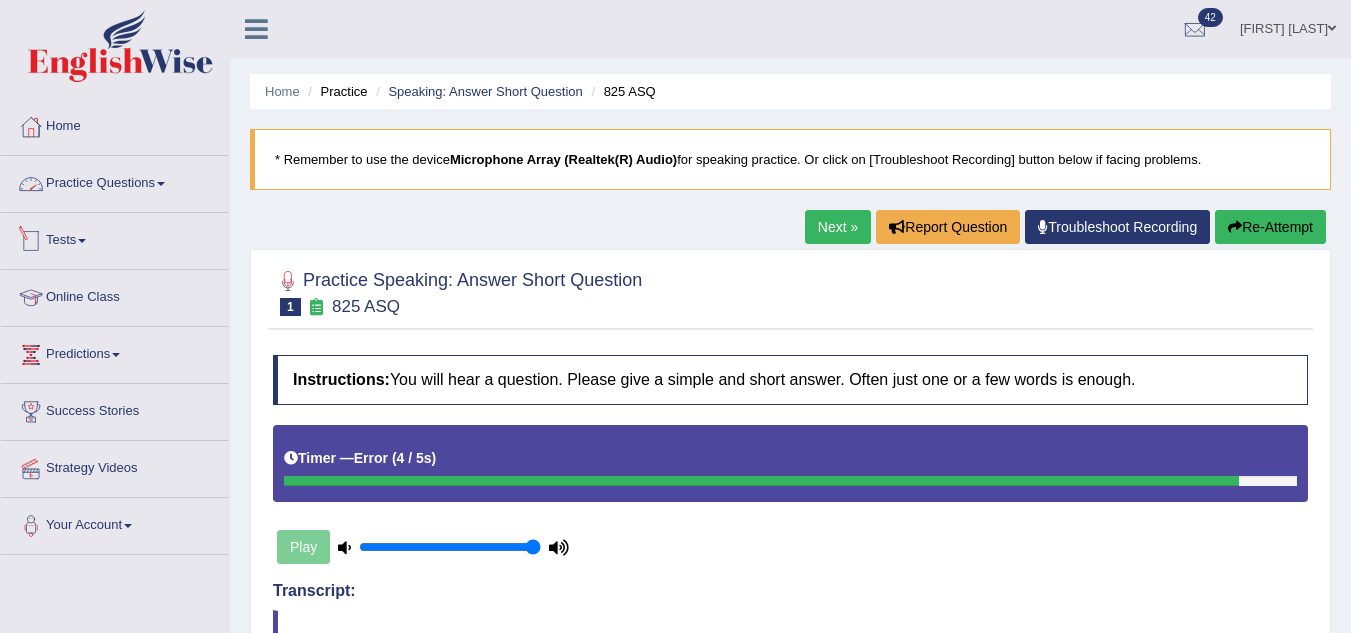 click on "Practice Questions" at bounding box center [115, 181] 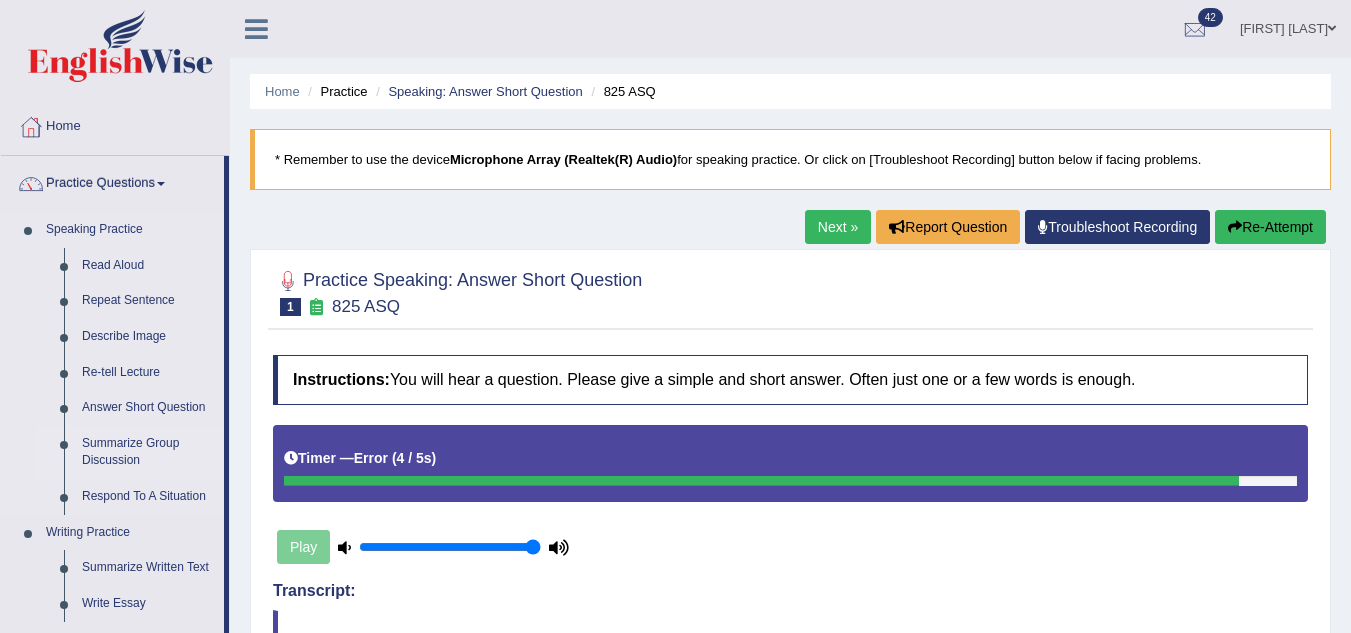 click on "Summarize Group Discussion" at bounding box center (148, 452) 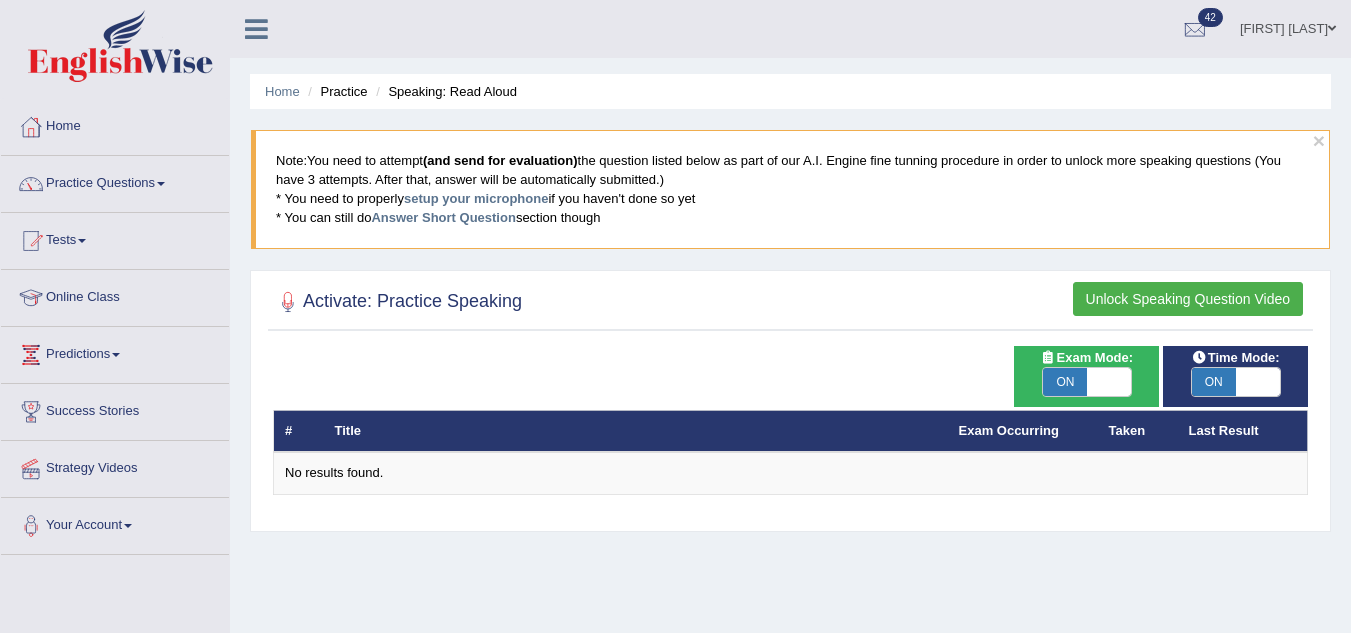 scroll, scrollTop: 0, scrollLeft: 0, axis: both 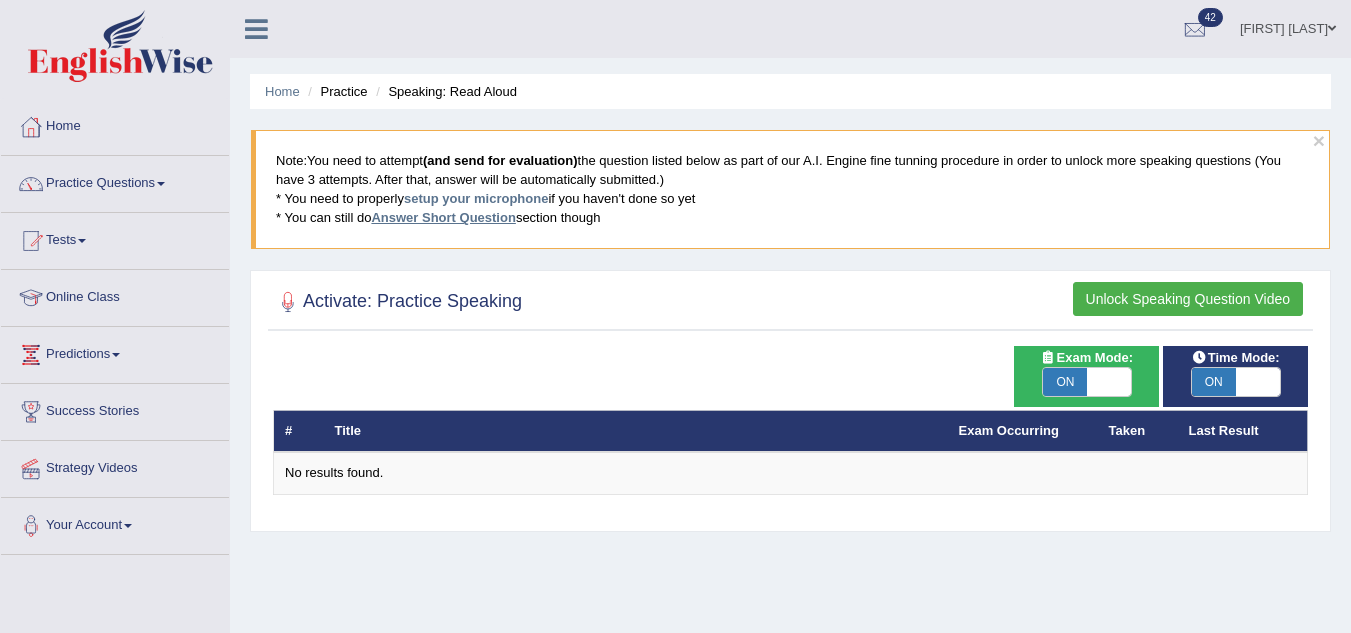 click on "Answer Short Question" at bounding box center (443, 217) 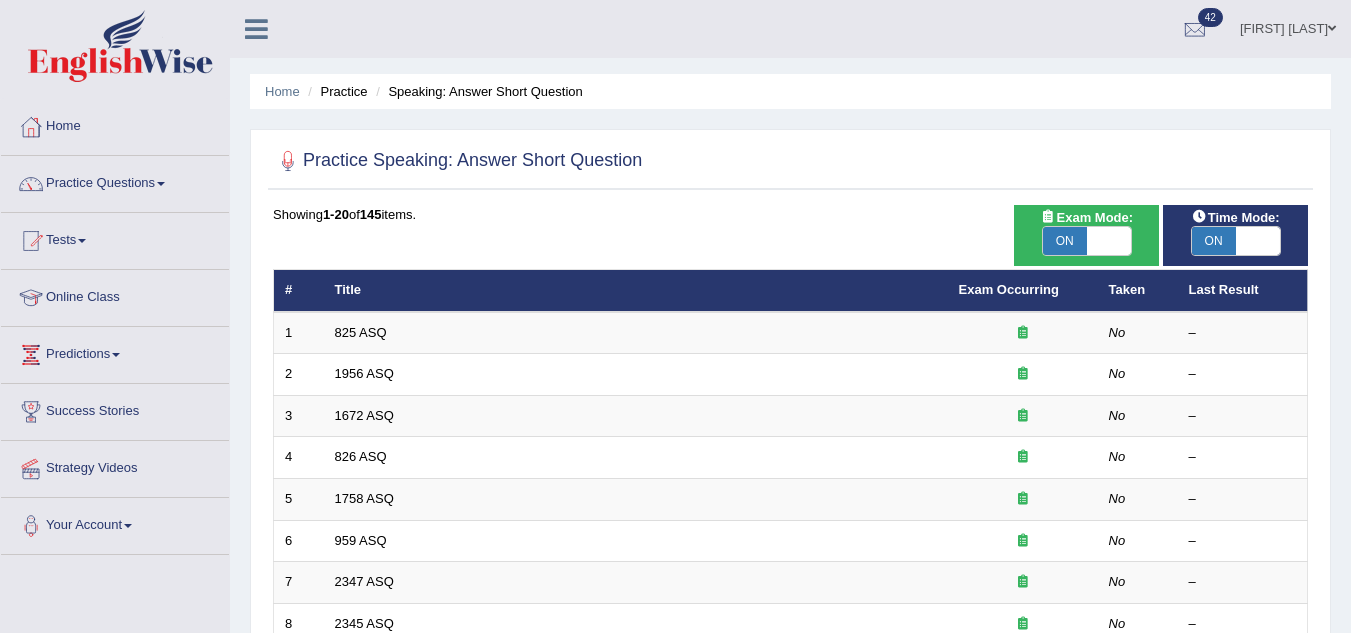 scroll, scrollTop: 200, scrollLeft: 0, axis: vertical 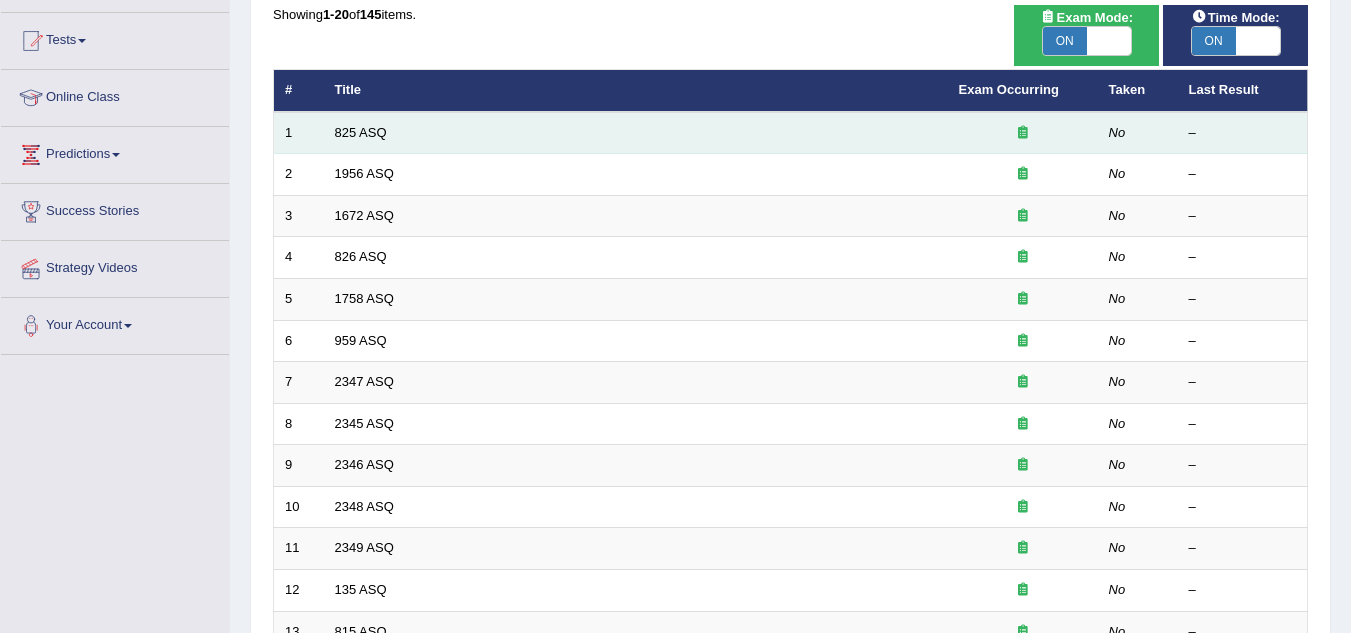 click on "825 ASQ" at bounding box center (636, 133) 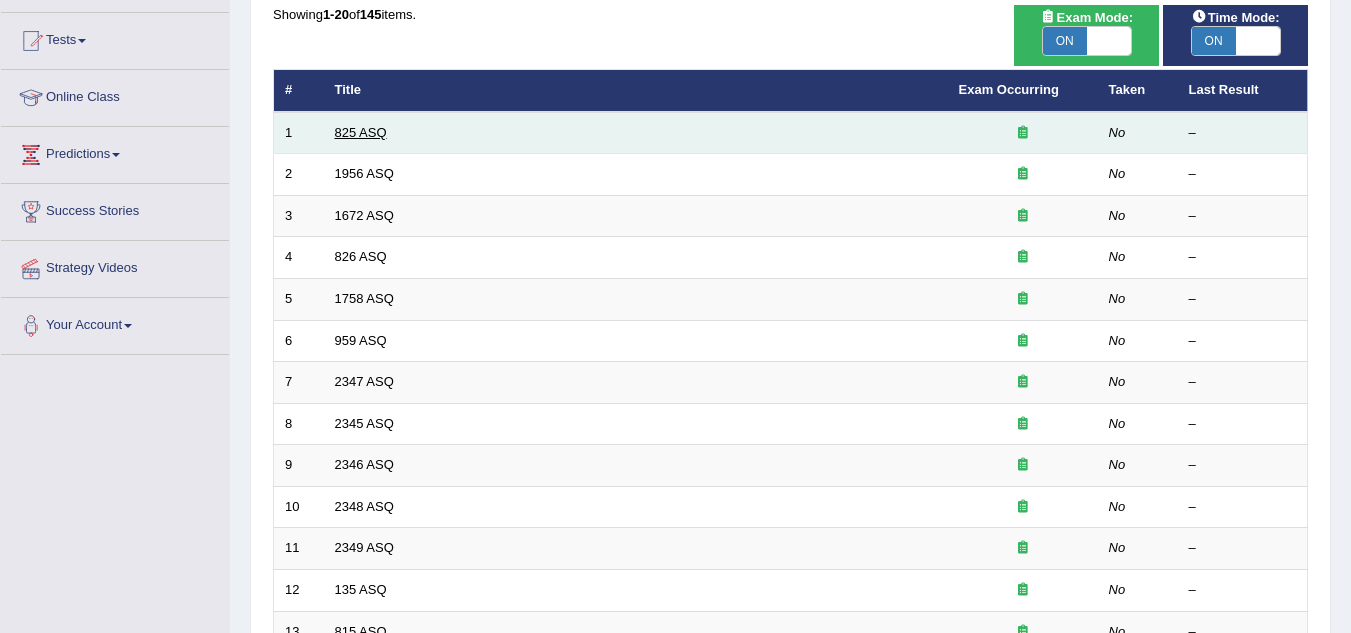 click on "825 ASQ" at bounding box center [361, 132] 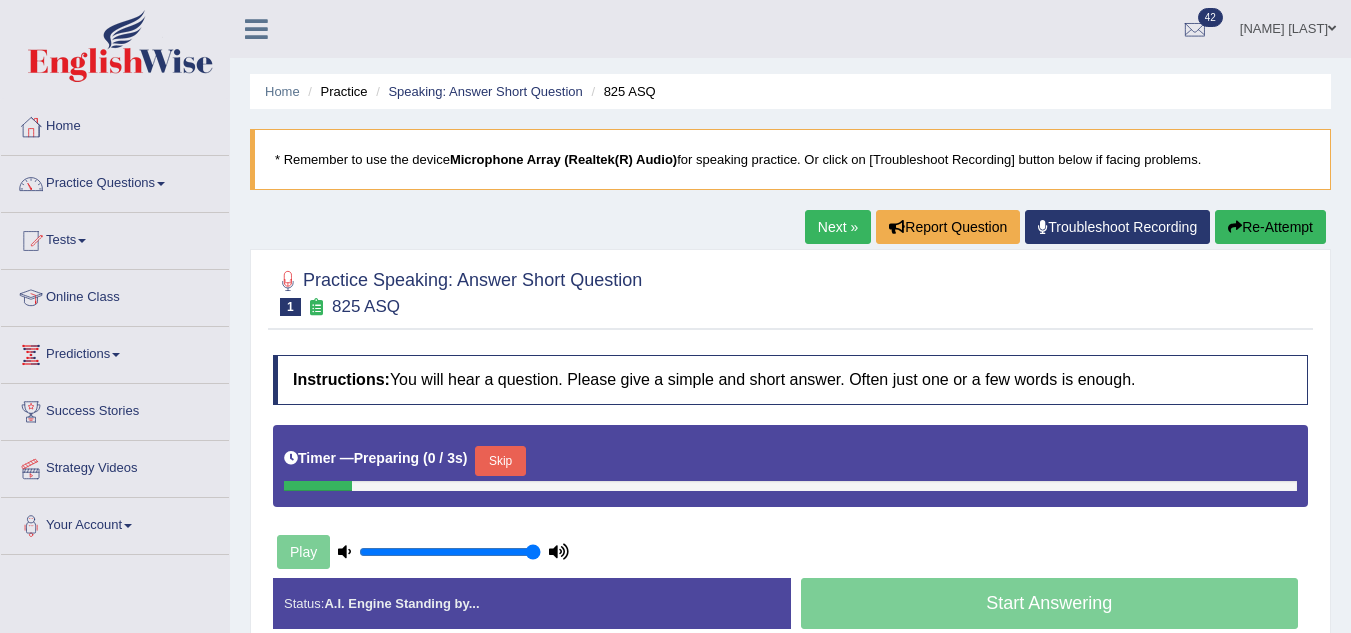 scroll, scrollTop: 23, scrollLeft: 0, axis: vertical 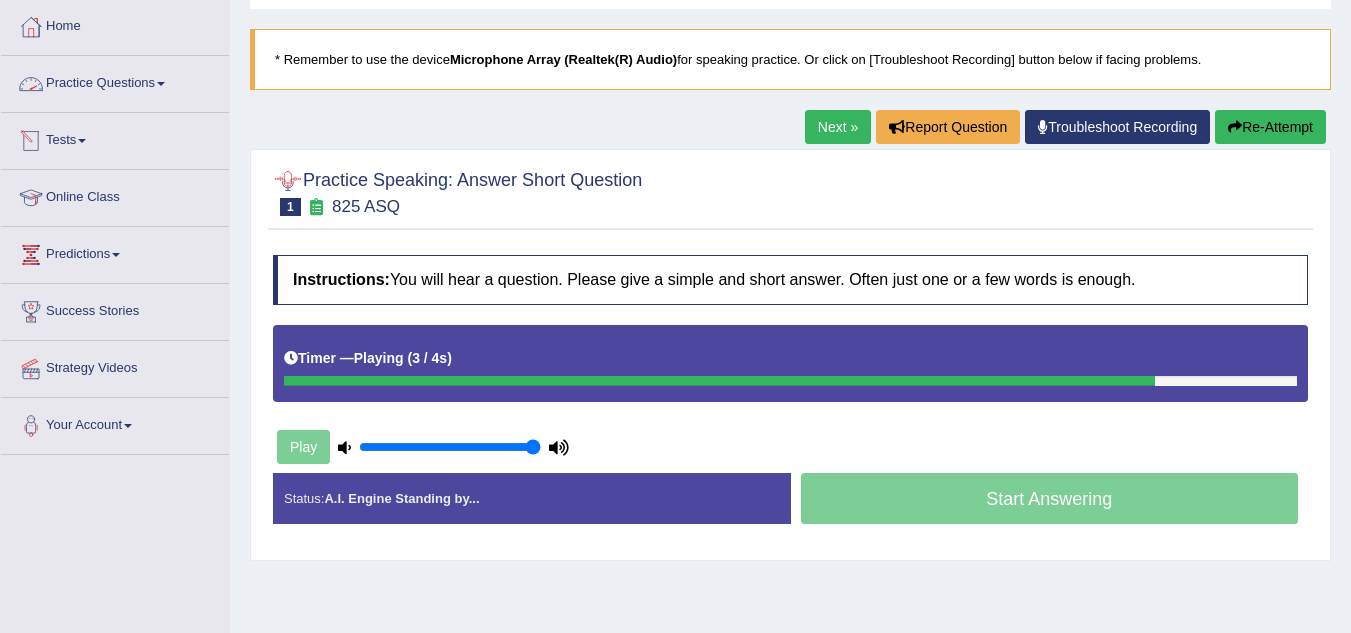 click on "Practice Questions" at bounding box center (115, 81) 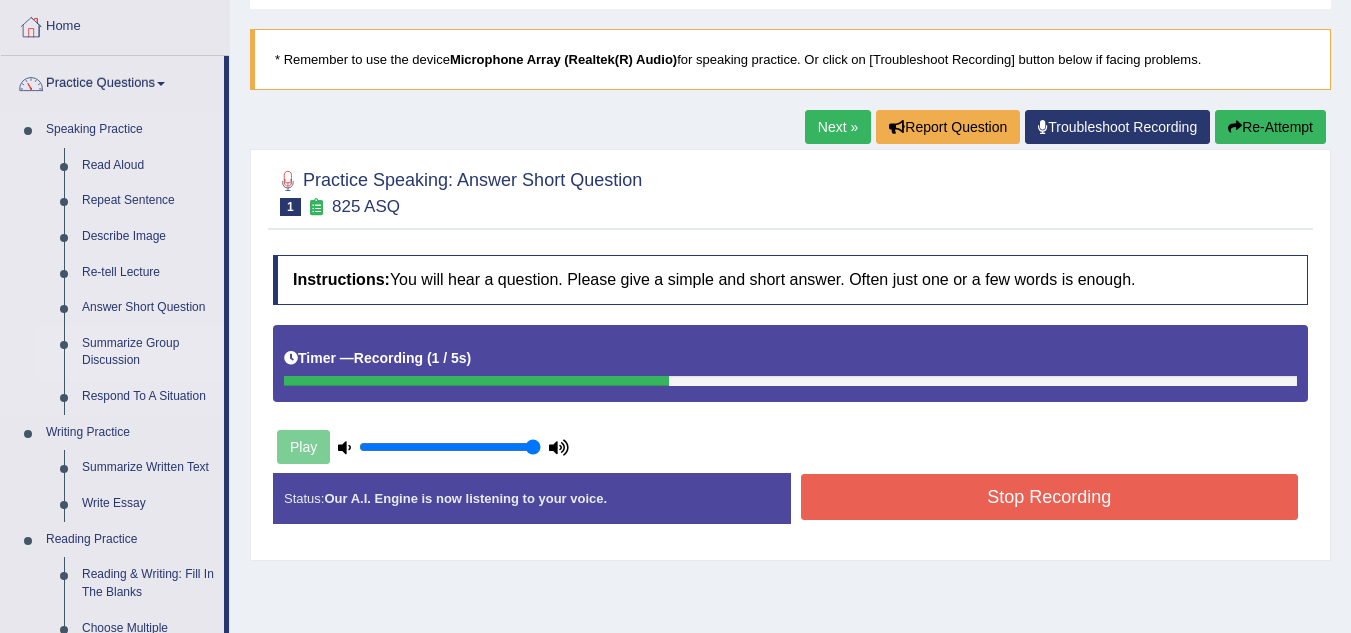click on "Summarize Group Discussion" at bounding box center (148, 352) 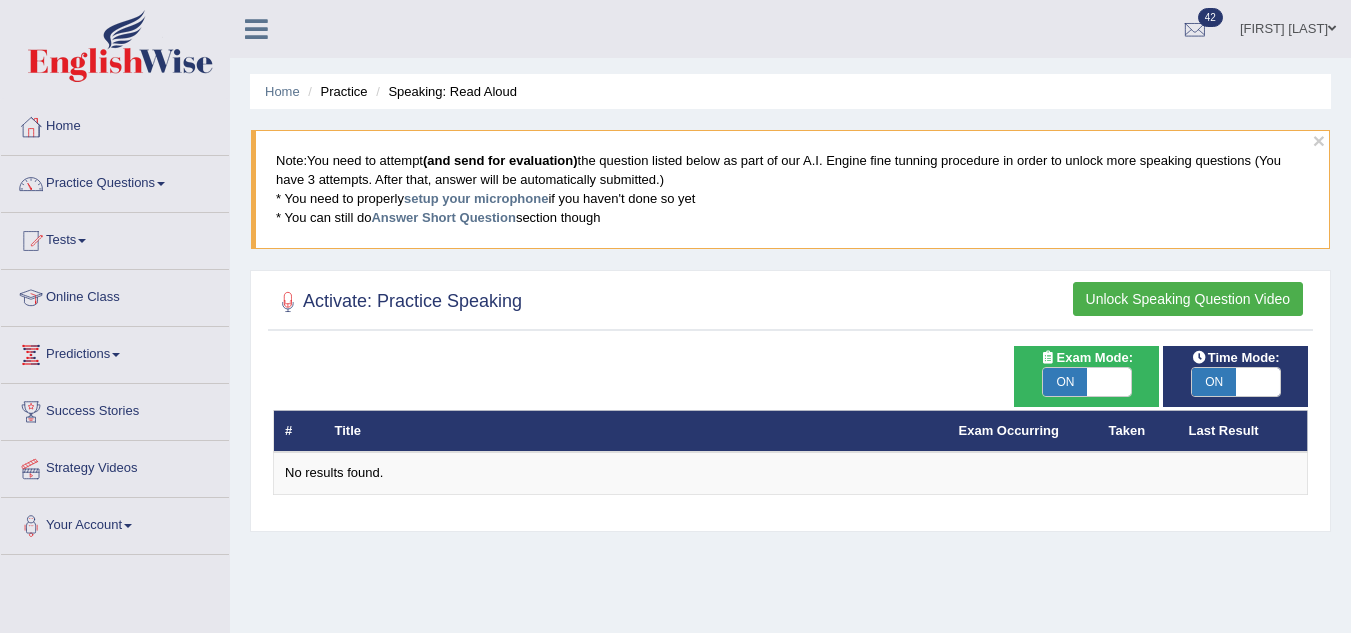 scroll, scrollTop: 0, scrollLeft: 0, axis: both 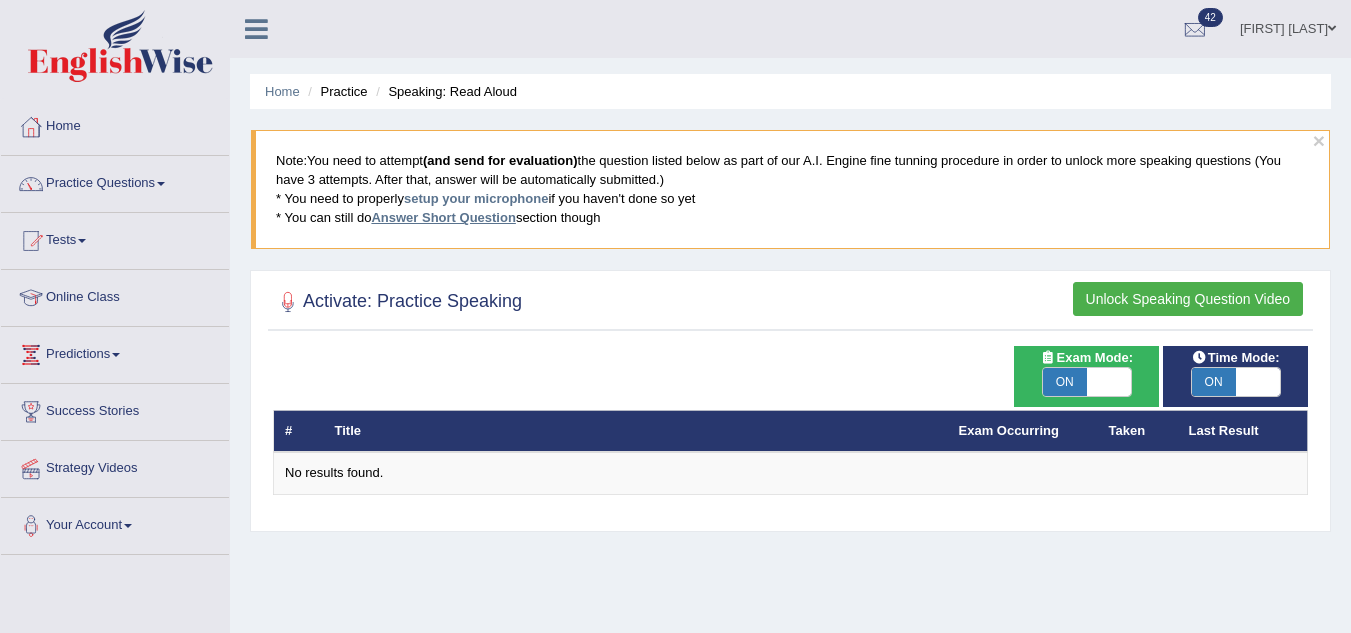 click on "Answer Short Question" at bounding box center (443, 217) 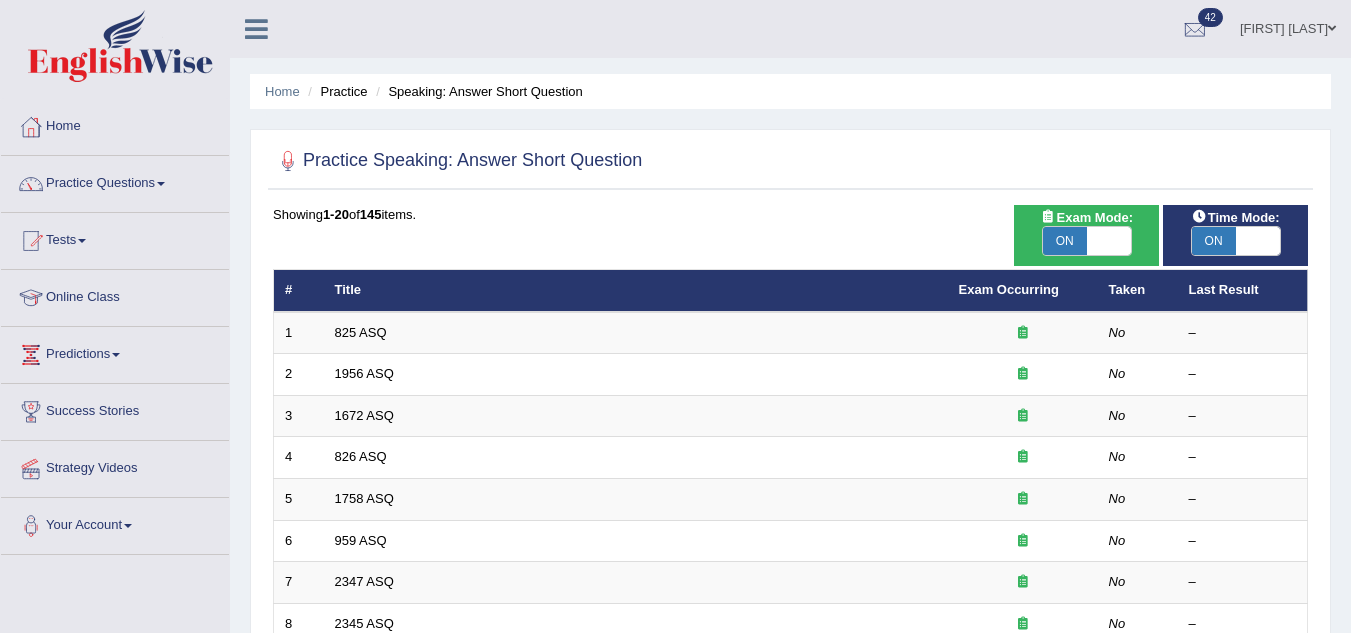scroll, scrollTop: 0, scrollLeft: 0, axis: both 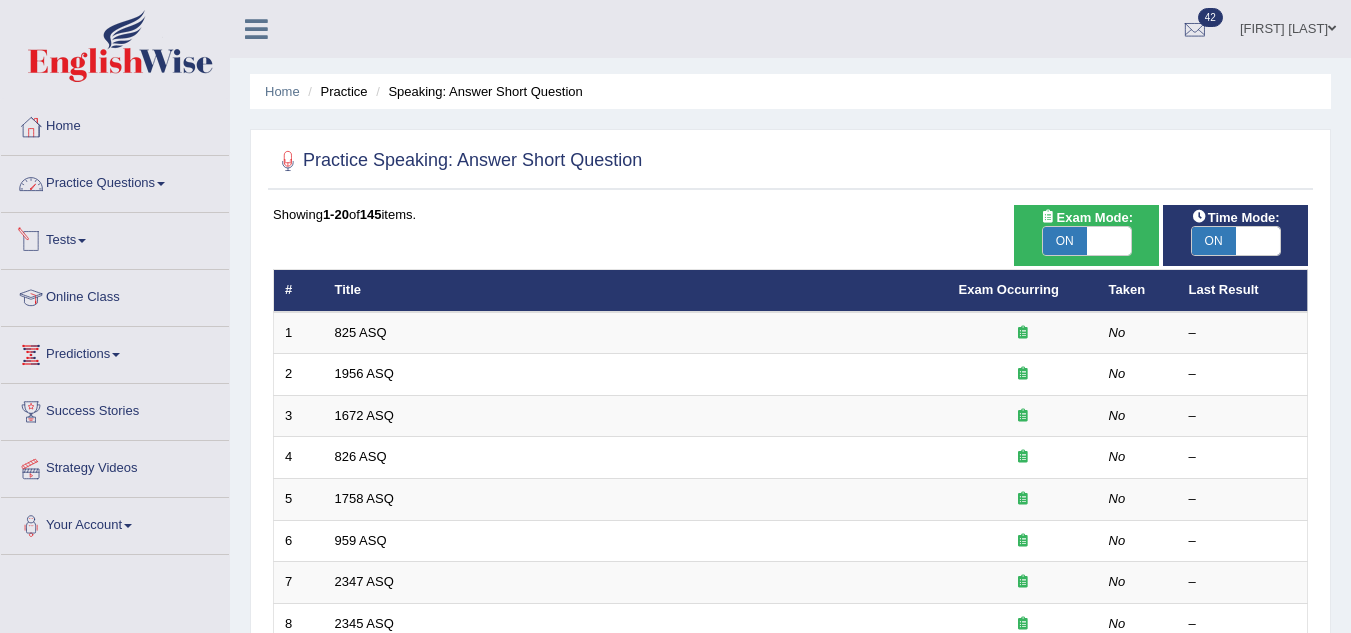click on "Practice Questions" at bounding box center [115, 181] 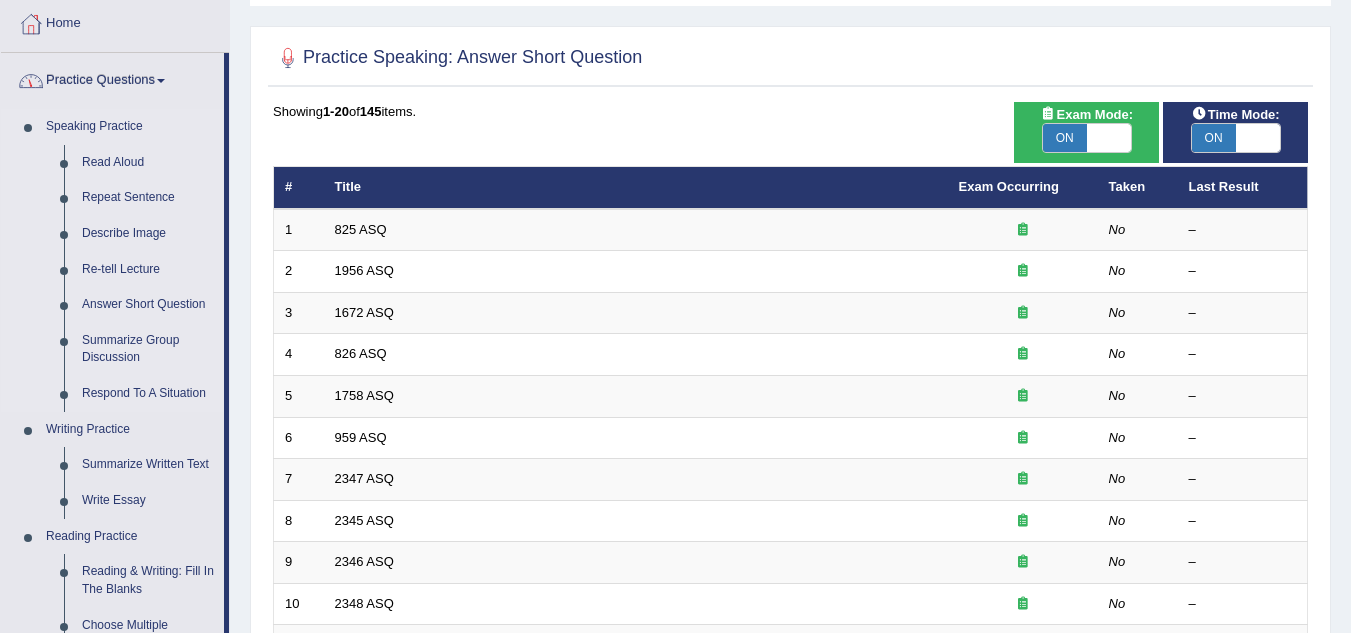 scroll, scrollTop: 300, scrollLeft: 0, axis: vertical 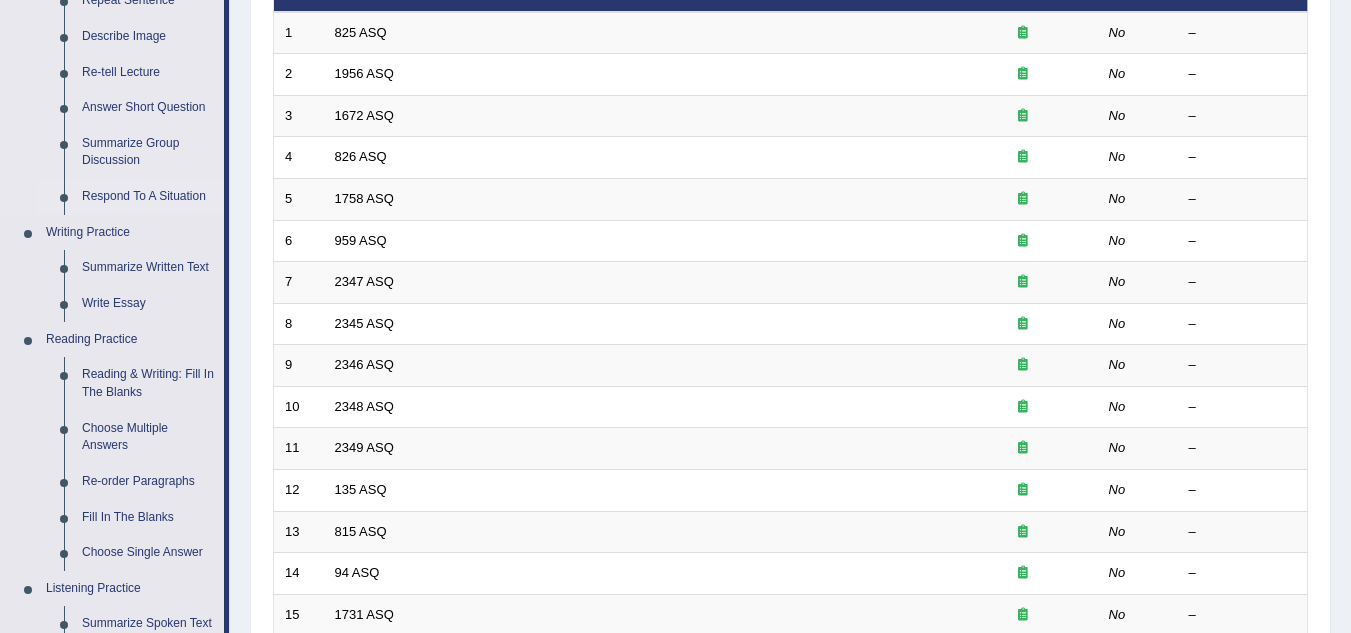 click on "Respond To A Situation" at bounding box center [148, 197] 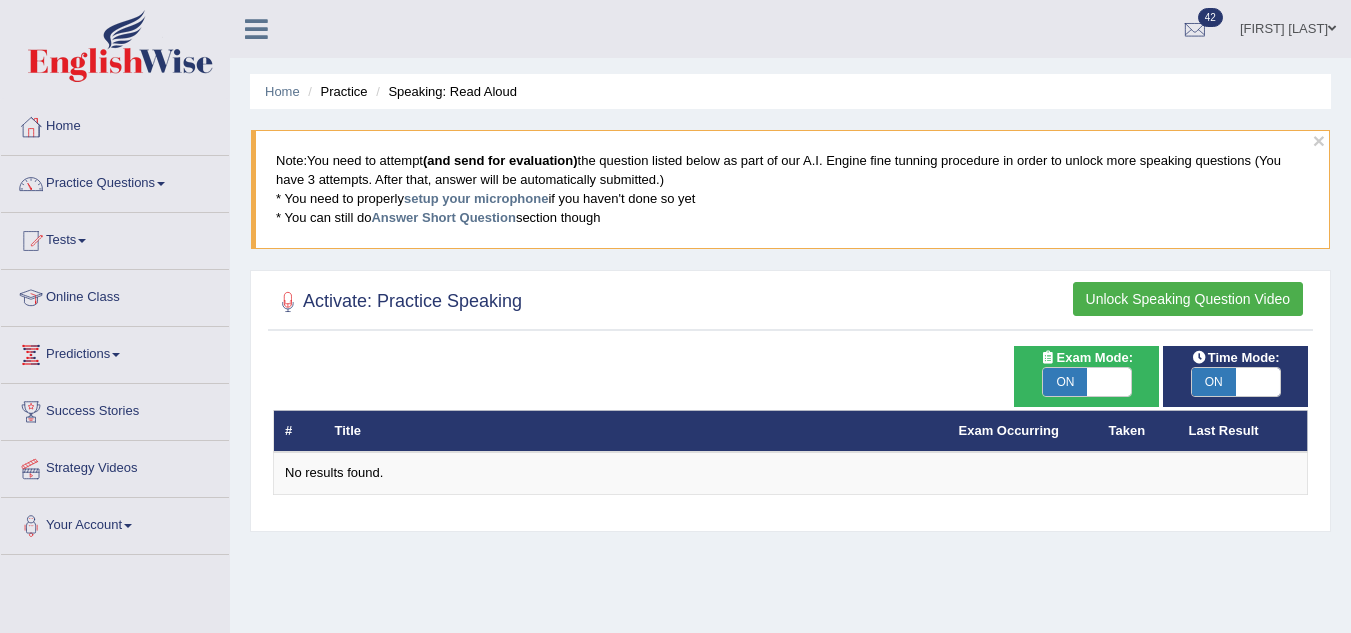 scroll, scrollTop: 0, scrollLeft: 0, axis: both 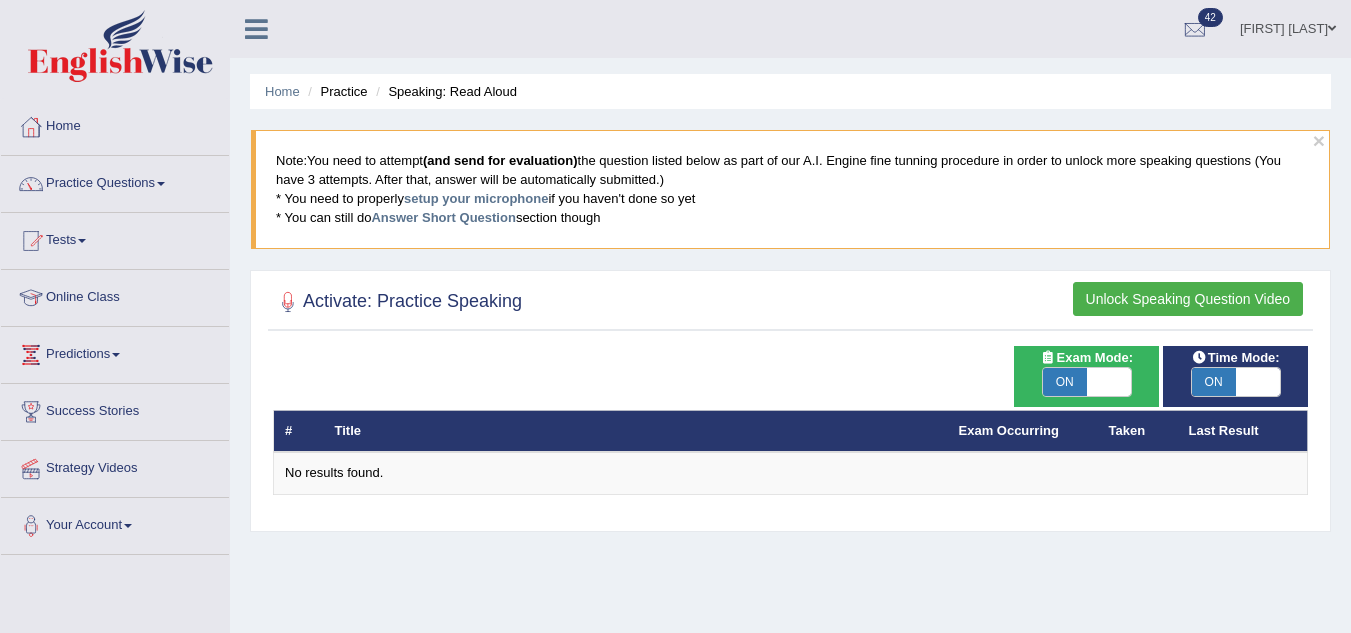 click on "Home" at bounding box center (115, 124) 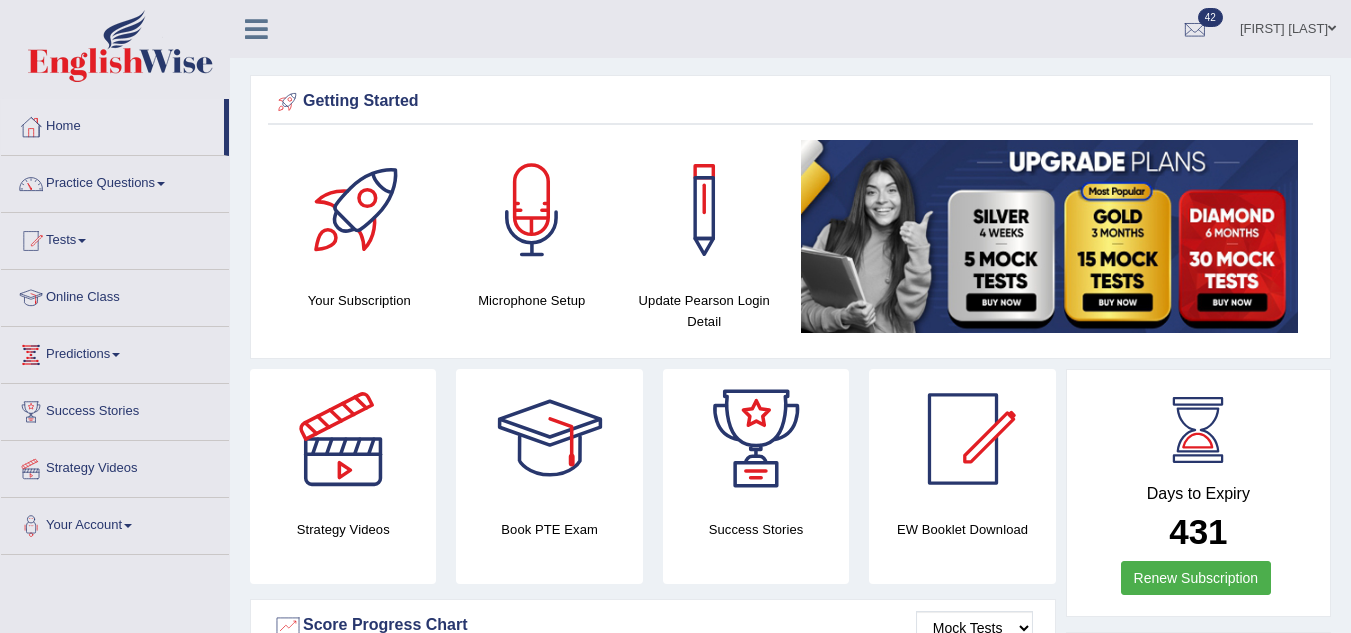 scroll, scrollTop: 0, scrollLeft: 0, axis: both 